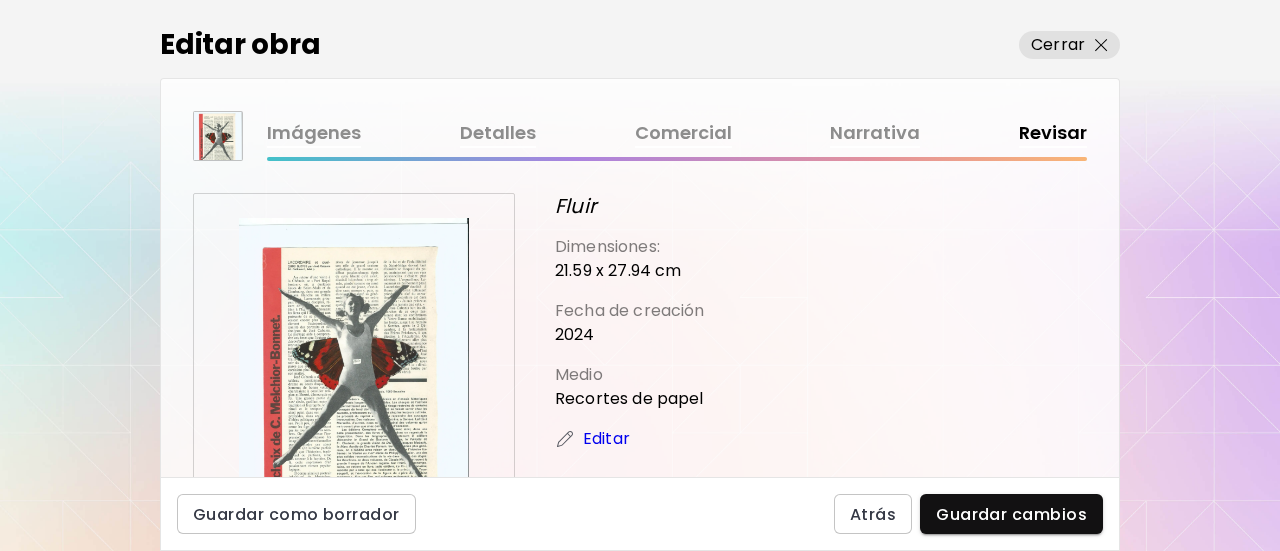 scroll, scrollTop: 0, scrollLeft: 0, axis: both 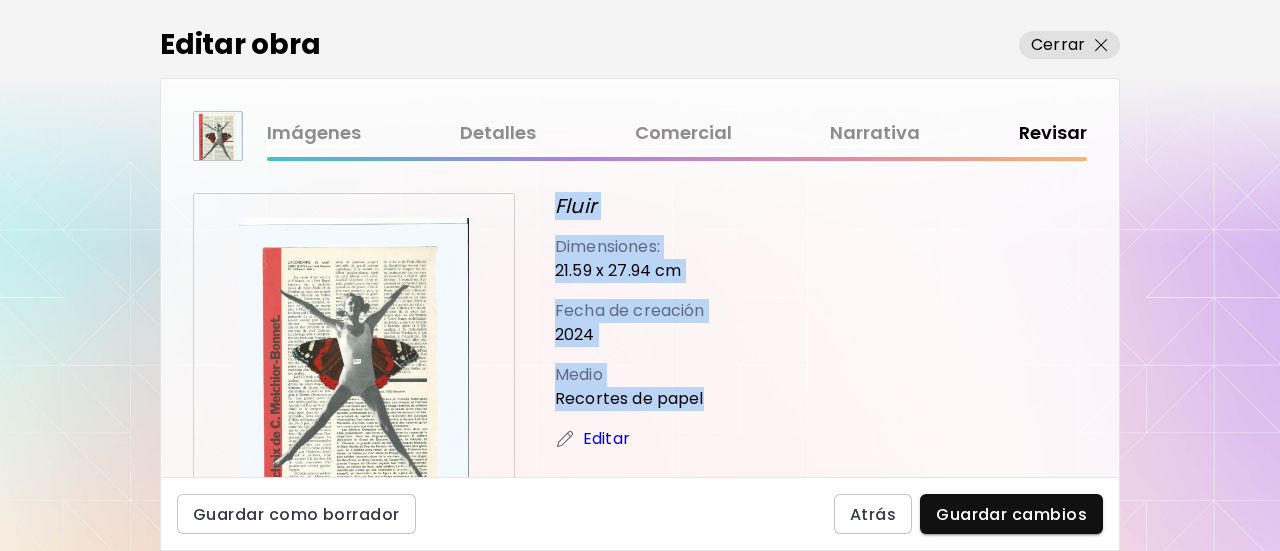click on "Fluir  Dimensiones:  [DIMENSIONS] cm Fecha de creación [YEAR] Medio Recortes de papel  Editar" at bounding box center (821, 354) 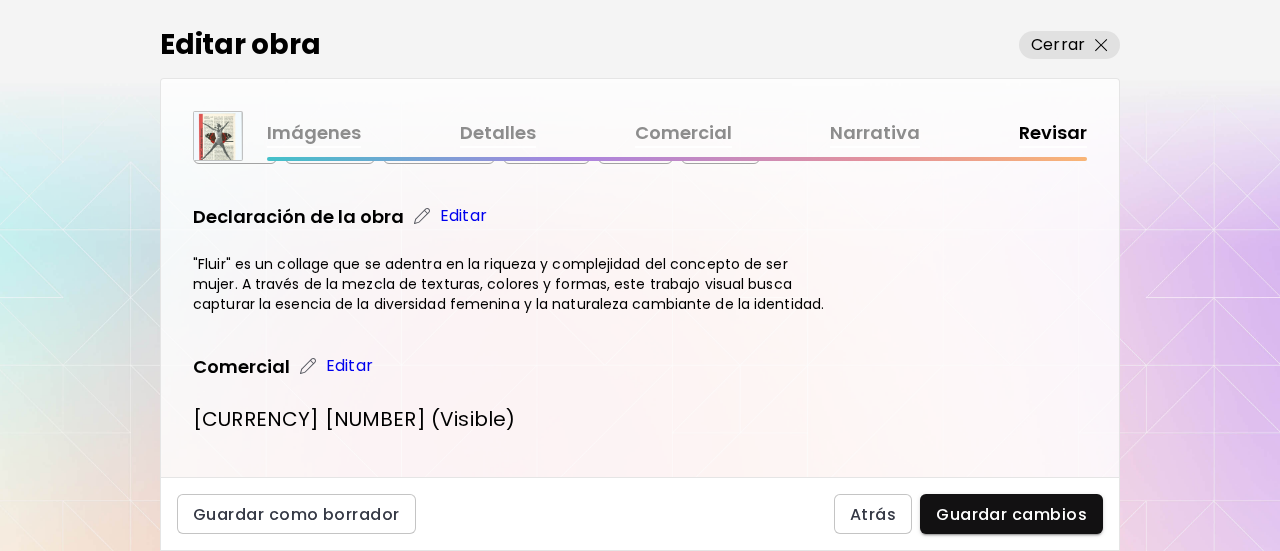 scroll, scrollTop: 571, scrollLeft: 0, axis: vertical 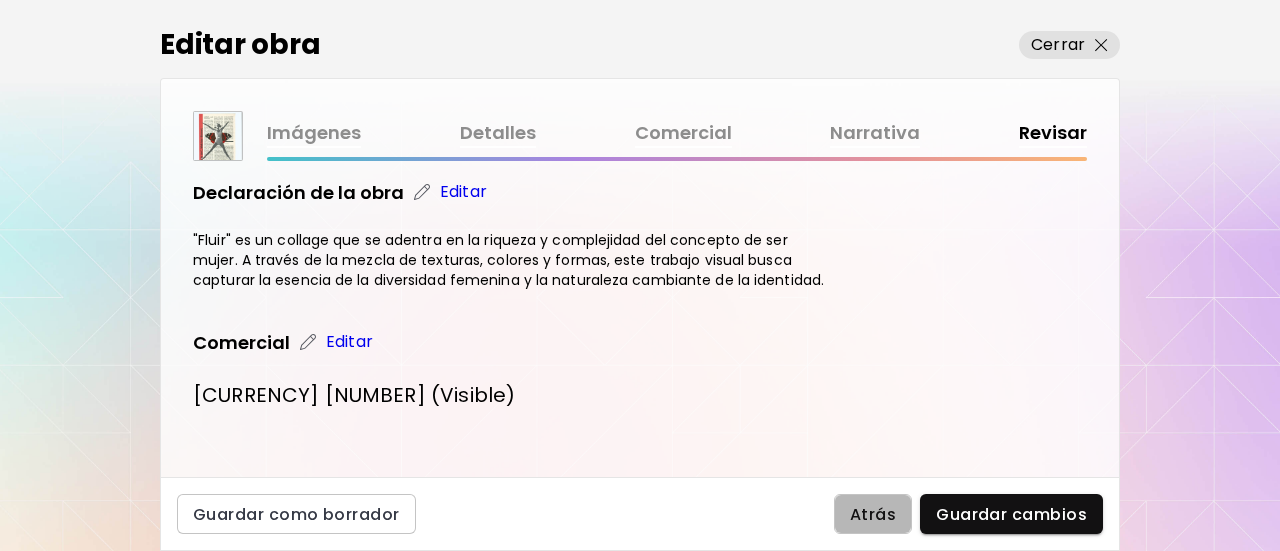 click on "Atrás" at bounding box center [873, 514] 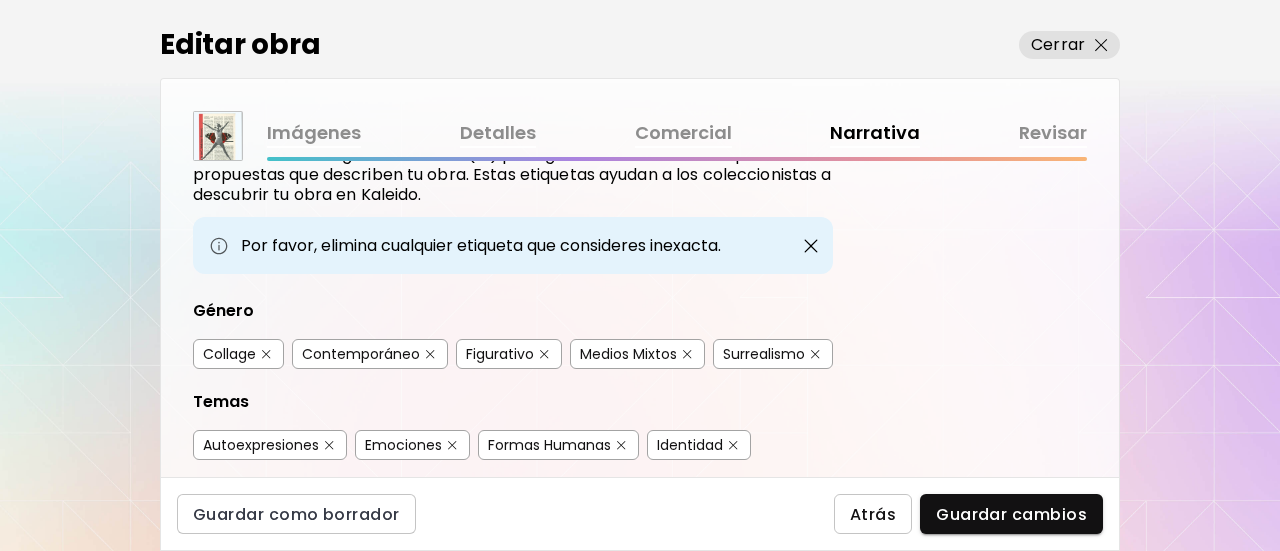 scroll, scrollTop: 100, scrollLeft: 0, axis: vertical 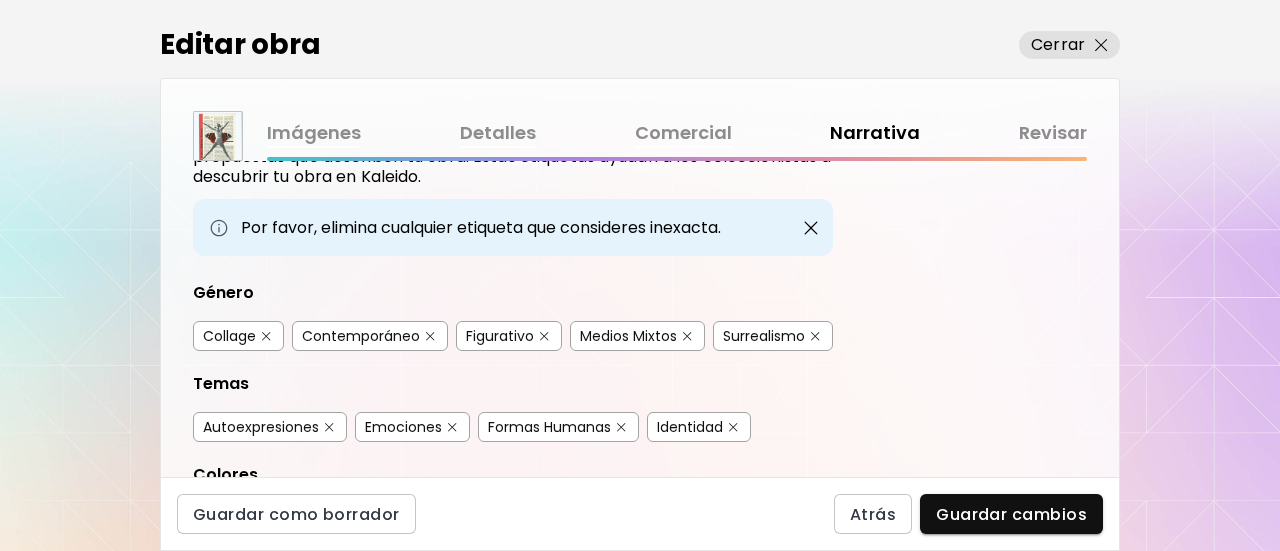 click on "Editar obra" at bounding box center (240, 45) 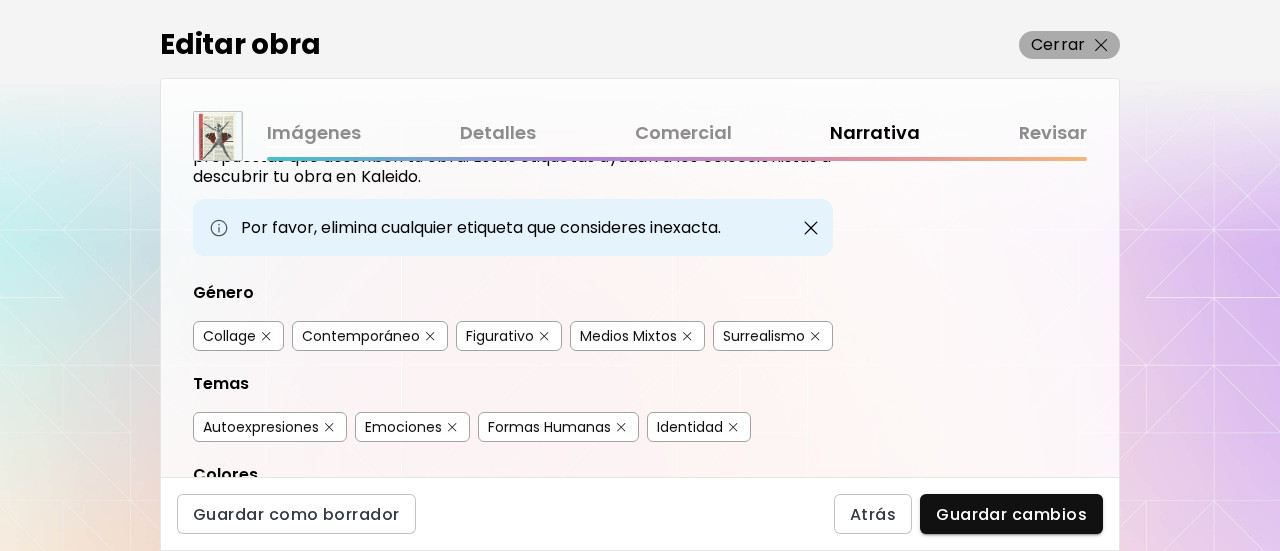 click at bounding box center (1101, 45) 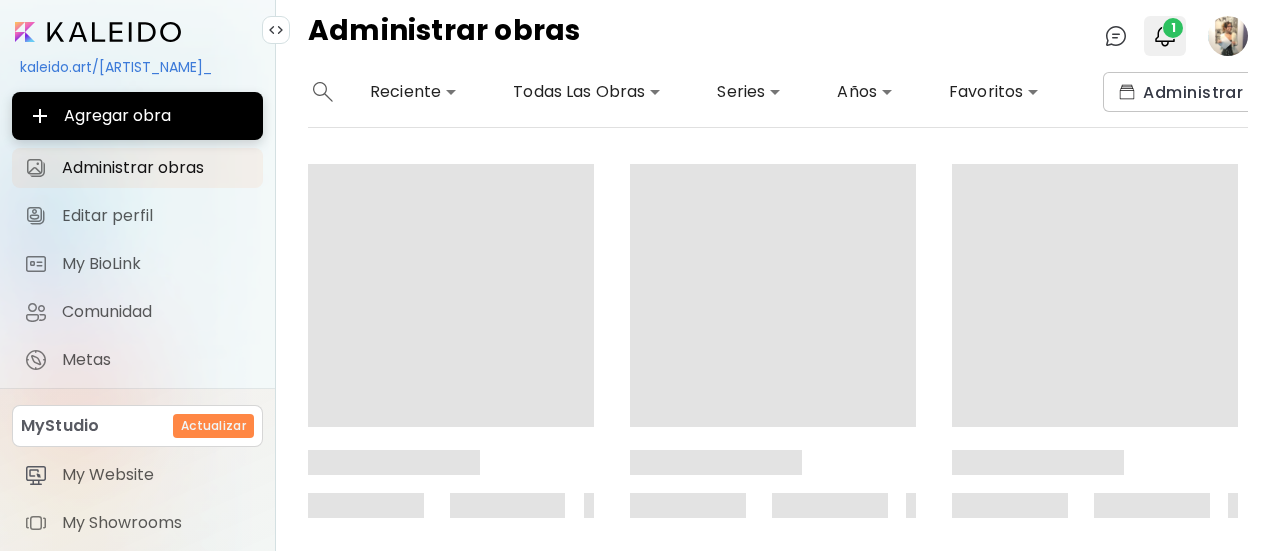 click on "1" at bounding box center [1165, 36] 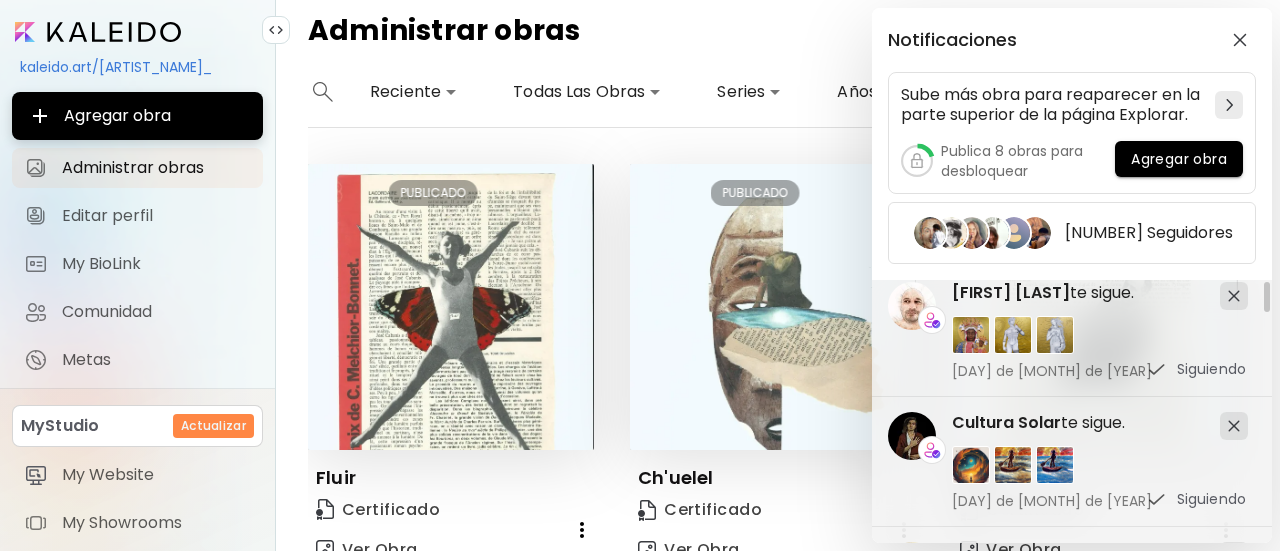 scroll, scrollTop: 0, scrollLeft: 0, axis: both 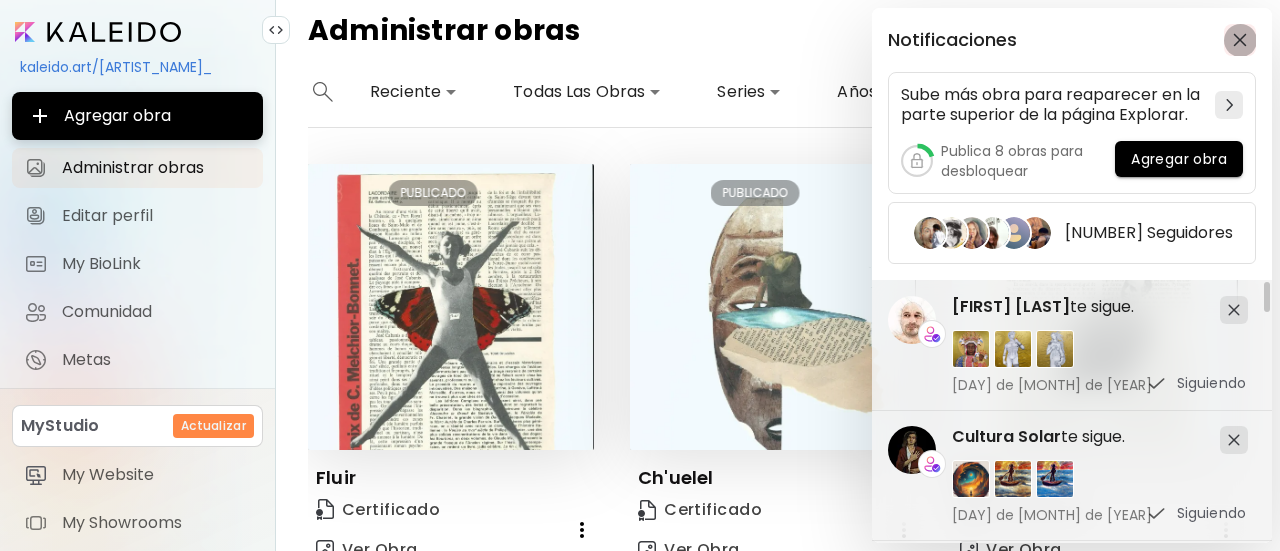 click at bounding box center (1240, 40) 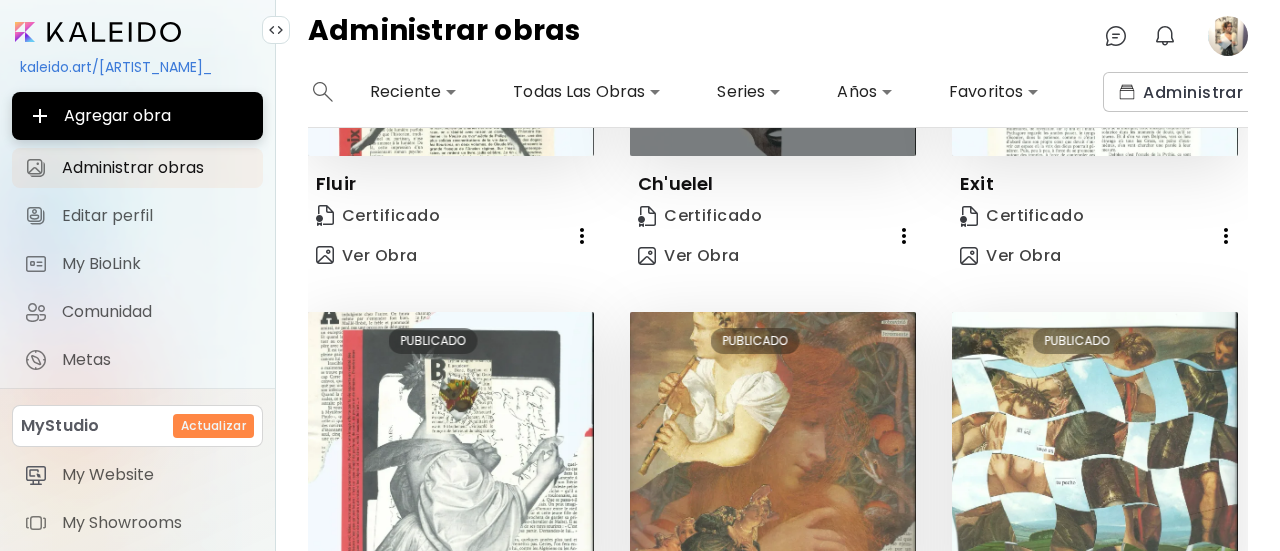 scroll, scrollTop: 0, scrollLeft: 0, axis: both 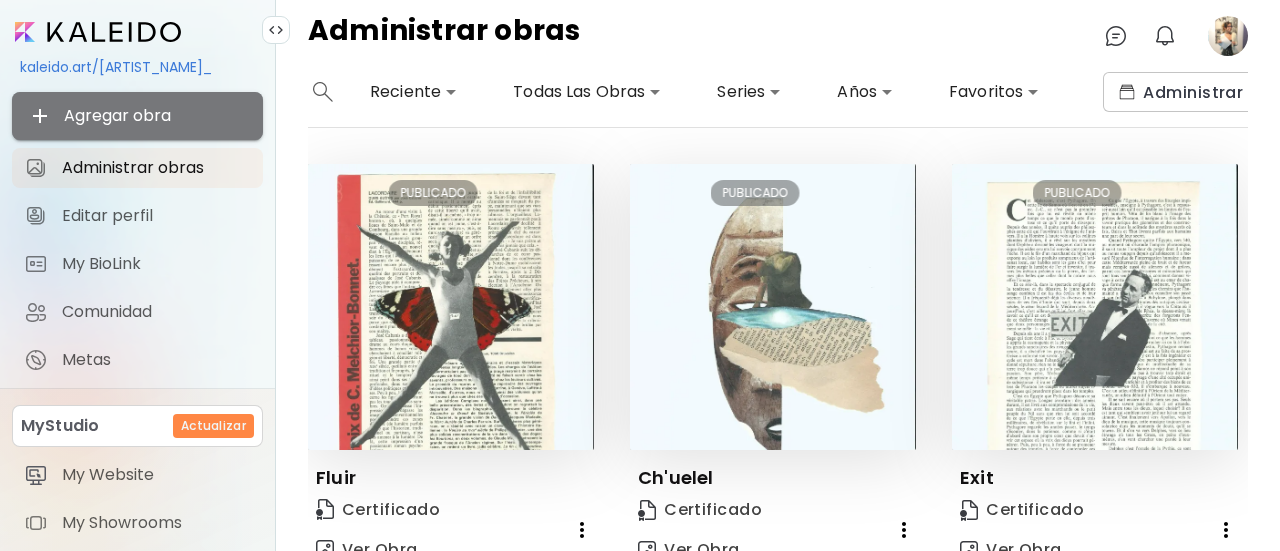 click on "Agregar obra" at bounding box center (137, 116) 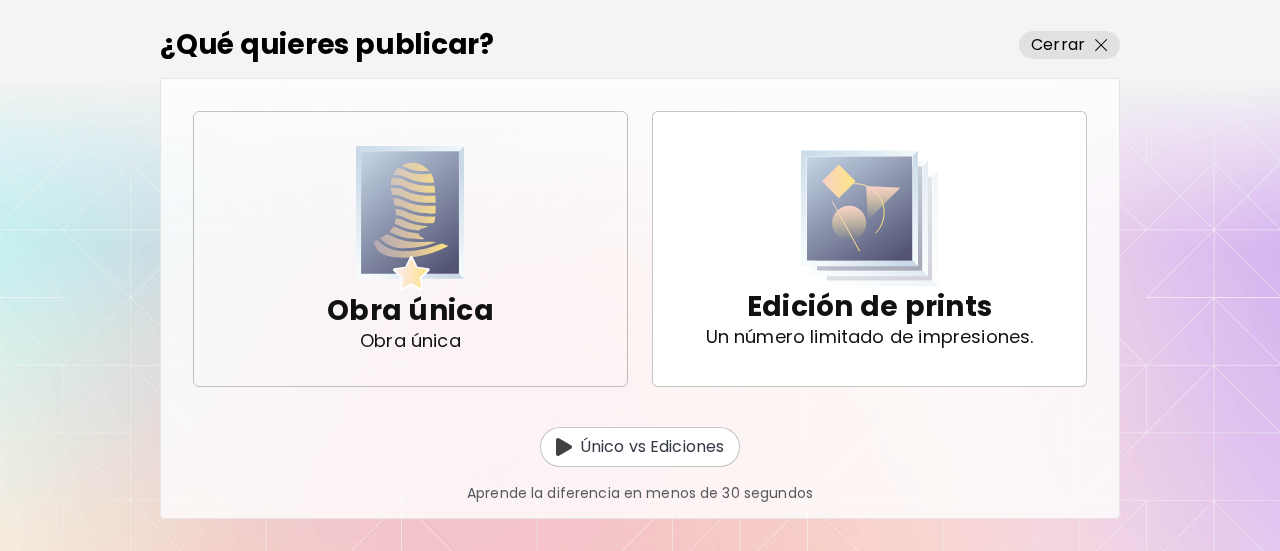 click at bounding box center [410, 218] 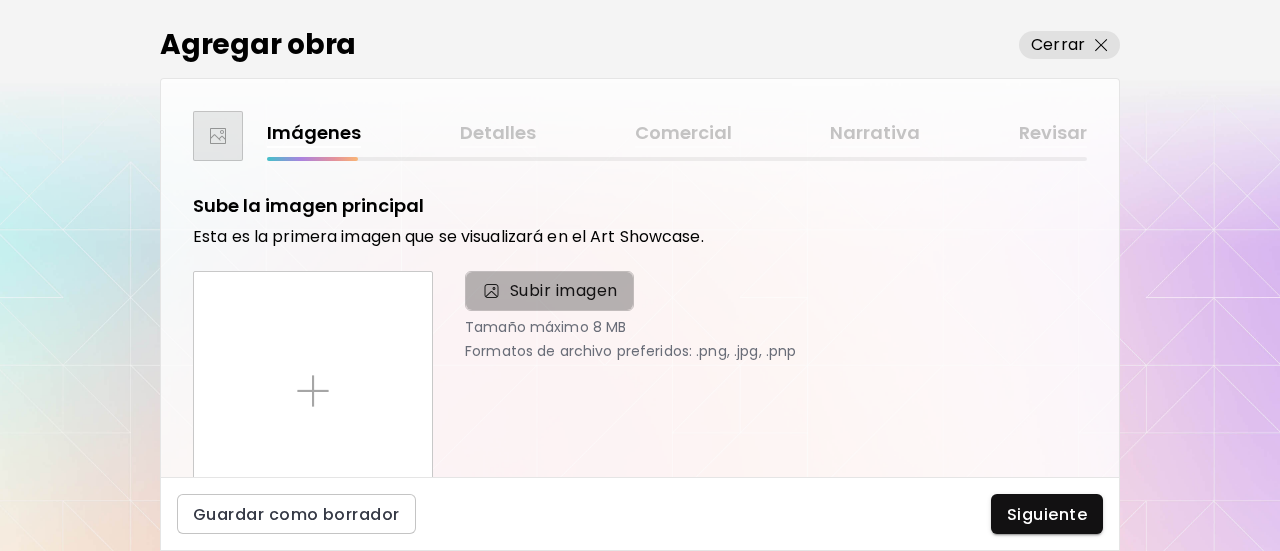 click on "Subir imagen" at bounding box center (564, 291) 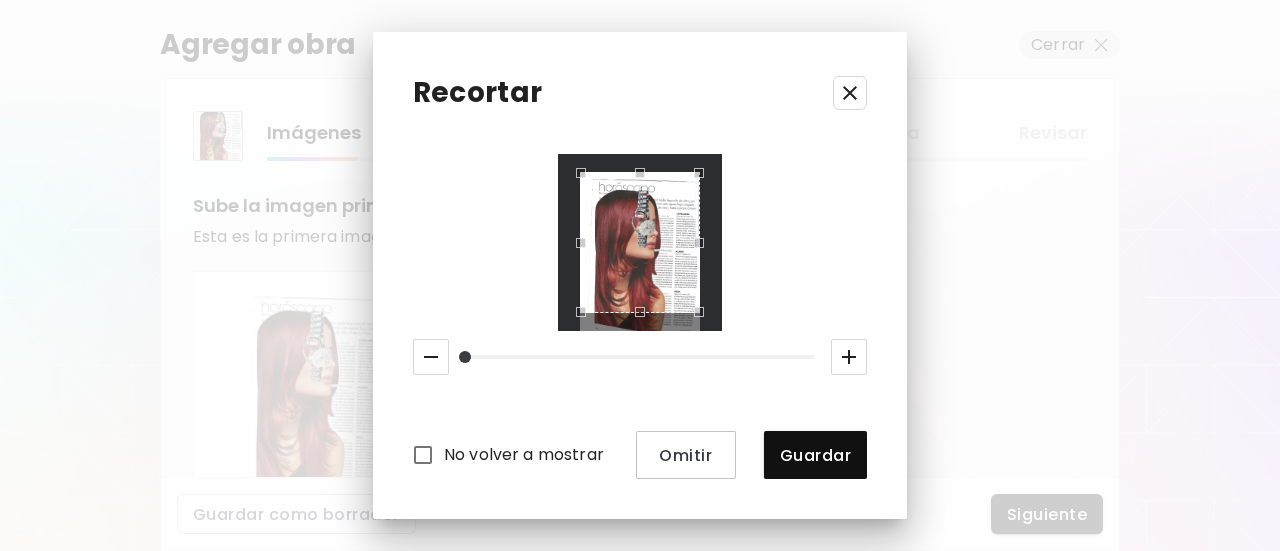 click at bounding box center (640, 242) 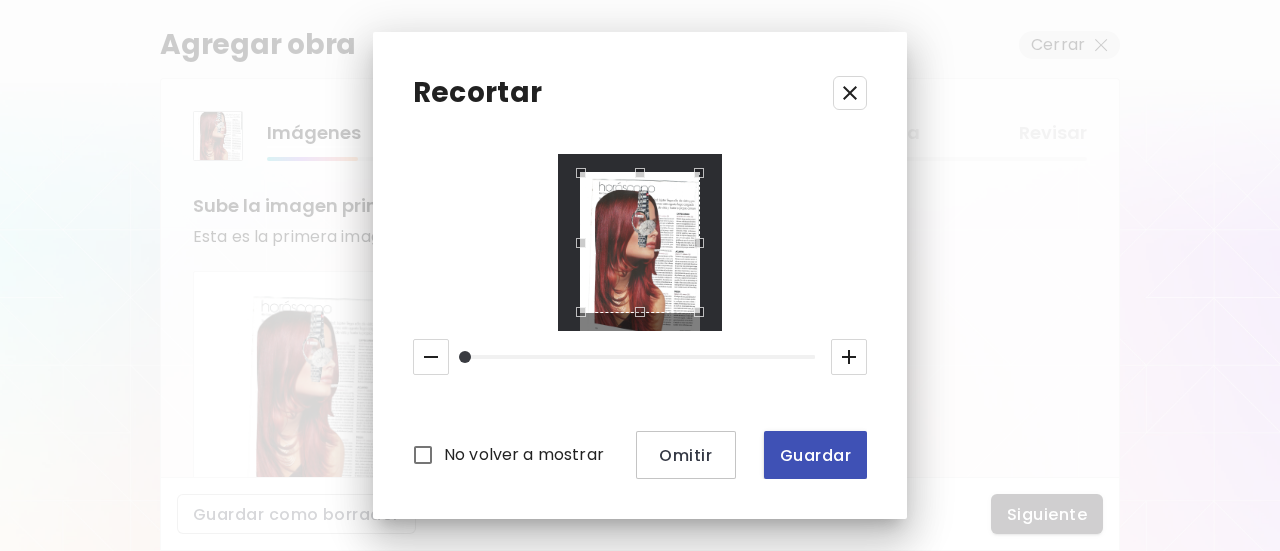 click on "Guardar" at bounding box center [815, 455] 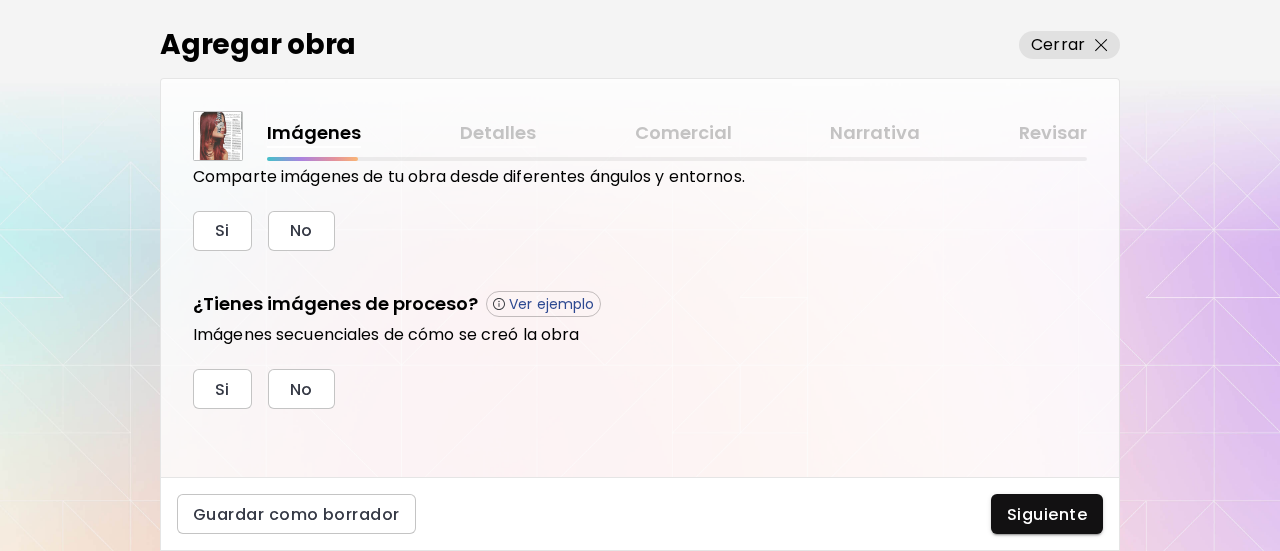 scroll, scrollTop: 539, scrollLeft: 0, axis: vertical 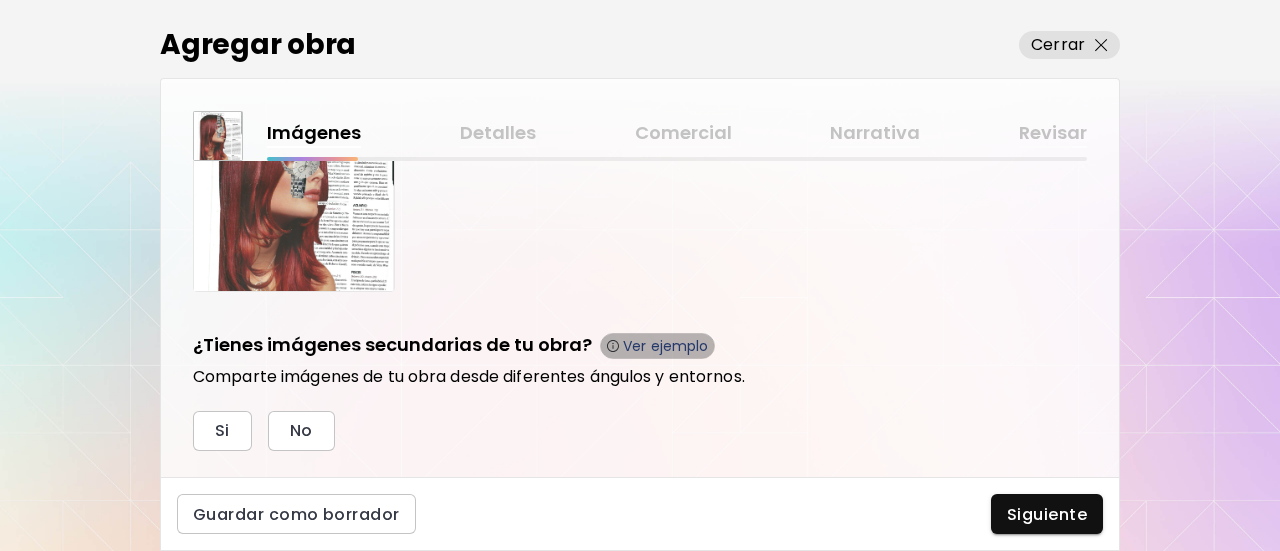 click on "Ver ejemplo" at bounding box center [665, 346] 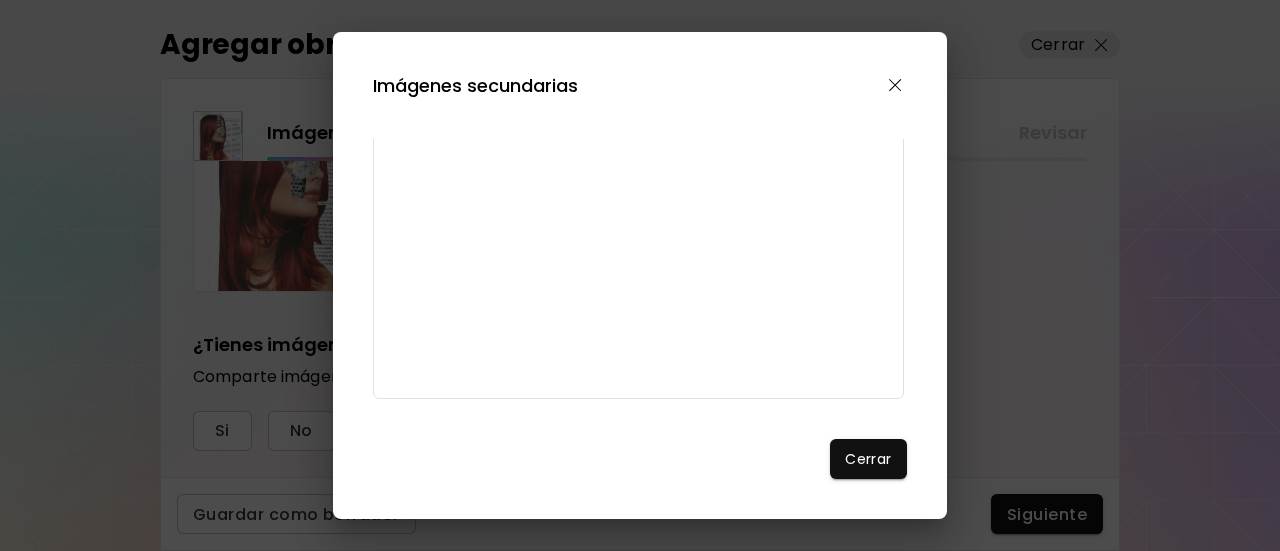scroll, scrollTop: 0, scrollLeft: 0, axis: both 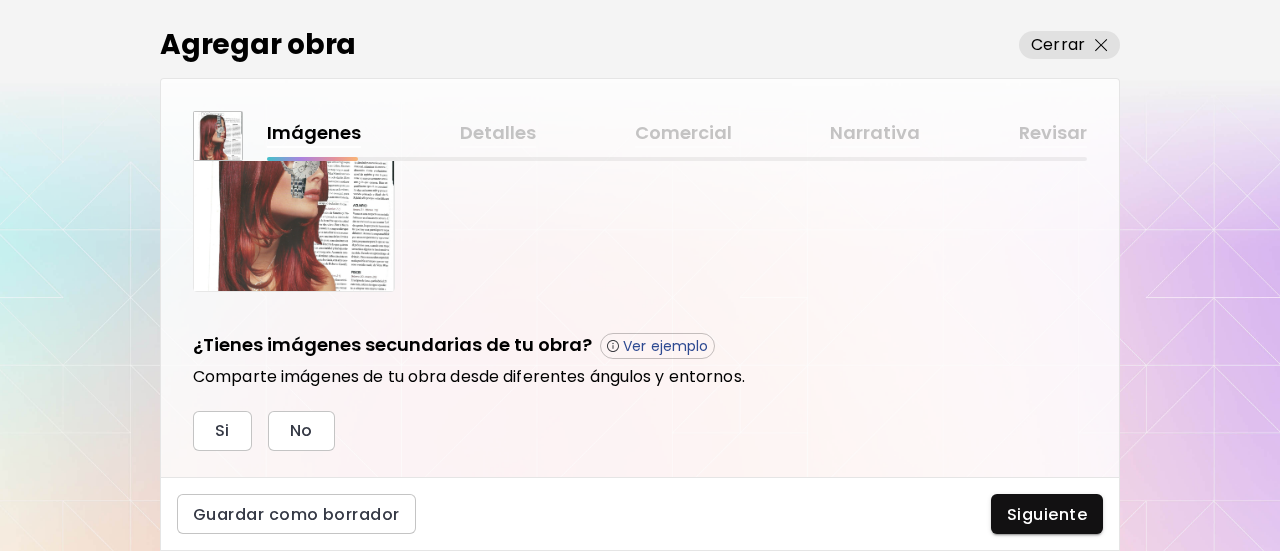 click on "Si No" at bounding box center [640, 431] 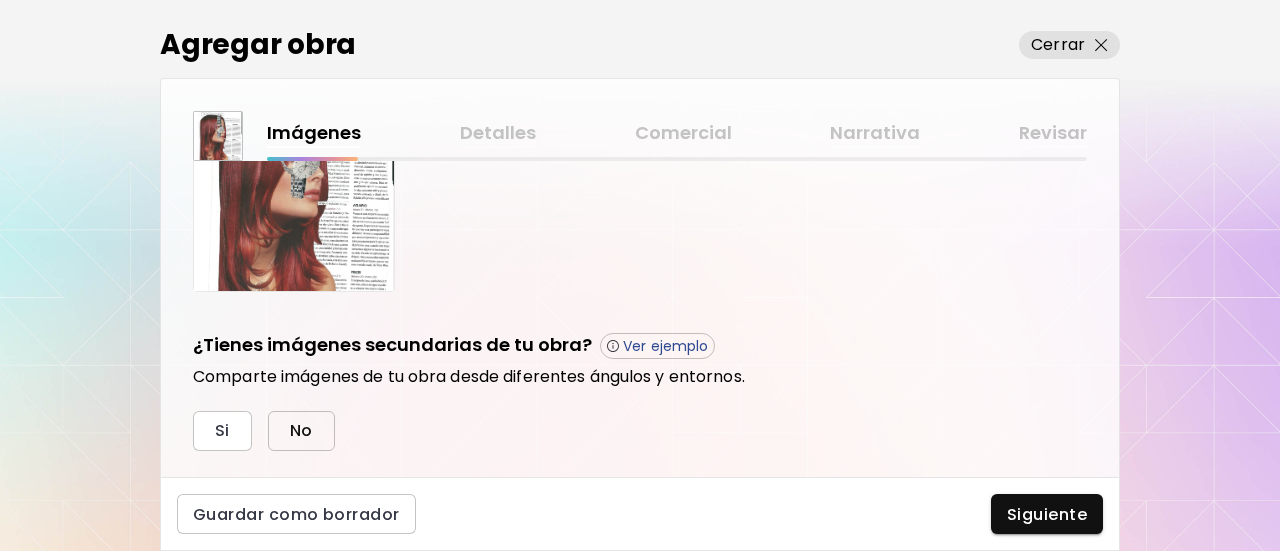 click on "No" at bounding box center [301, 431] 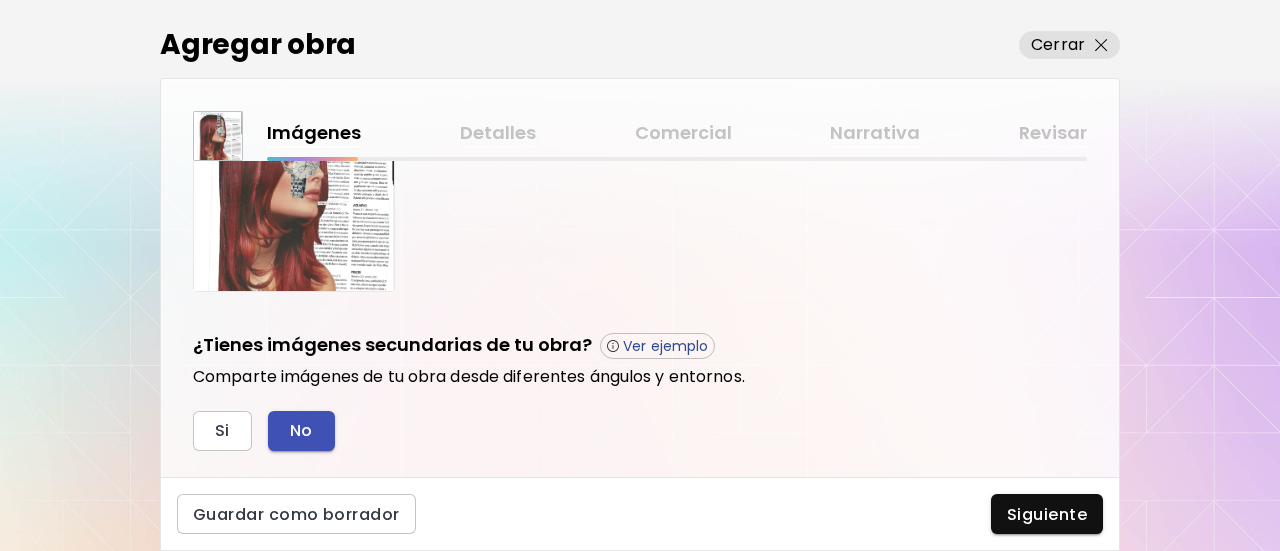scroll, scrollTop: 739, scrollLeft: 0, axis: vertical 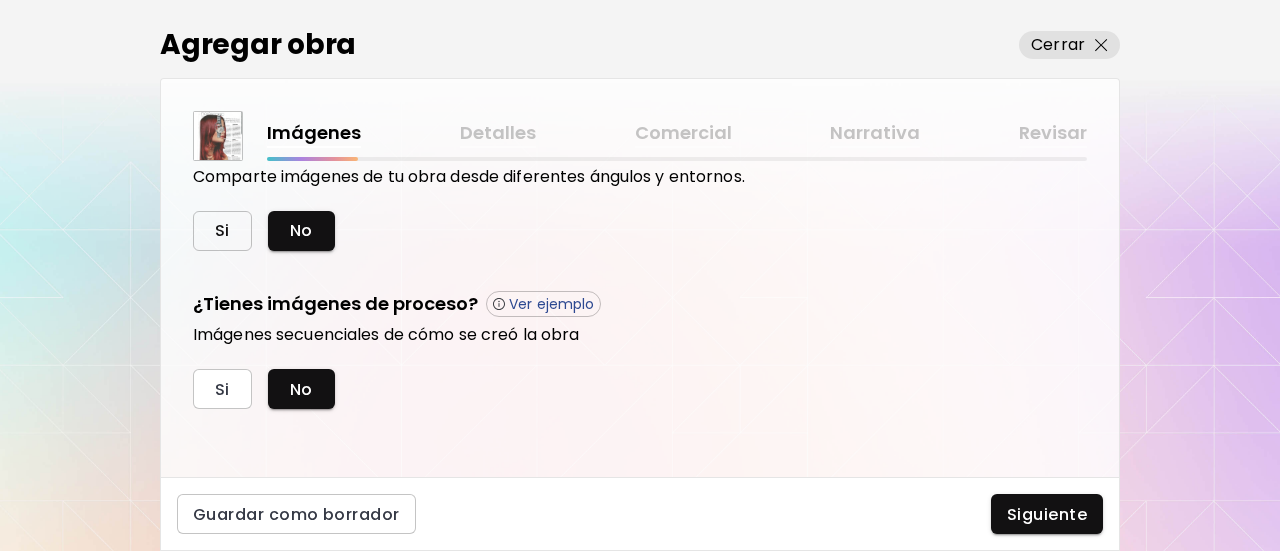 click on "Si" at bounding box center (222, 230) 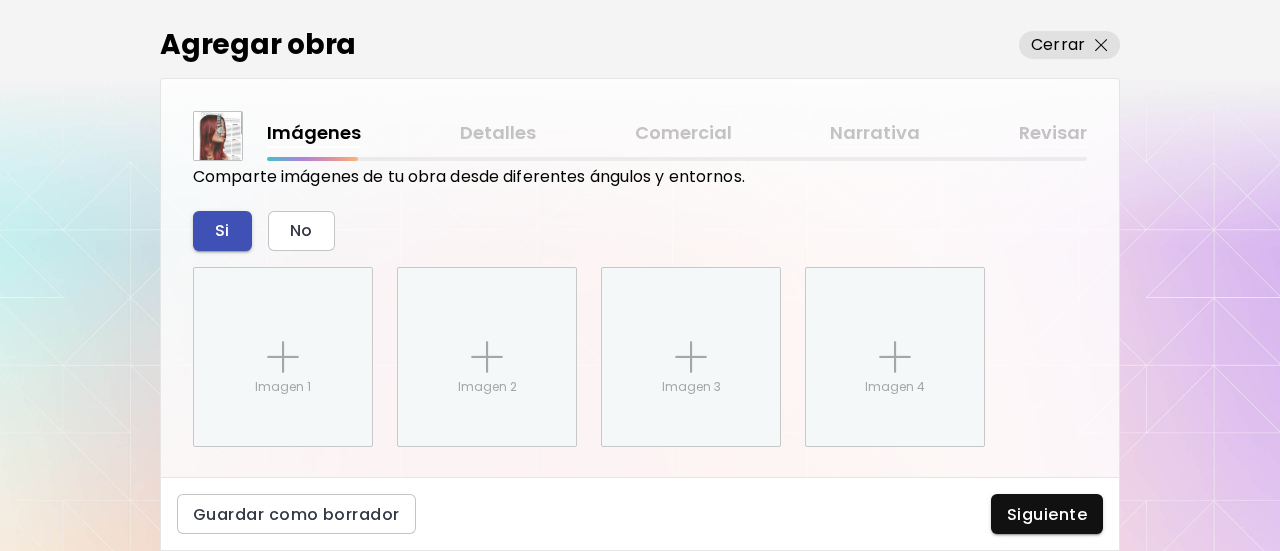 scroll, scrollTop: 843, scrollLeft: 0, axis: vertical 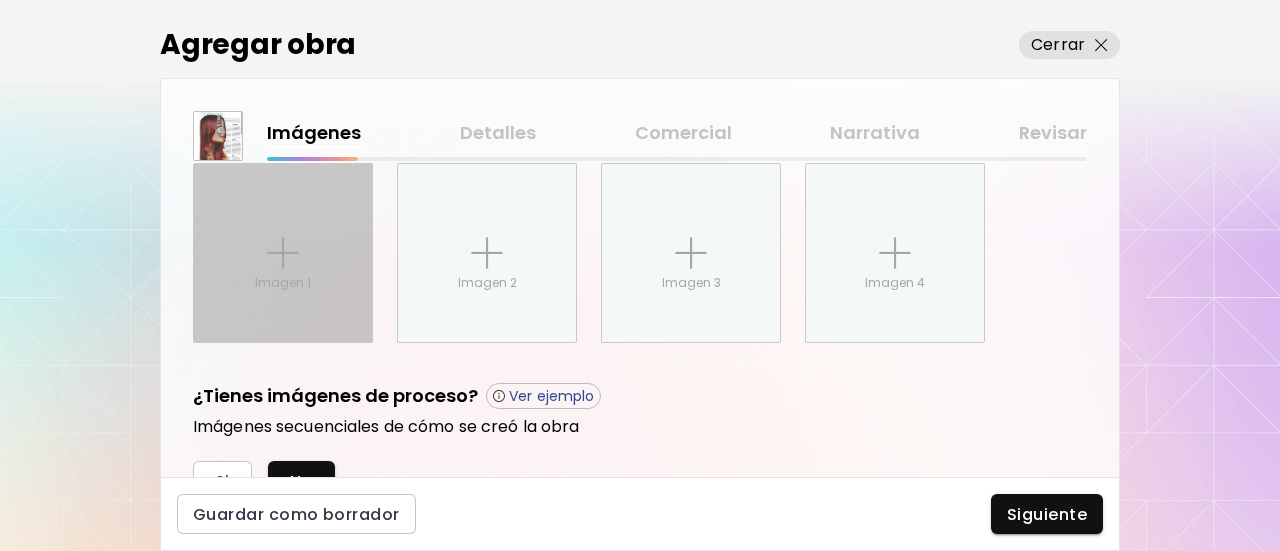 click at bounding box center (283, 253) 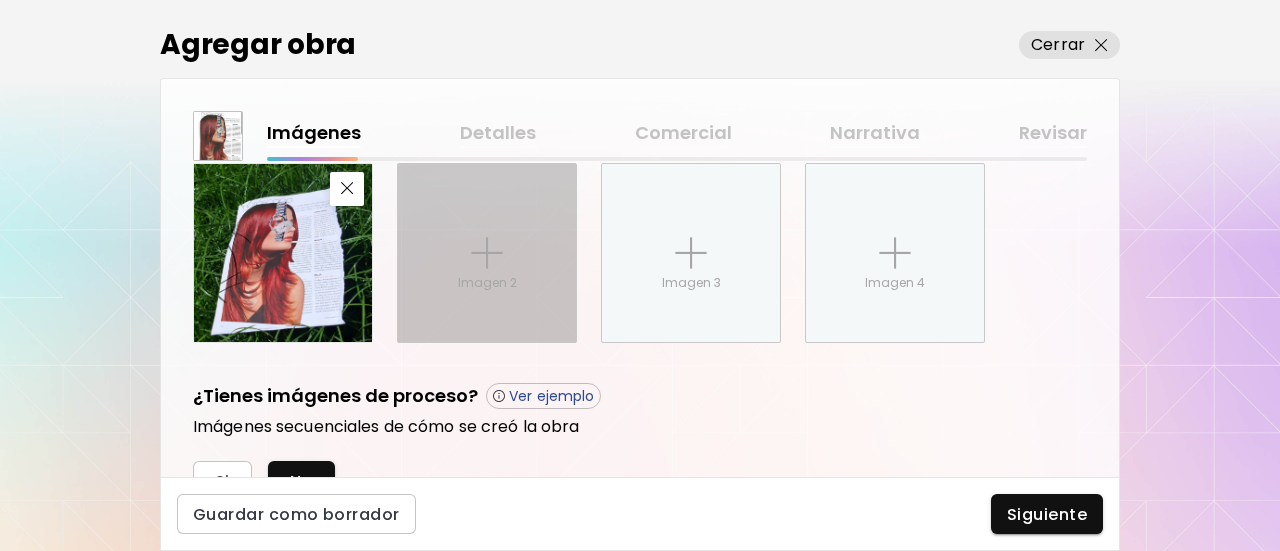click at bounding box center (487, 253) 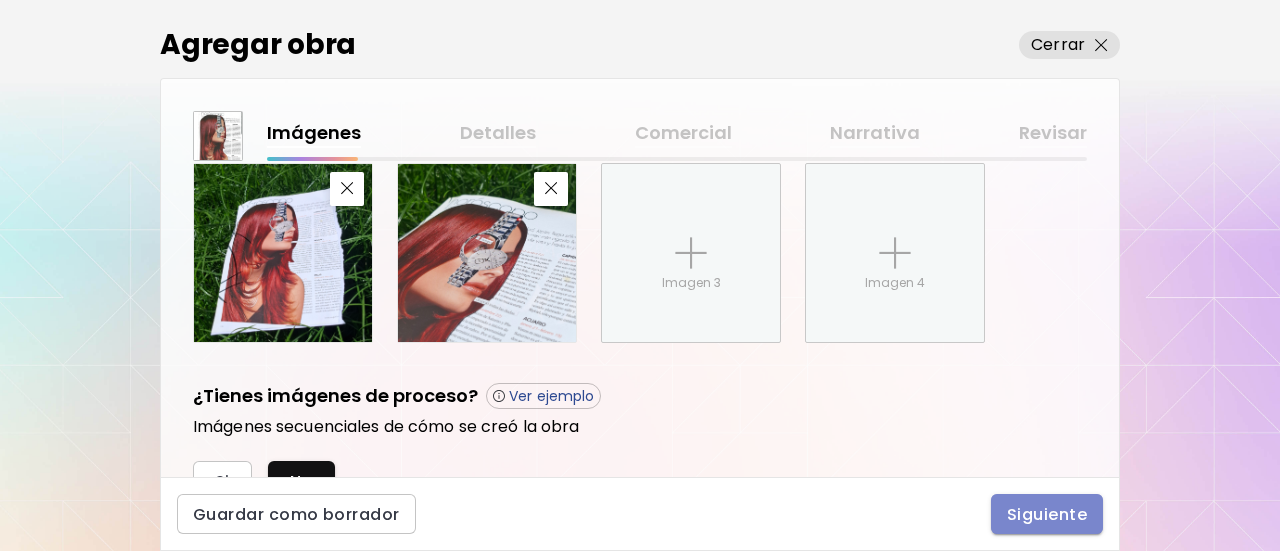 click on "Siguiente" at bounding box center [1047, 514] 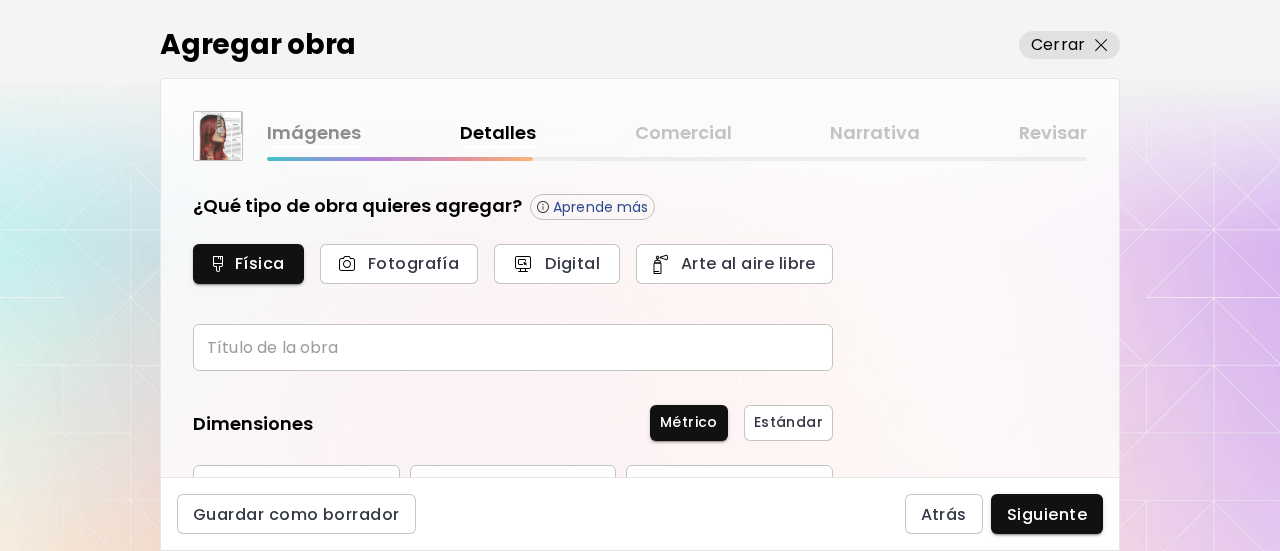 click at bounding box center [513, 347] 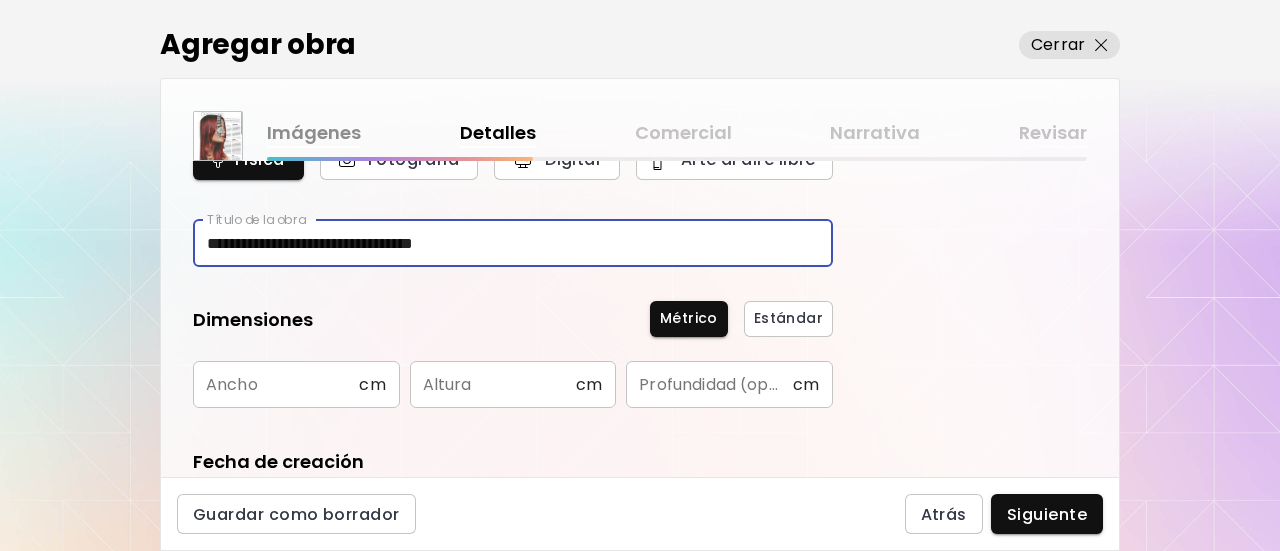 scroll, scrollTop: 200, scrollLeft: 0, axis: vertical 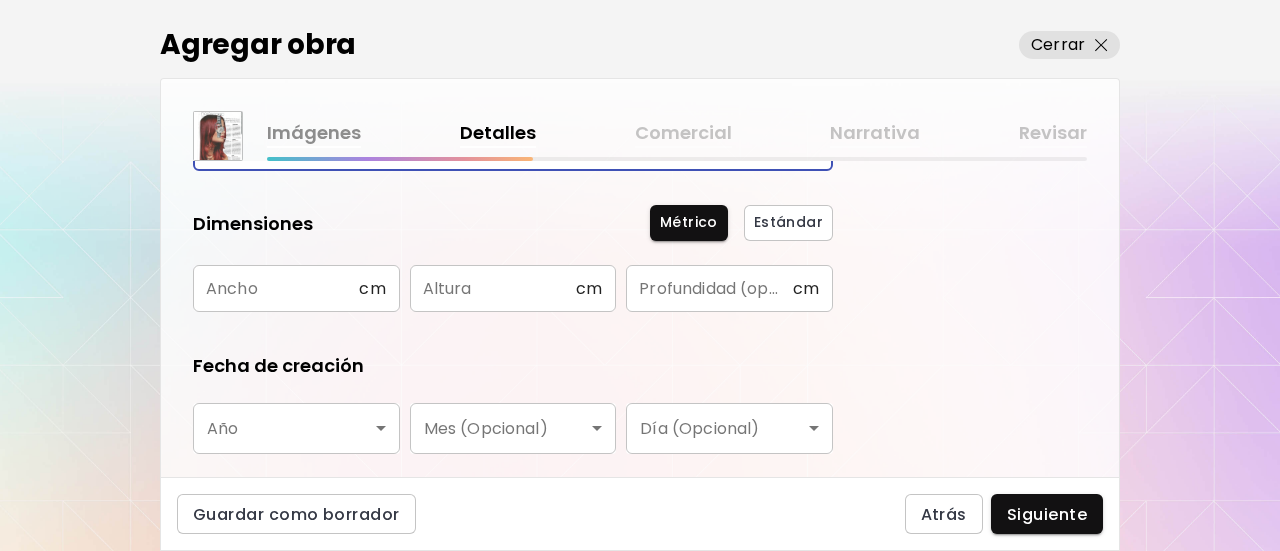 type on "**********" 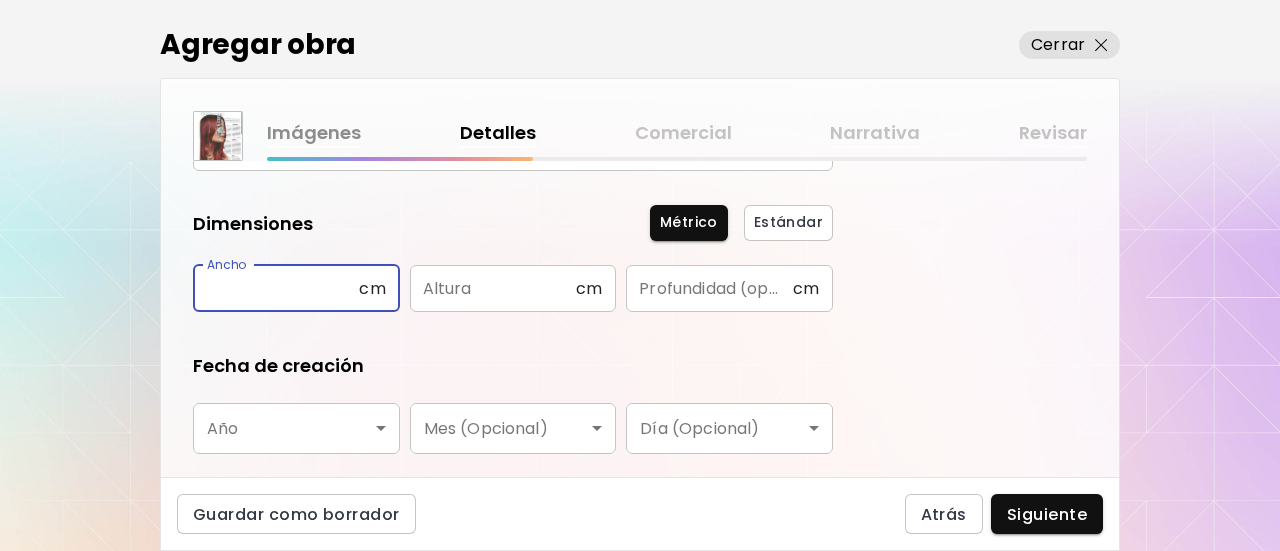 click at bounding box center [276, 288] 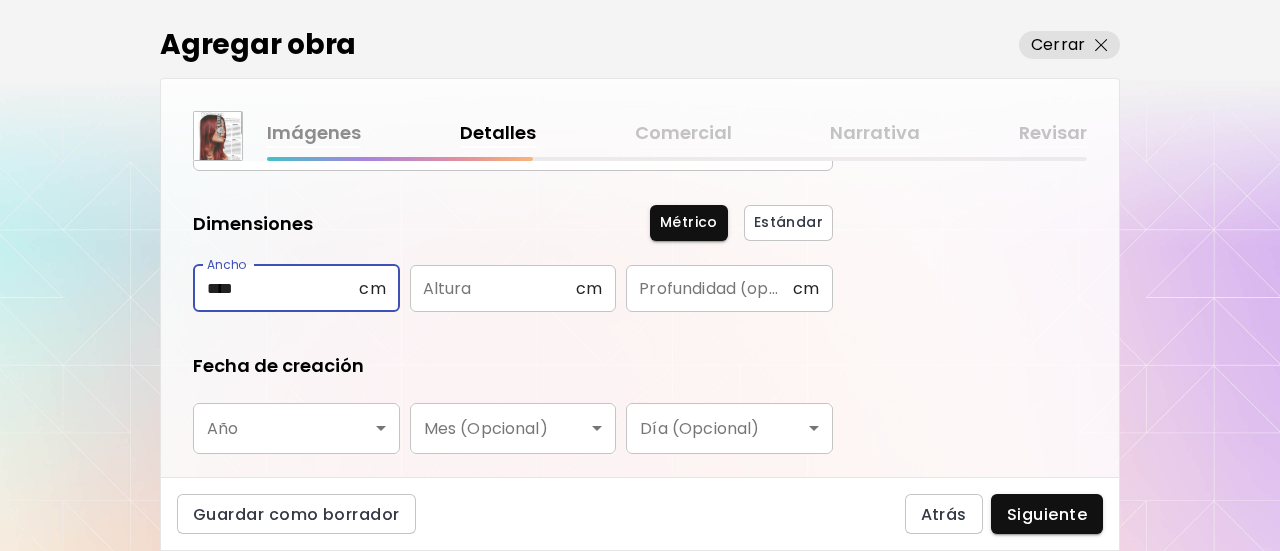 type on "****" 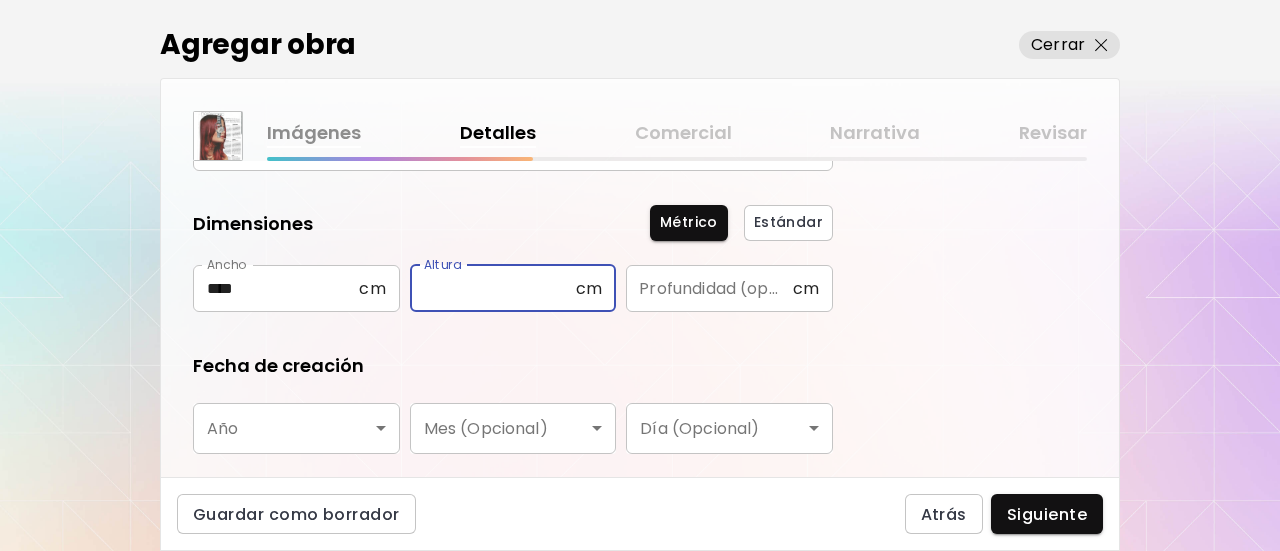 paste on "****" 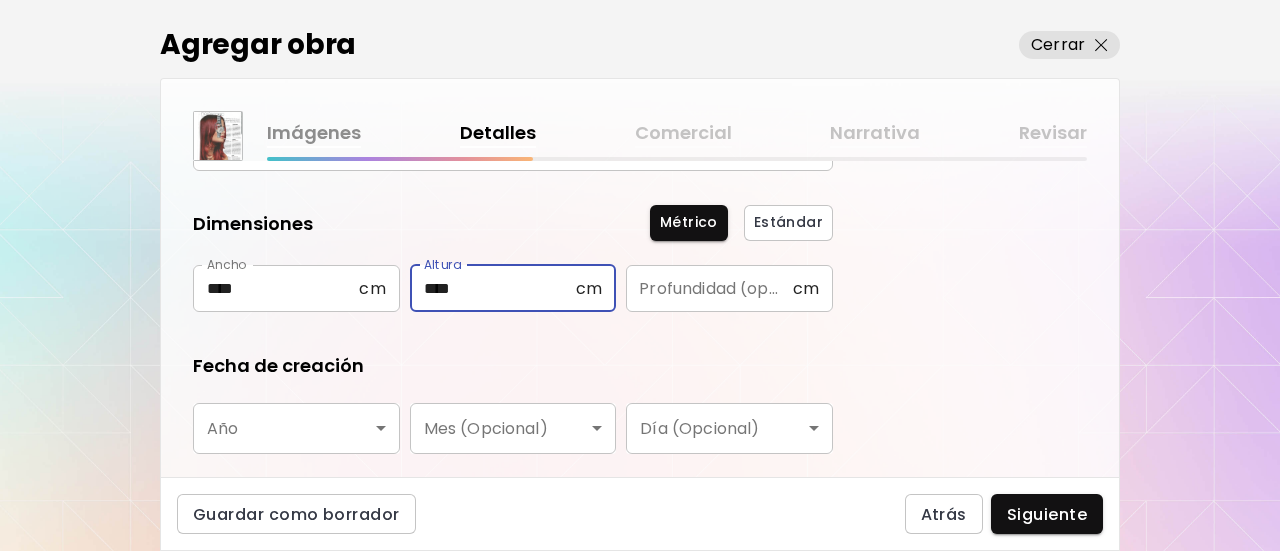 type on "****" 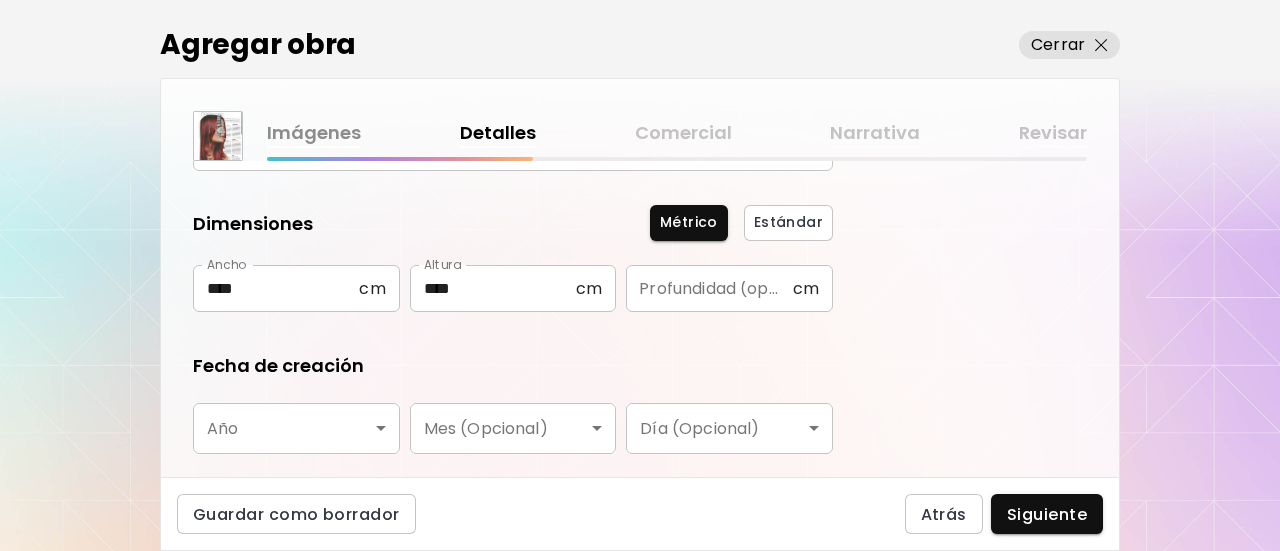 click on "Fecha de creación" at bounding box center (513, 366) 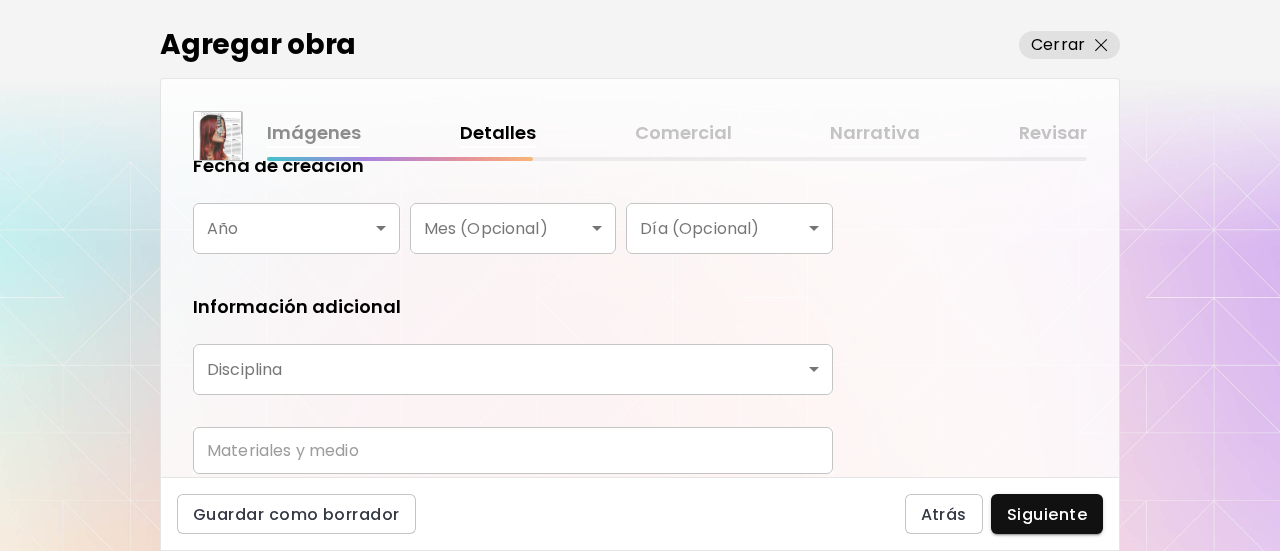 click on "**********" at bounding box center (640, 275) 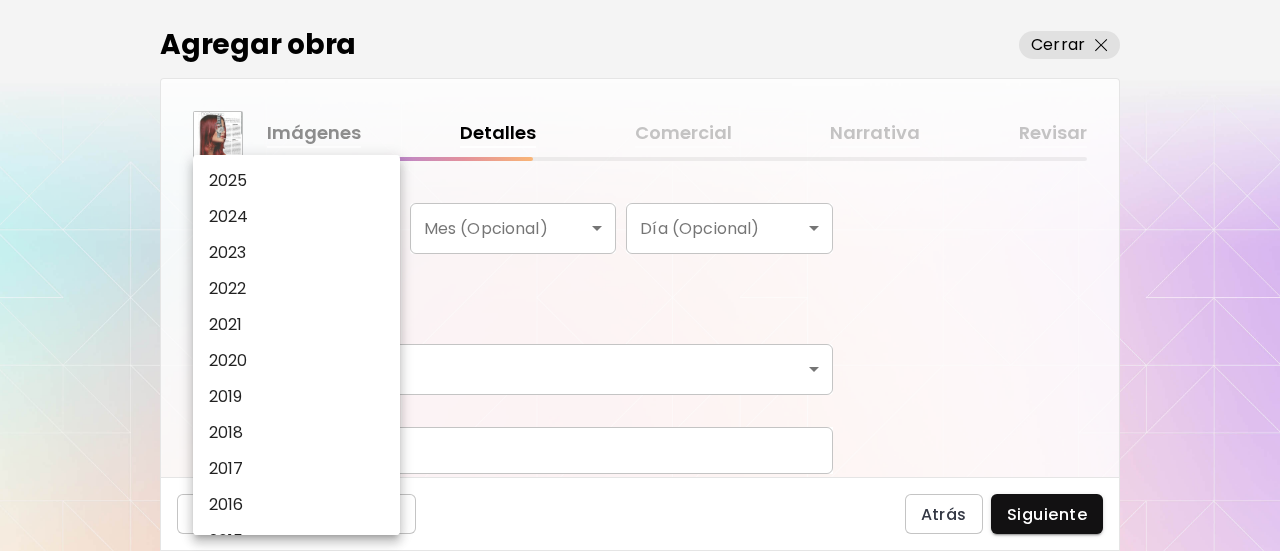 click on "2025" at bounding box center [301, 181] 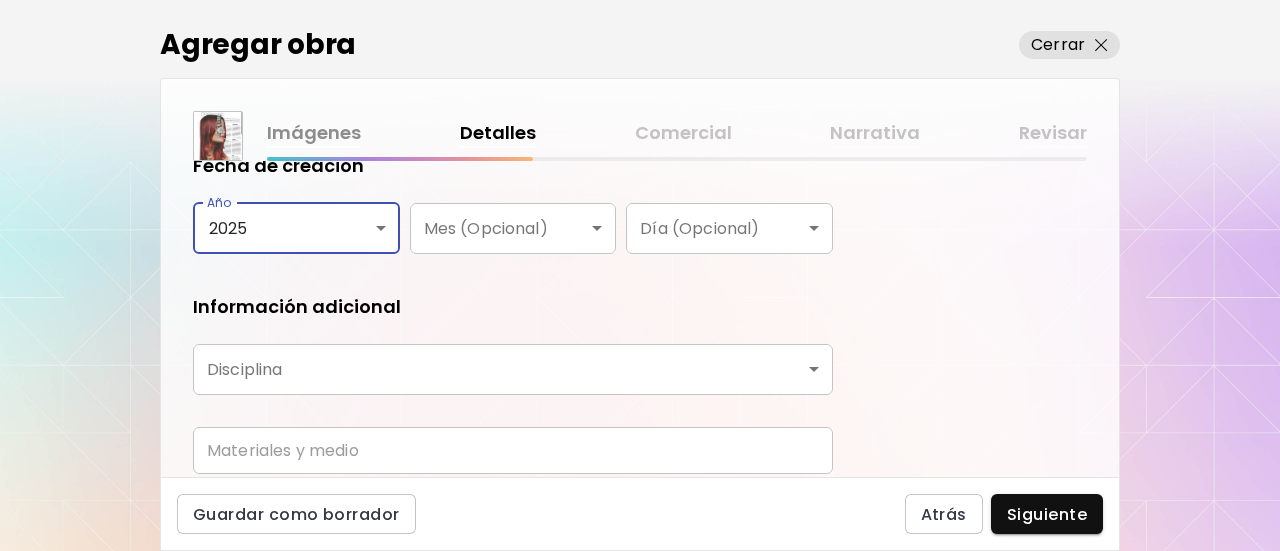 click on "Información adicional" at bounding box center [513, 307] 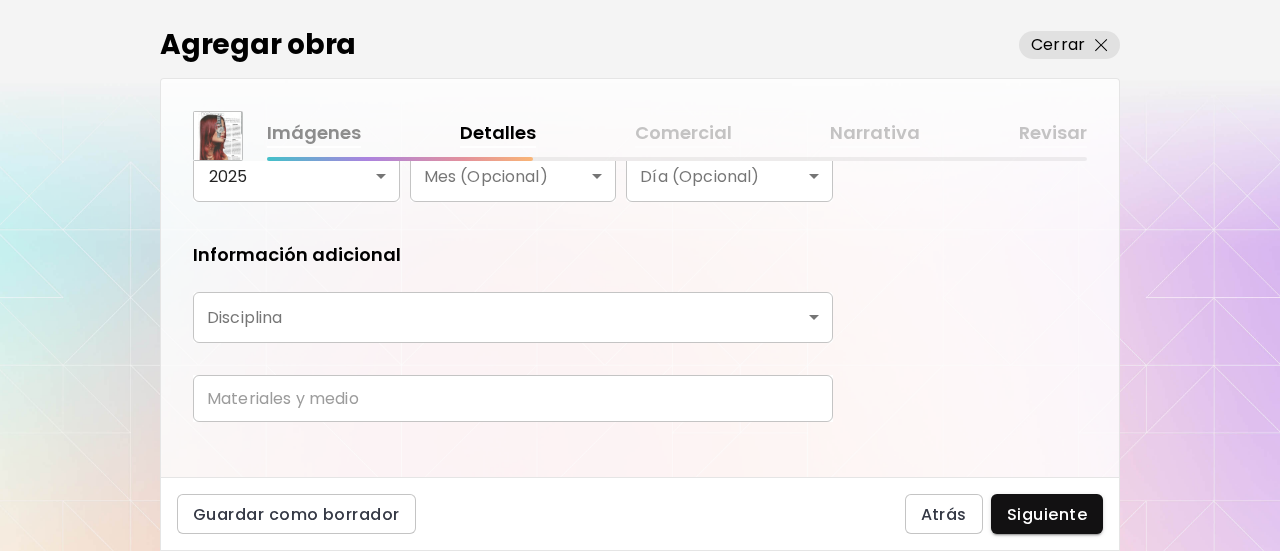 scroll, scrollTop: 474, scrollLeft: 0, axis: vertical 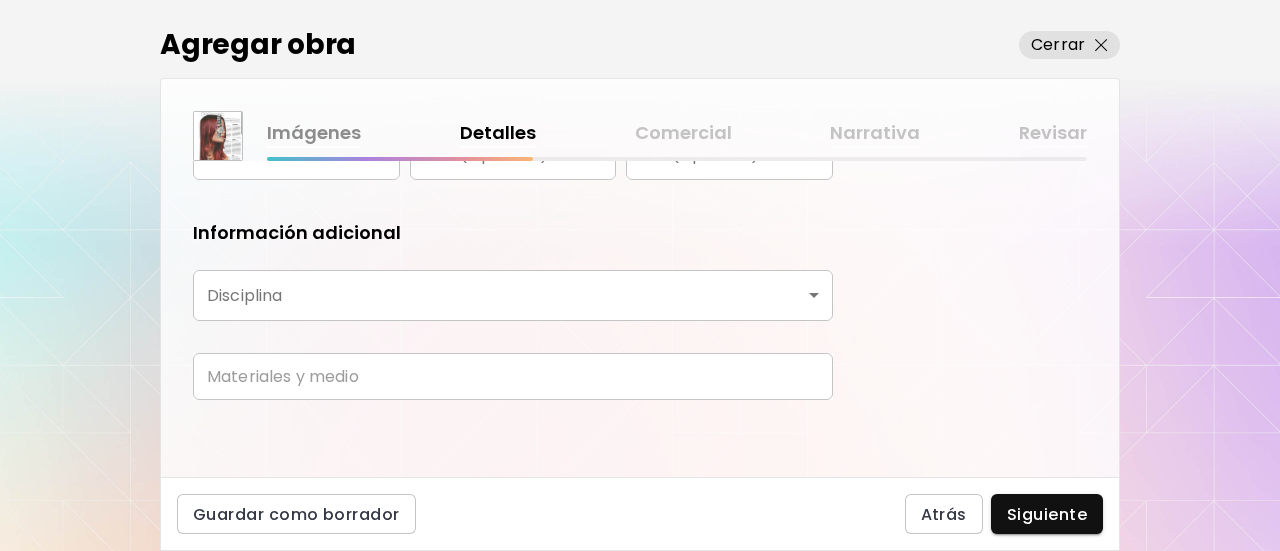 click on "**********" at bounding box center [640, 275] 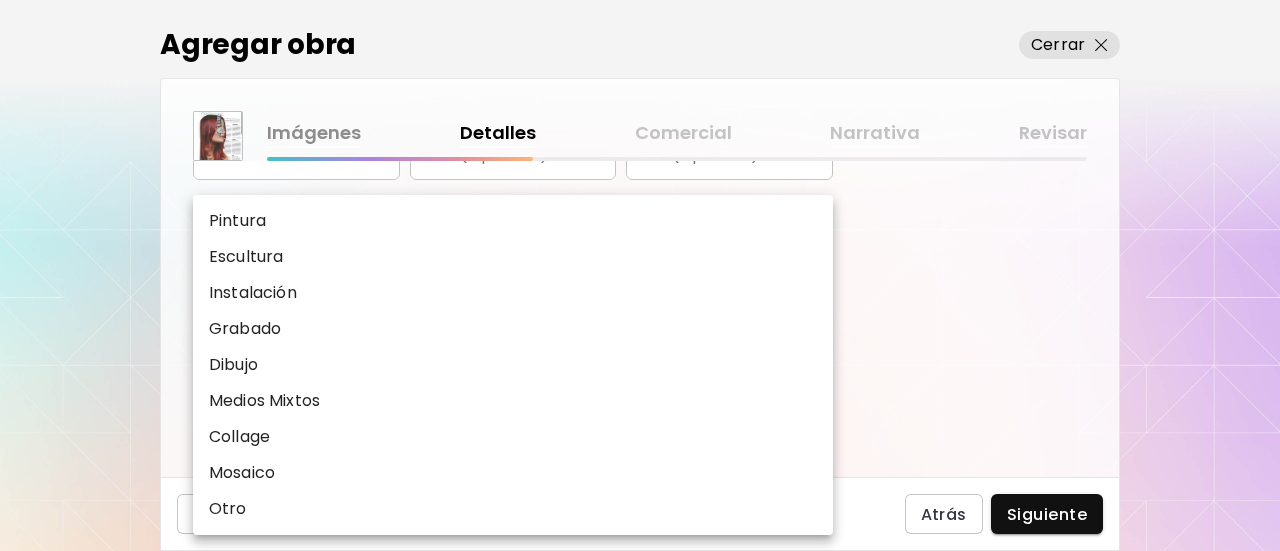 click on "Collage" at bounding box center [513, 437] 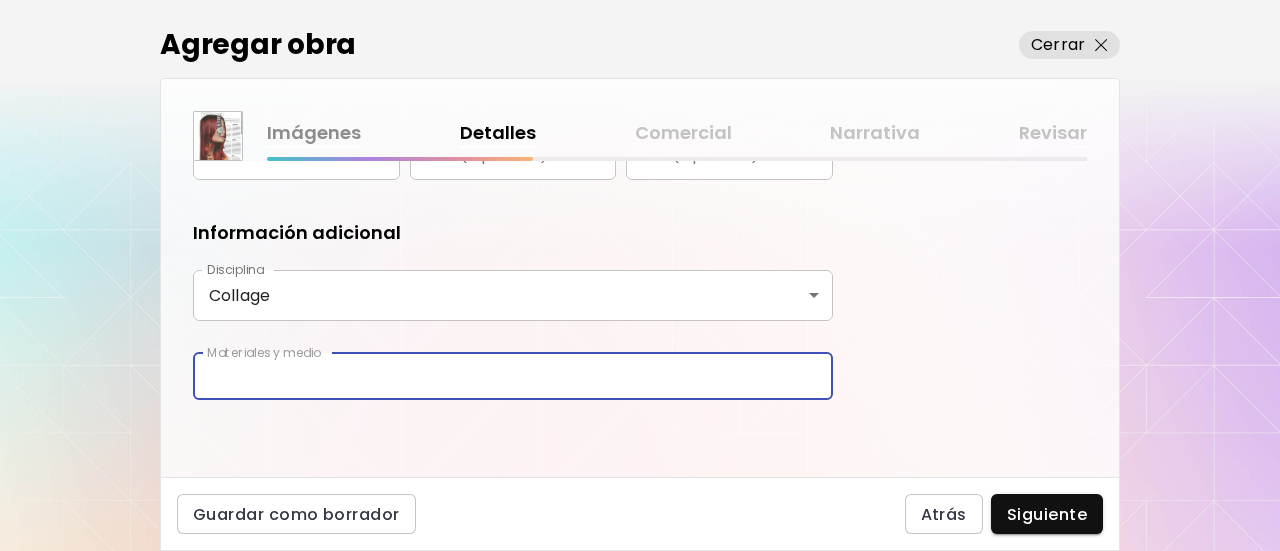 click at bounding box center (513, 376) 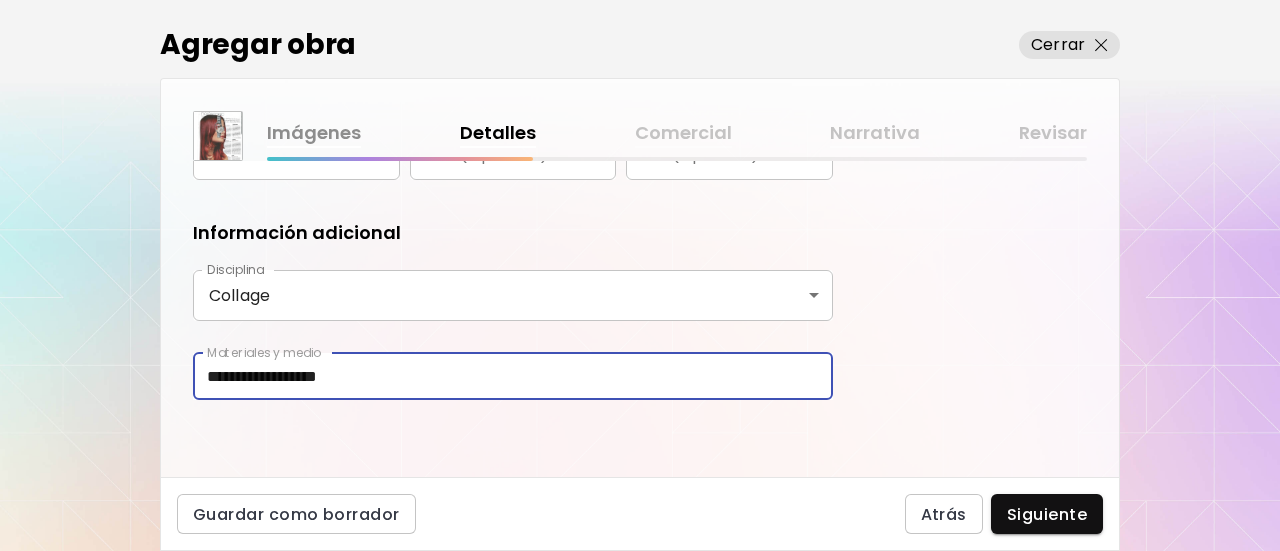 click on "**********" at bounding box center [640, 319] 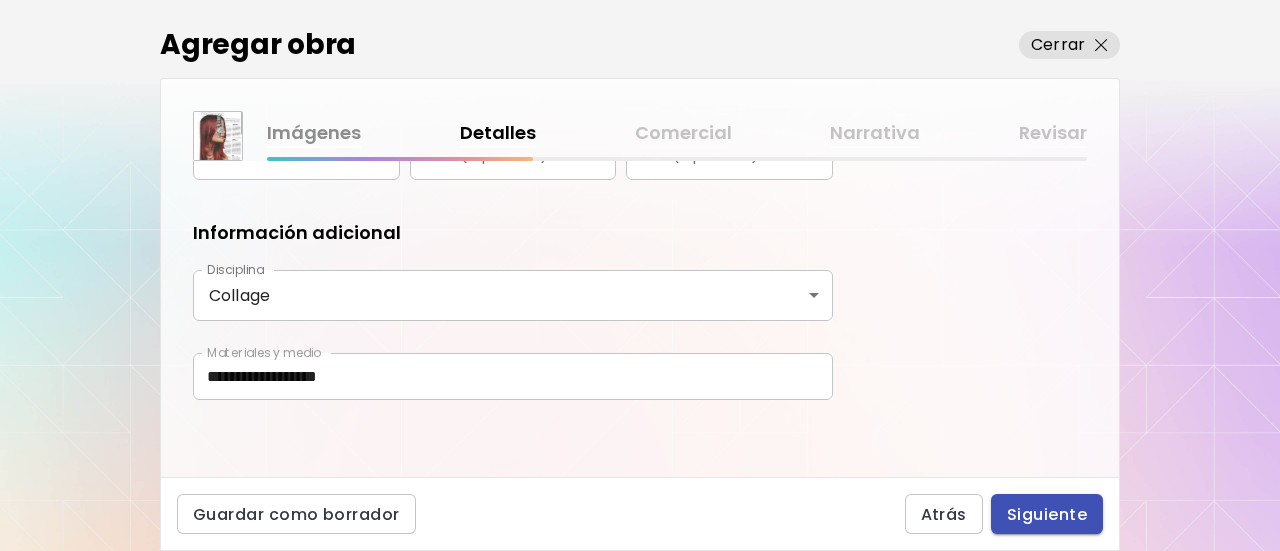 click on "Siguiente" at bounding box center (1047, 514) 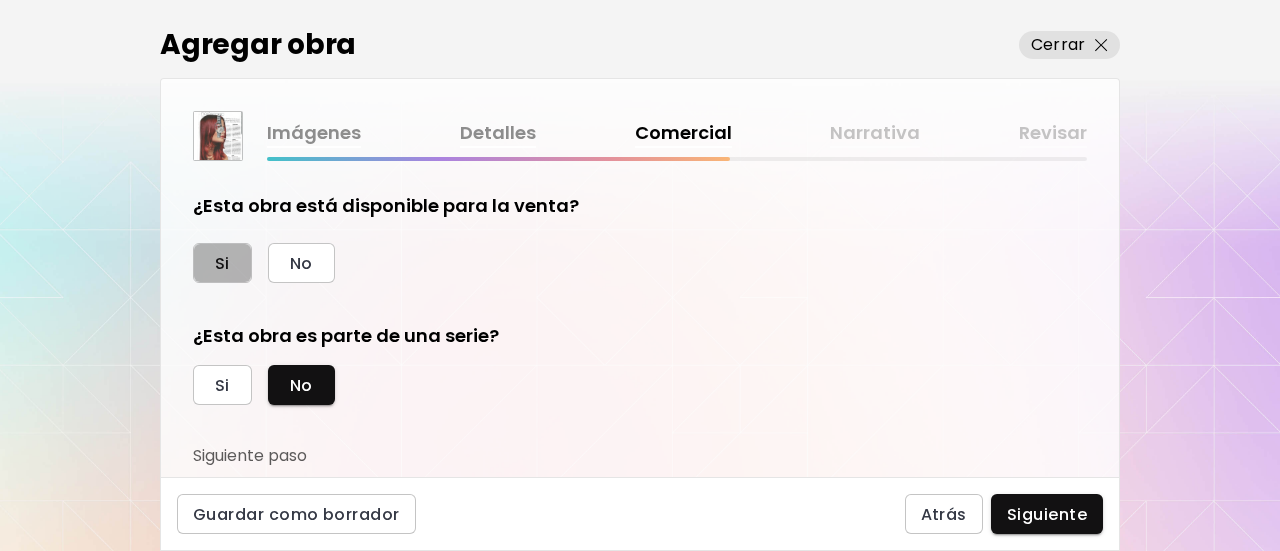 click on "Si" at bounding box center (222, 263) 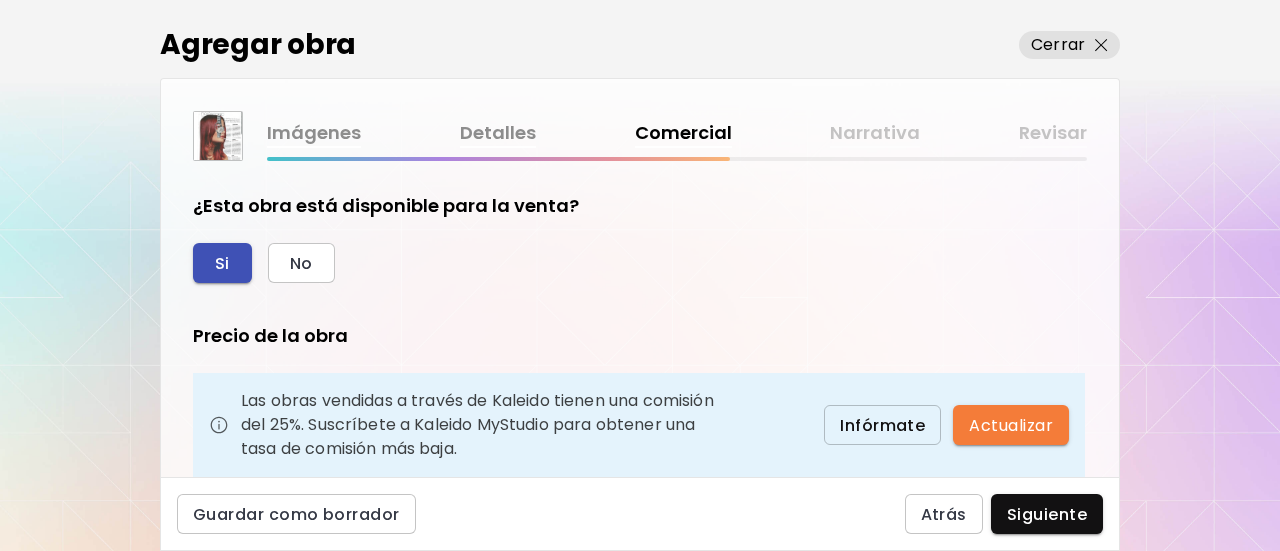 click on "Si" at bounding box center (222, 263) 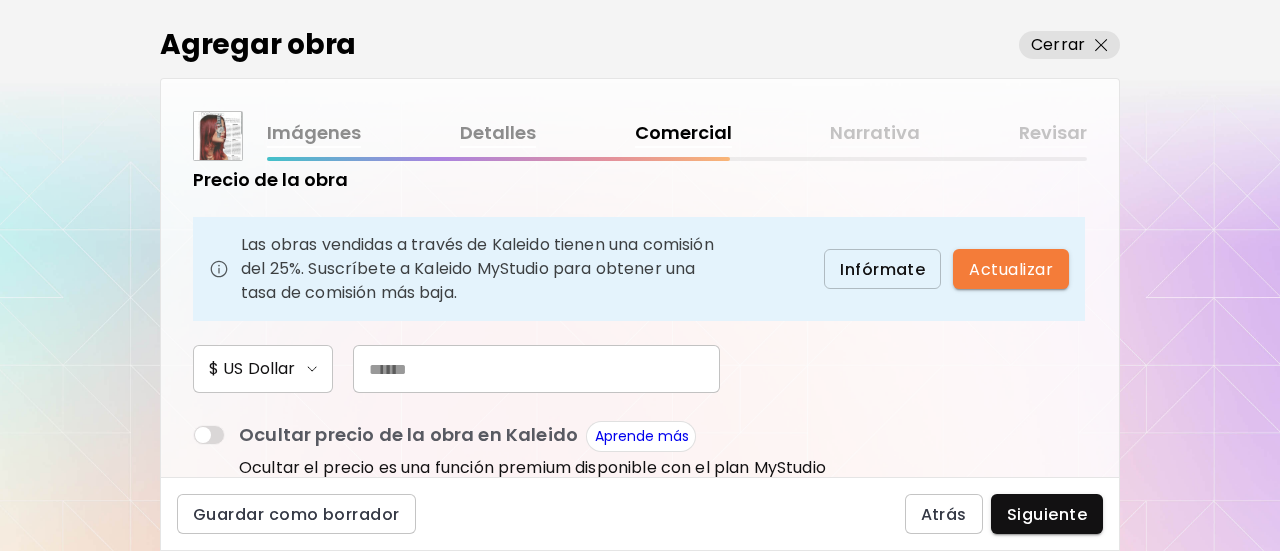 scroll, scrollTop: 200, scrollLeft: 0, axis: vertical 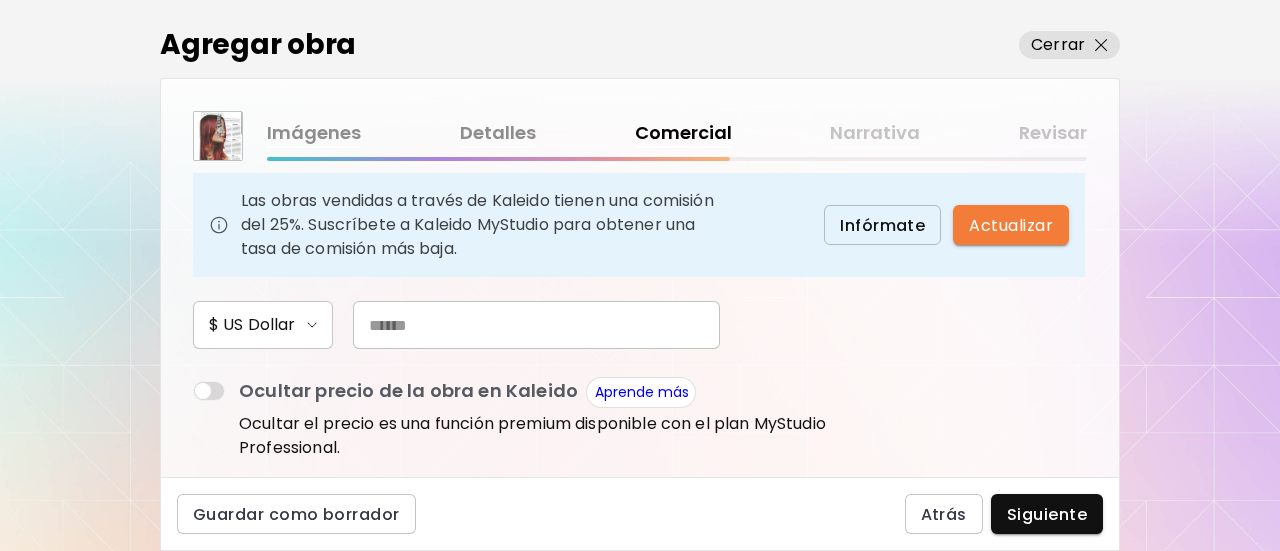 click at bounding box center [536, 325] 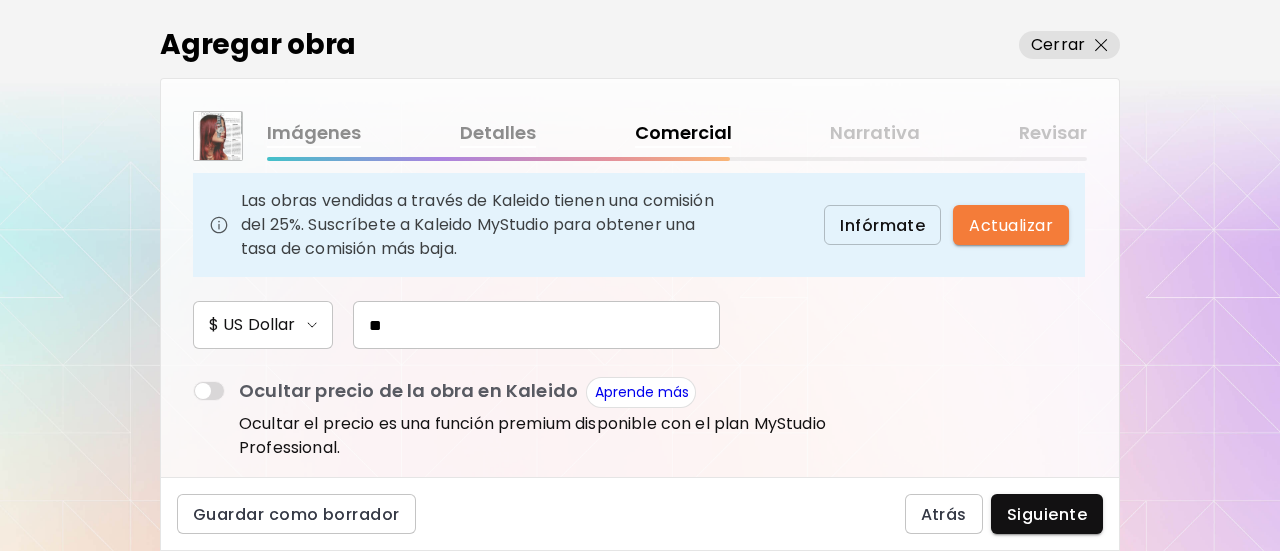 click on "Ocultar precio de la obra en Kaleido Aprende más" at bounding box center [536, 392] 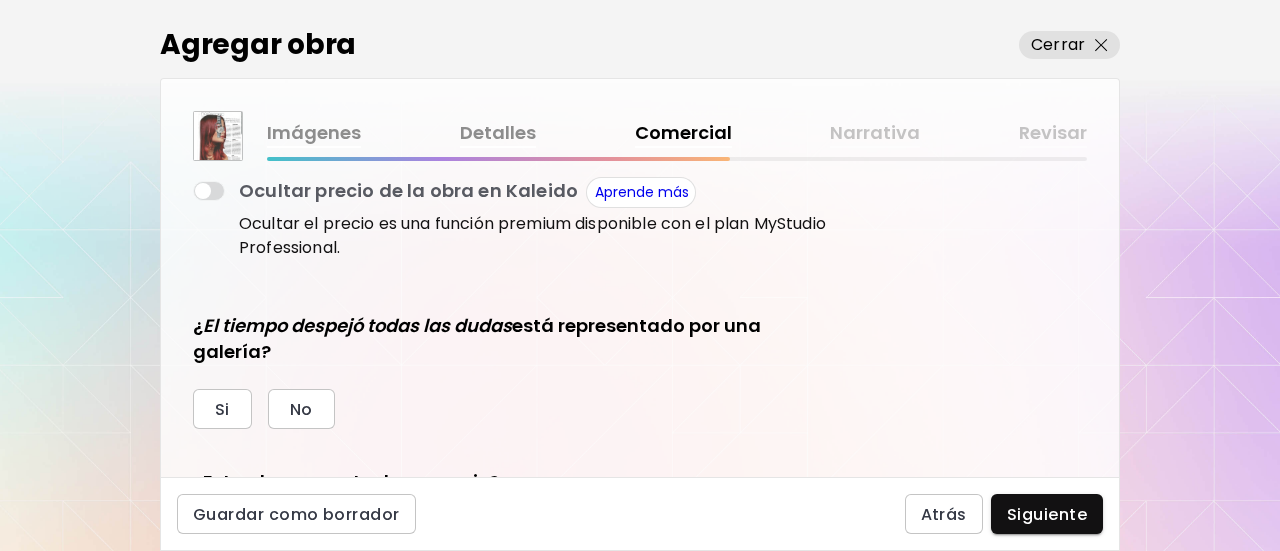 scroll, scrollTop: 500, scrollLeft: 0, axis: vertical 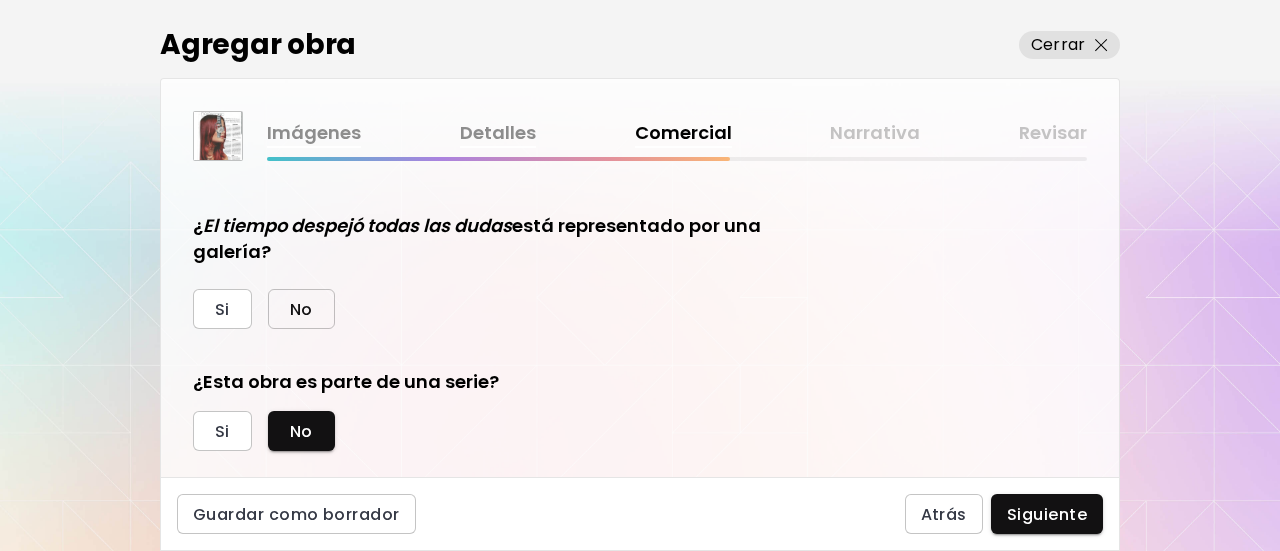 click on "No" at bounding box center [301, 309] 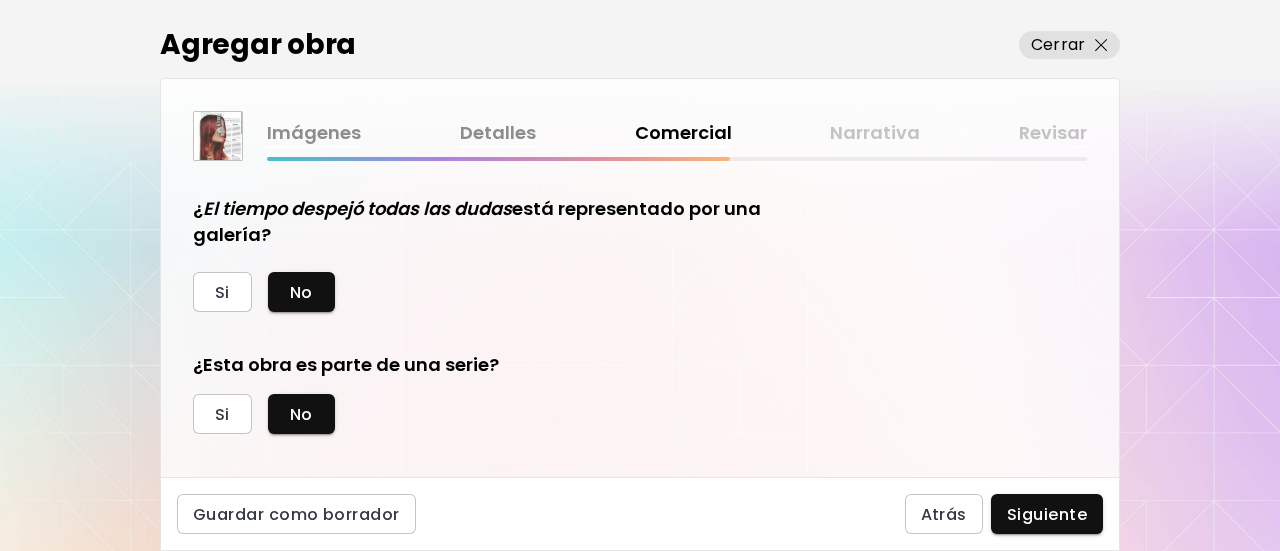 scroll, scrollTop: 534, scrollLeft: 0, axis: vertical 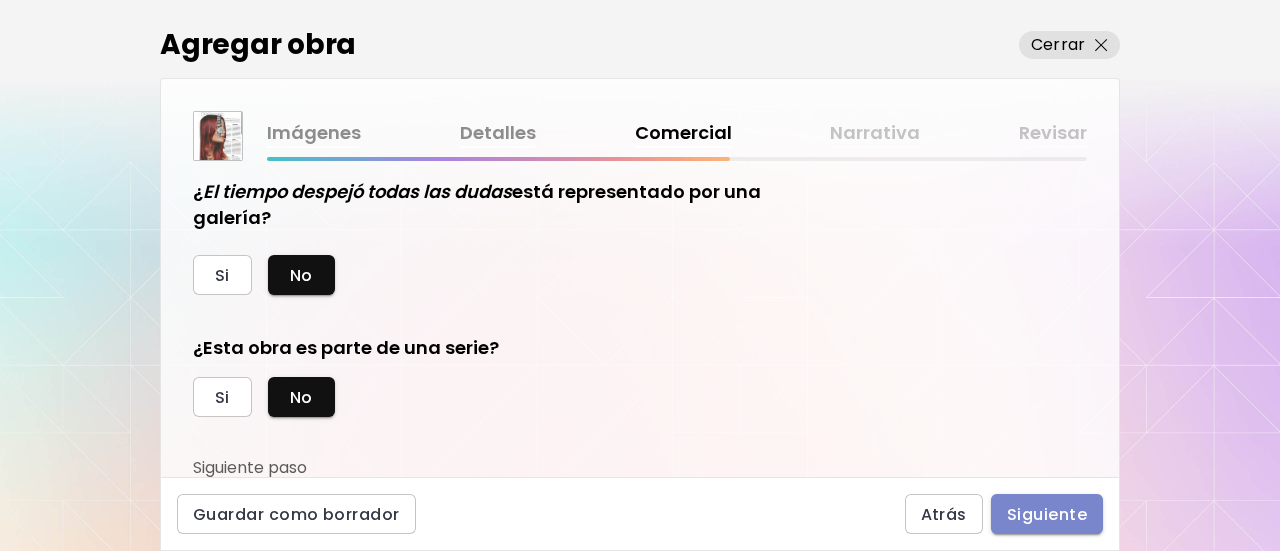 click on "Siguiente" at bounding box center (1047, 514) 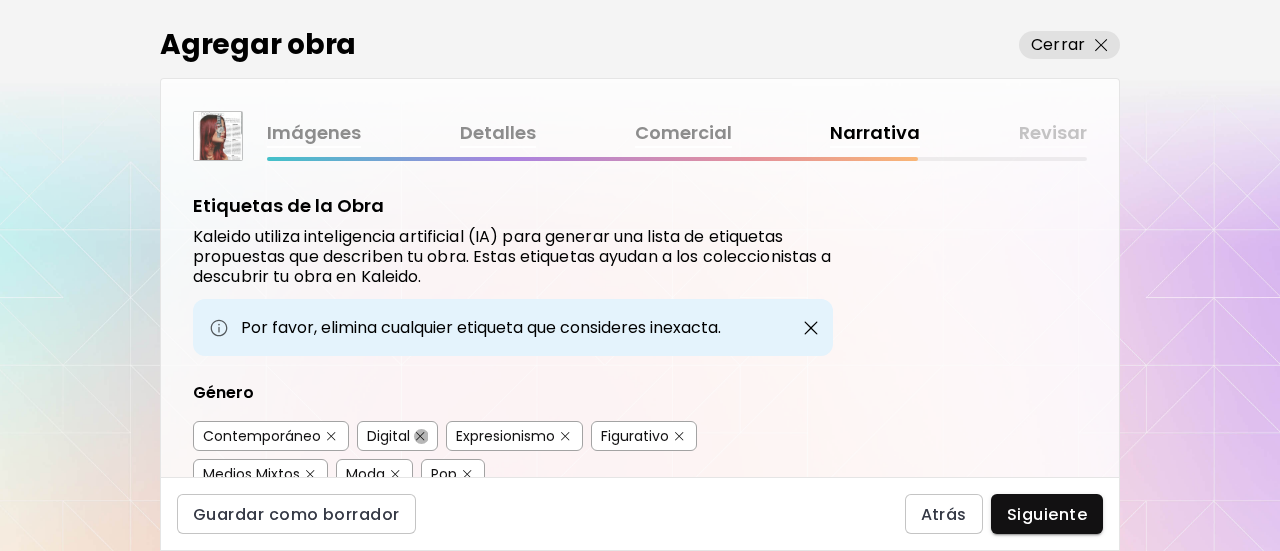 click at bounding box center (420, 436) 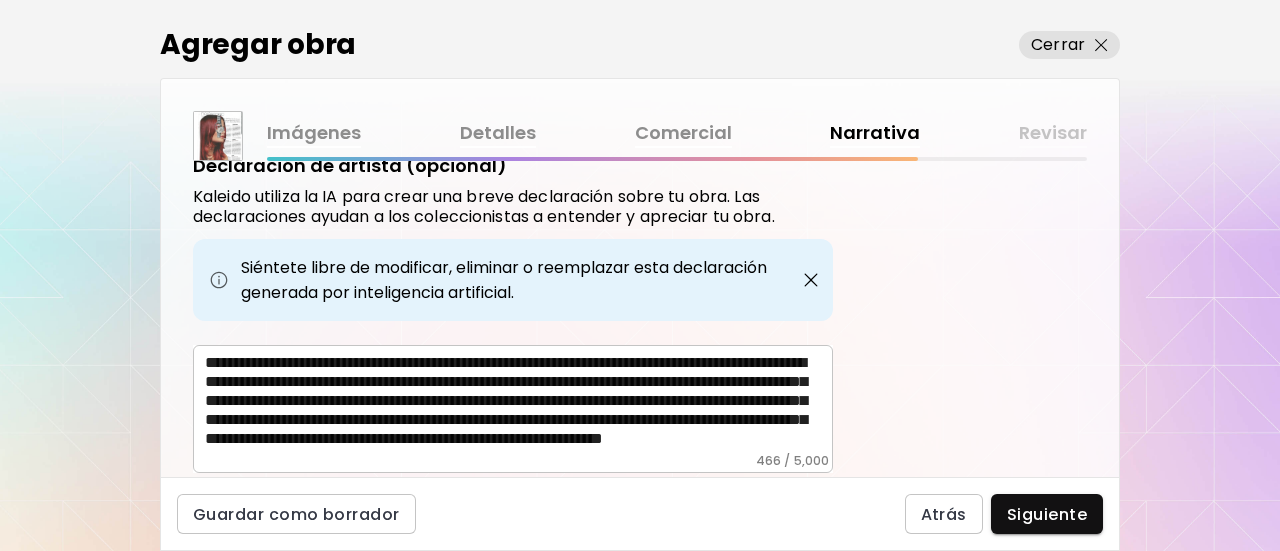 scroll, scrollTop: 700, scrollLeft: 0, axis: vertical 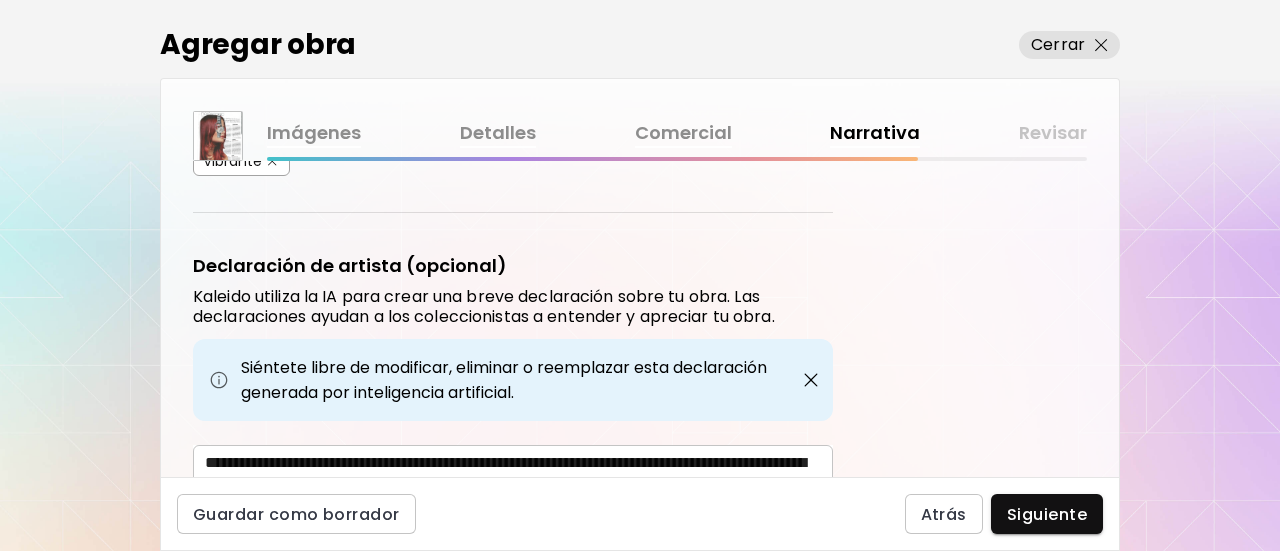 click on "**********" at bounding box center [519, 503] 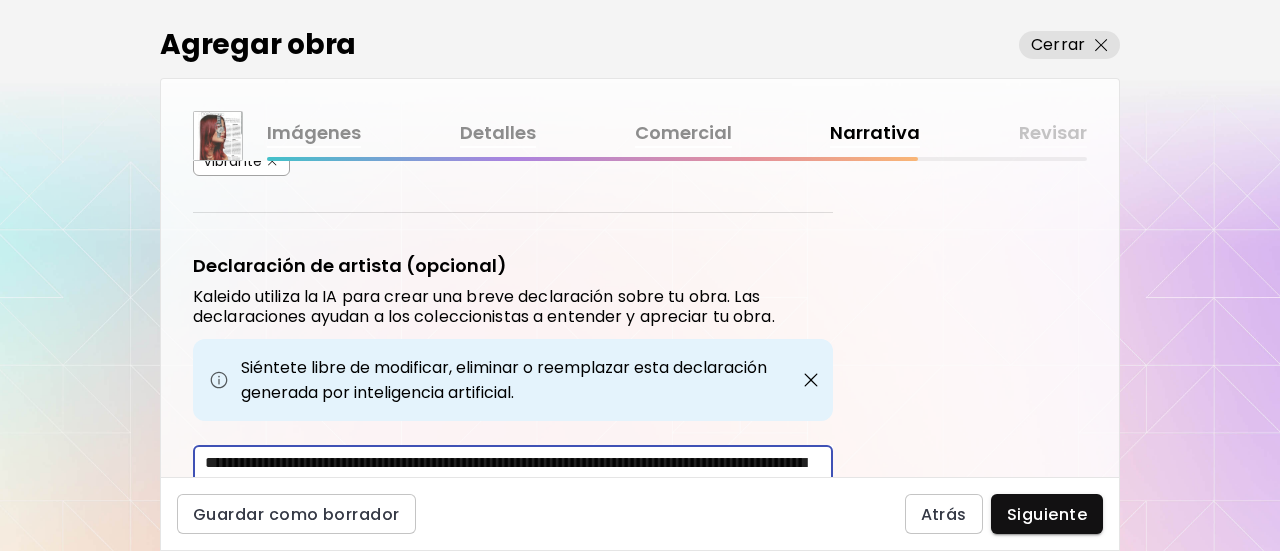 click on "**********" at bounding box center [519, 503] 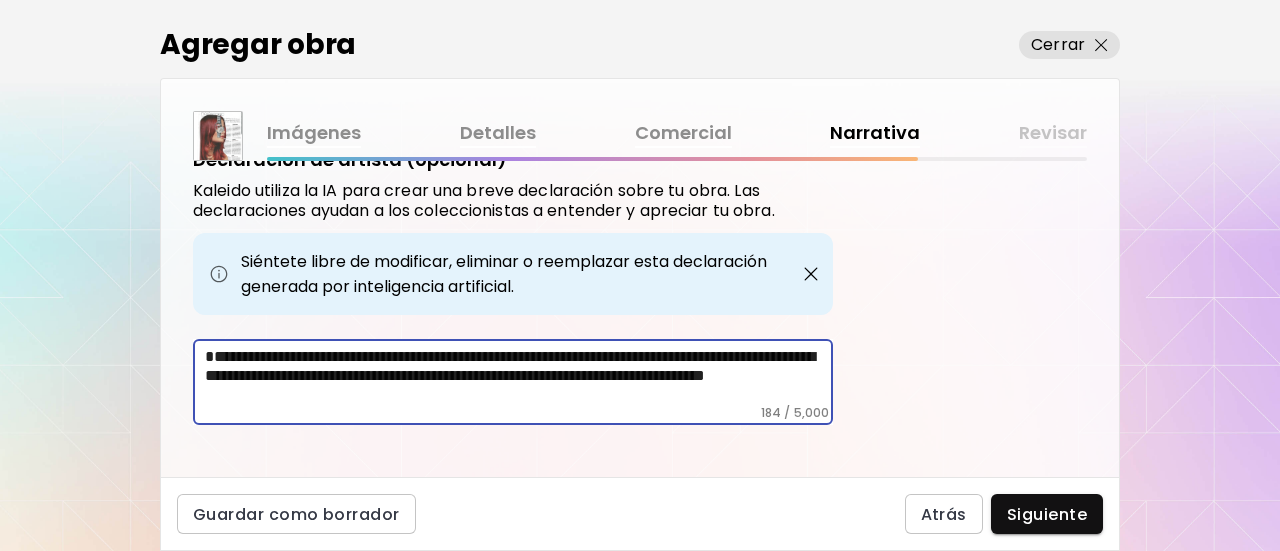 scroll, scrollTop: 807, scrollLeft: 0, axis: vertical 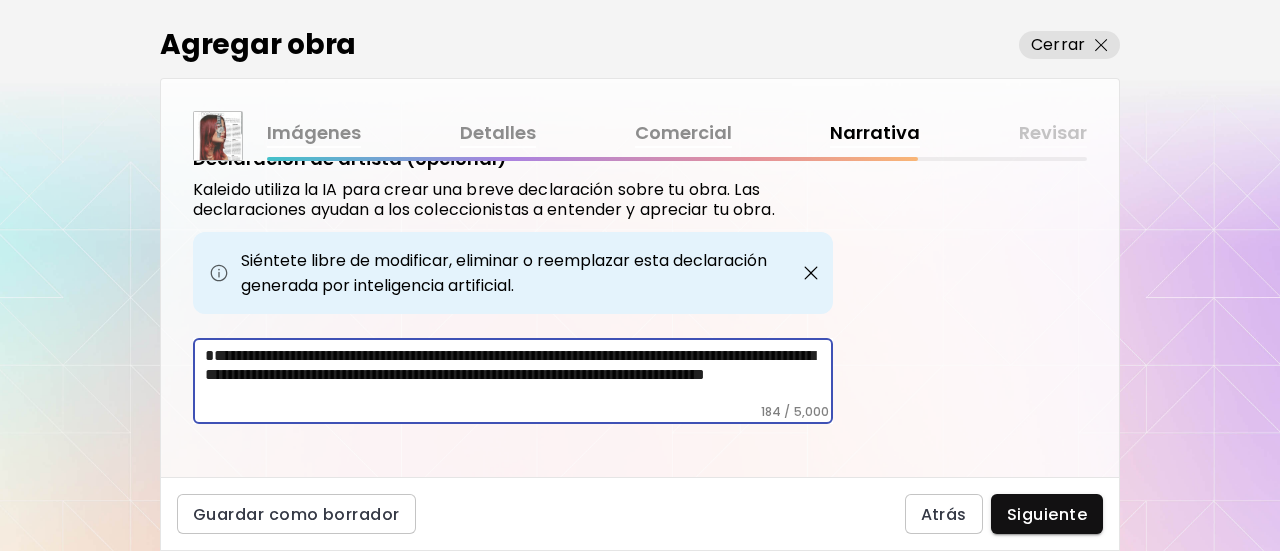 drag, startPoint x: 597, startPoint y: 383, endPoint x: 206, endPoint y: 272, distance: 406.4505 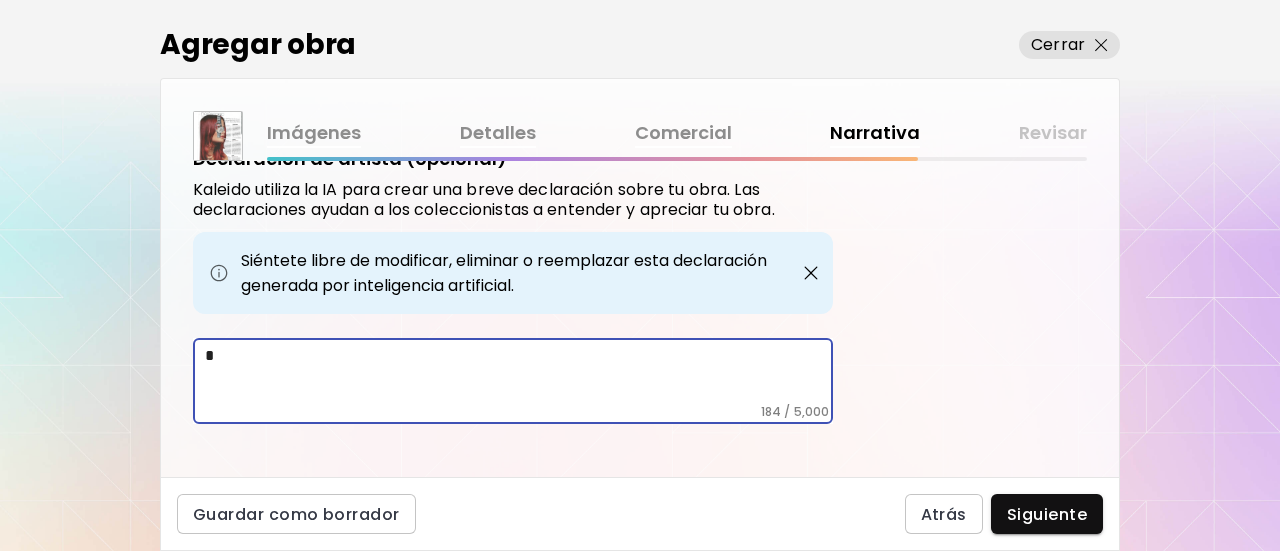 scroll, scrollTop: 769, scrollLeft: 0, axis: vertical 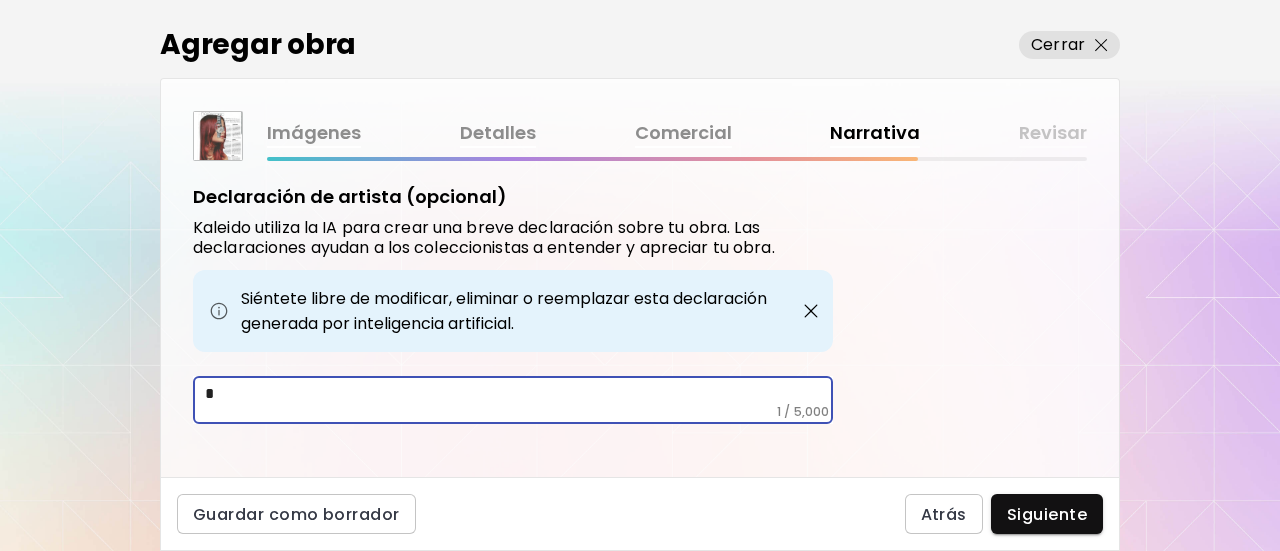 paste on "**********" 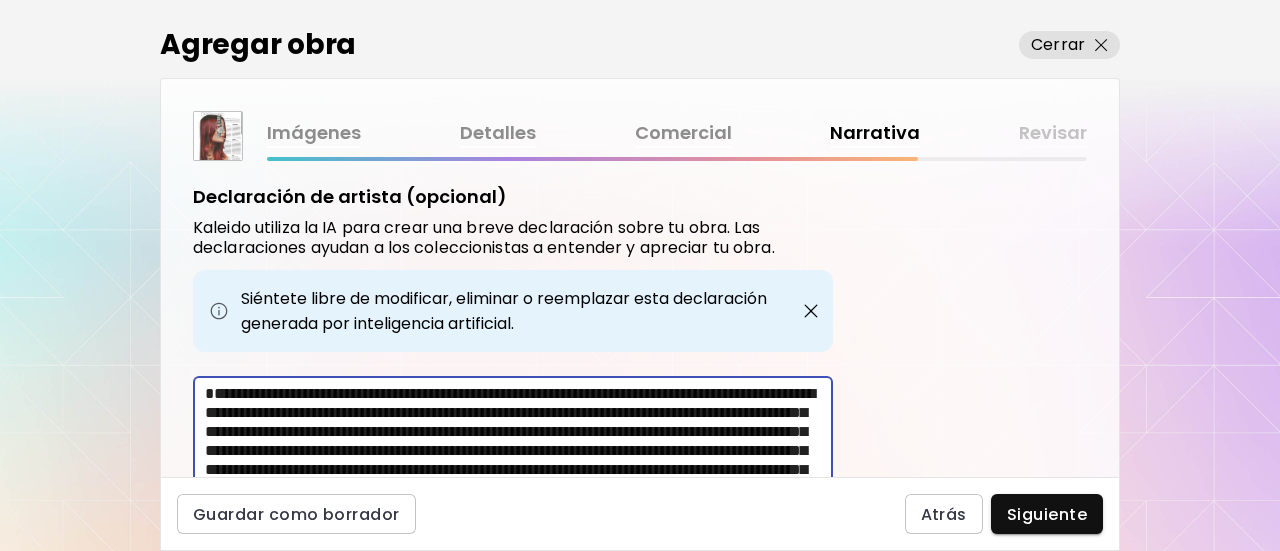 scroll, scrollTop: 110, scrollLeft: 0, axis: vertical 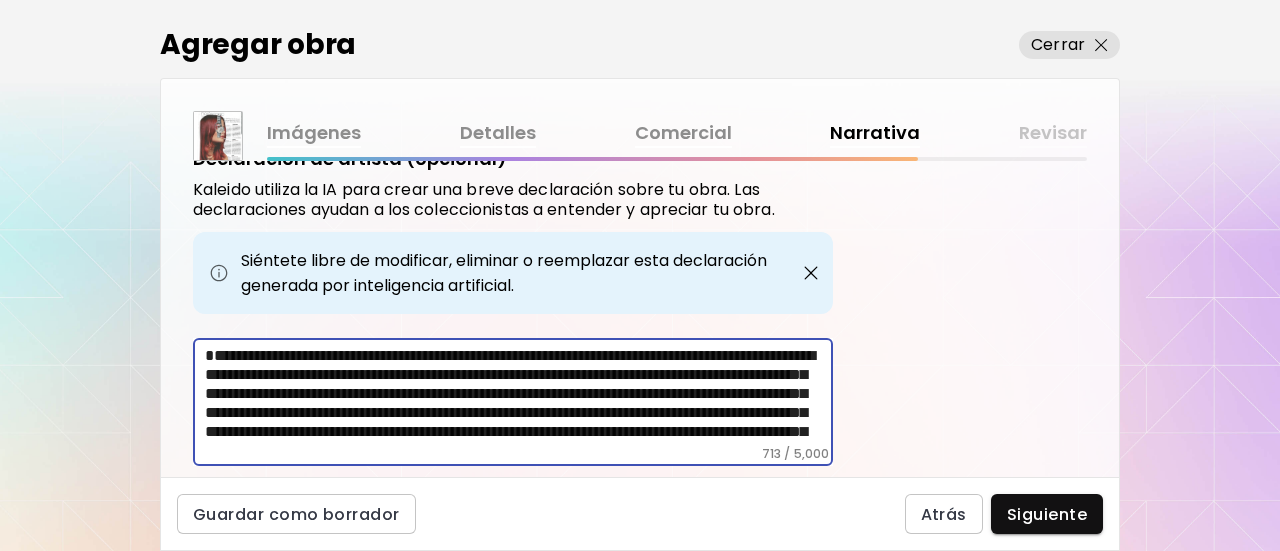 click on "**********" at bounding box center (519, 396) 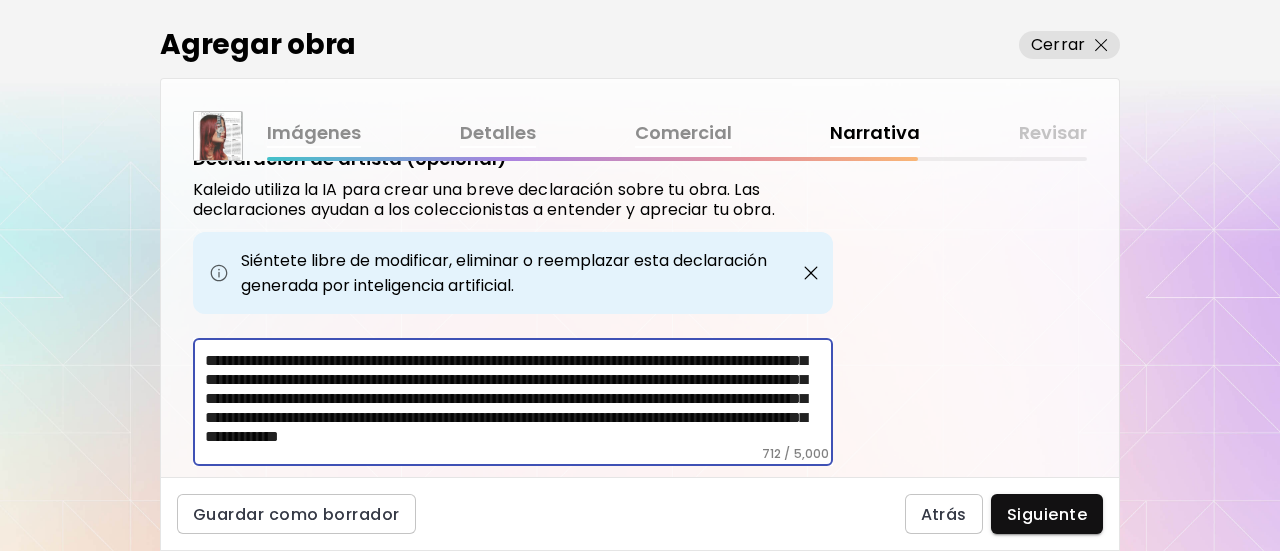 scroll, scrollTop: 0, scrollLeft: 0, axis: both 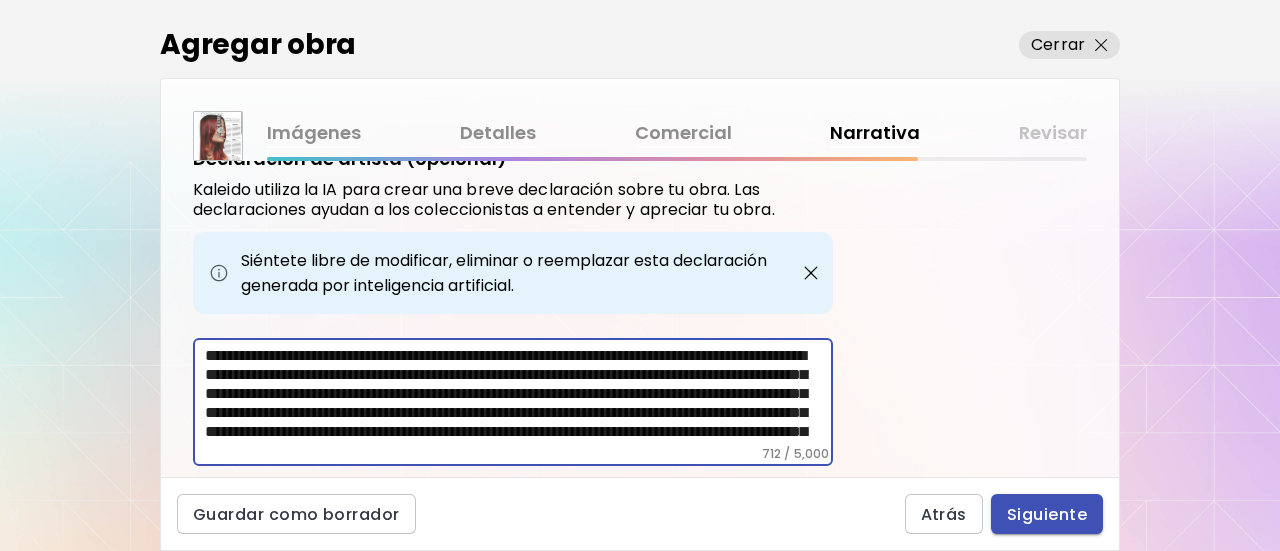 type on "**********" 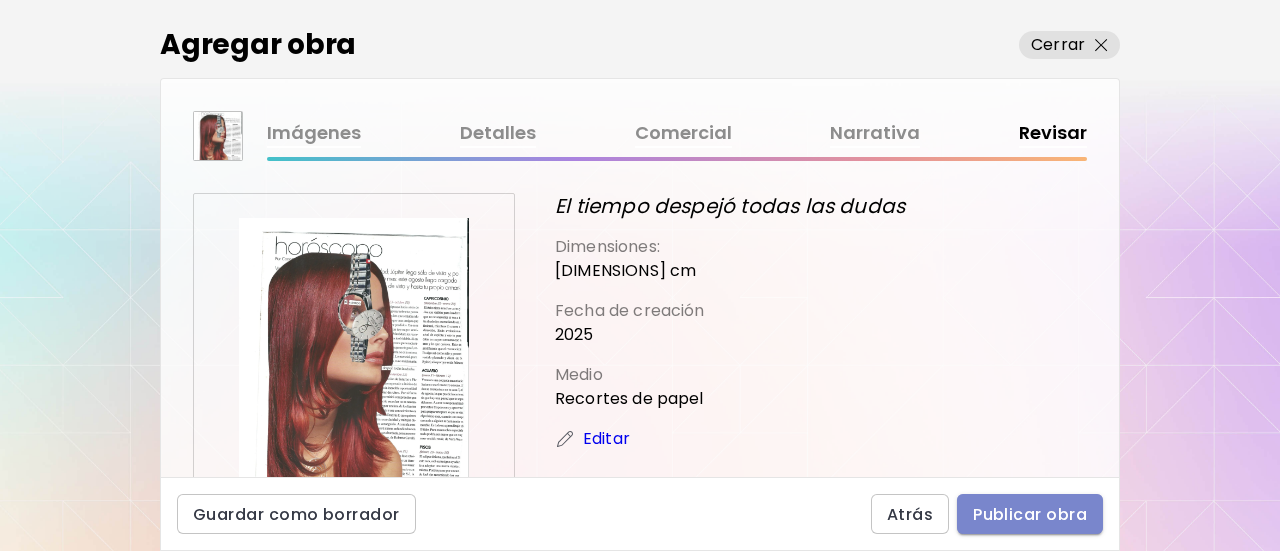click on "Publicar obra" at bounding box center (1030, 514) 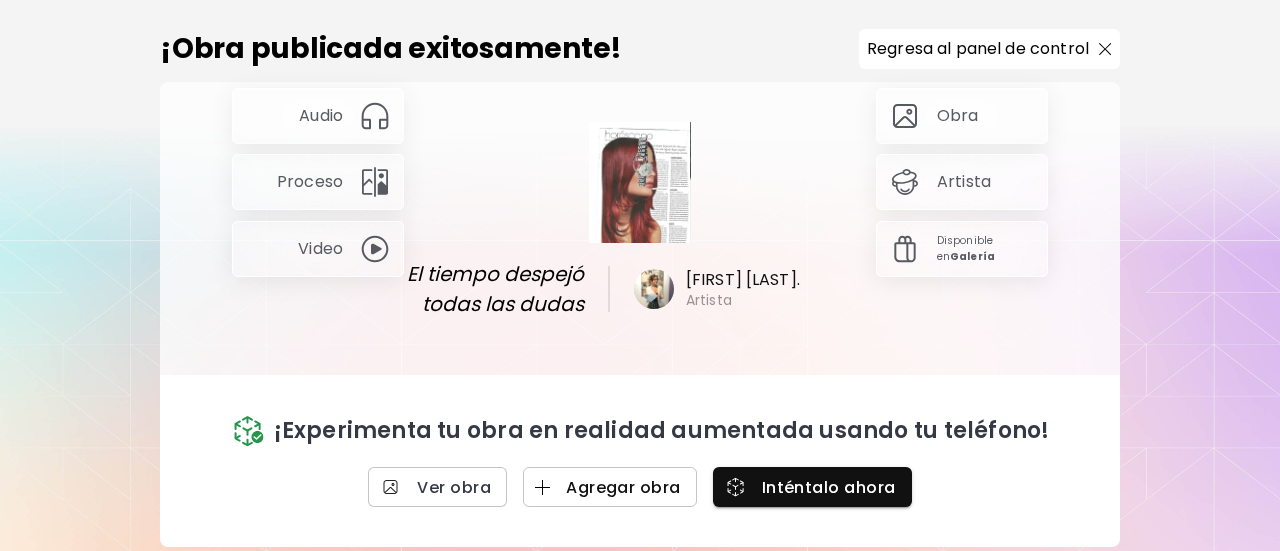 click on "Agregar obra" at bounding box center [610, 487] 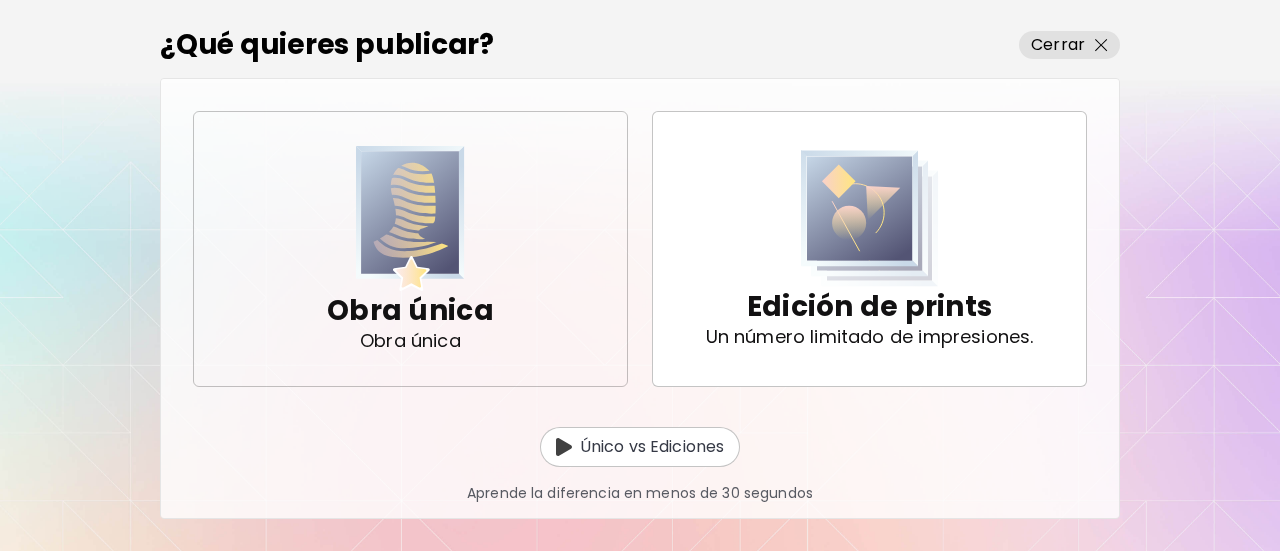 click on "Obra única Obra única" at bounding box center [410, 249] 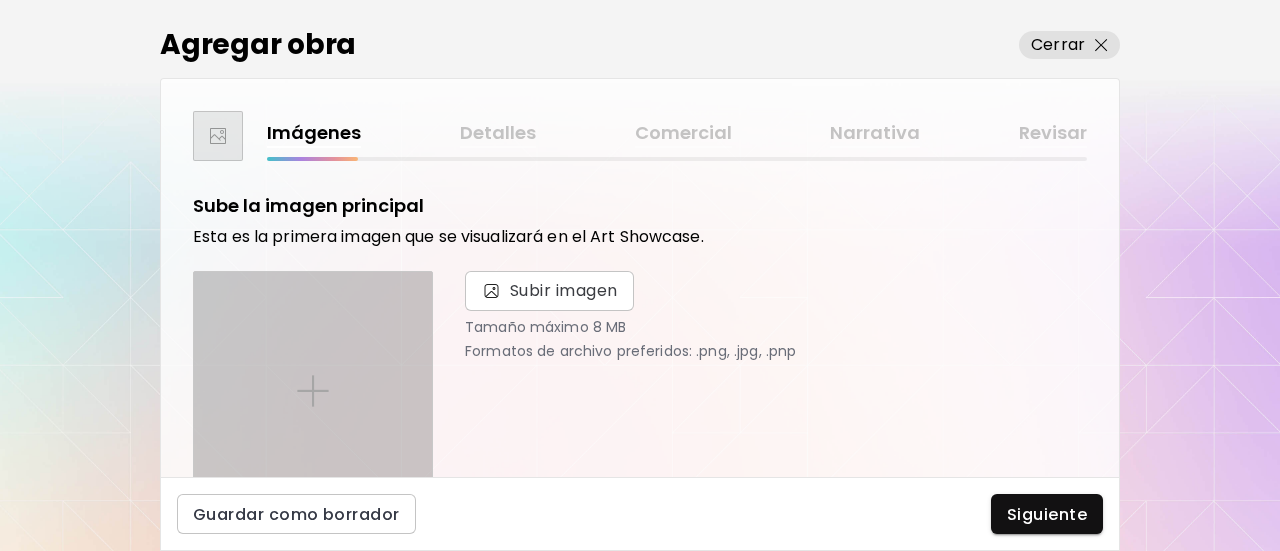click at bounding box center (313, 391) 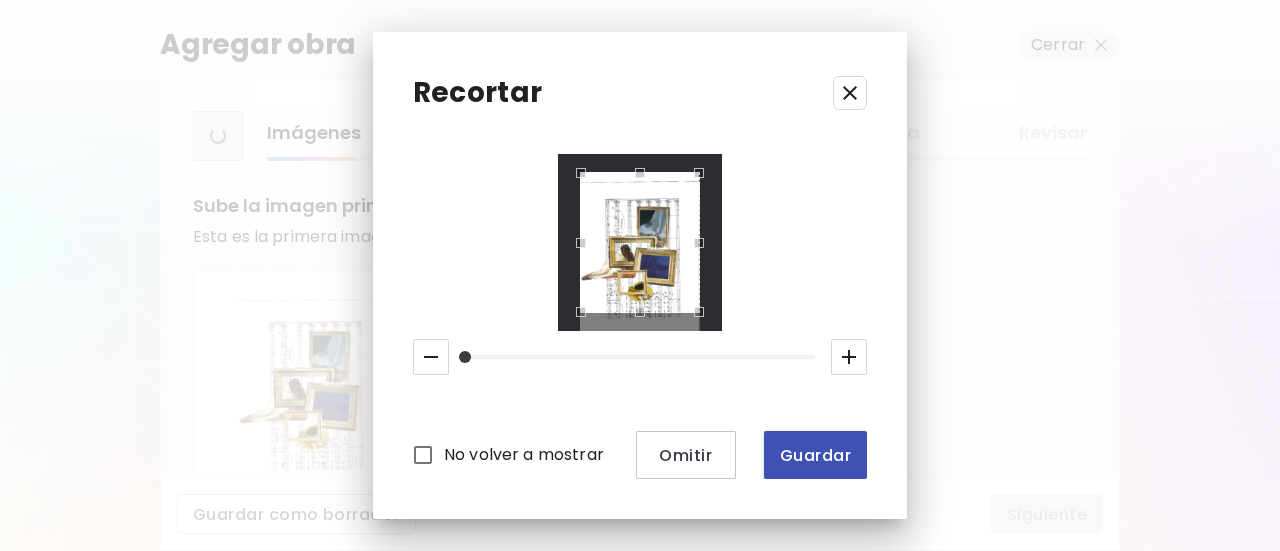 click on "Guardar" at bounding box center [815, 455] 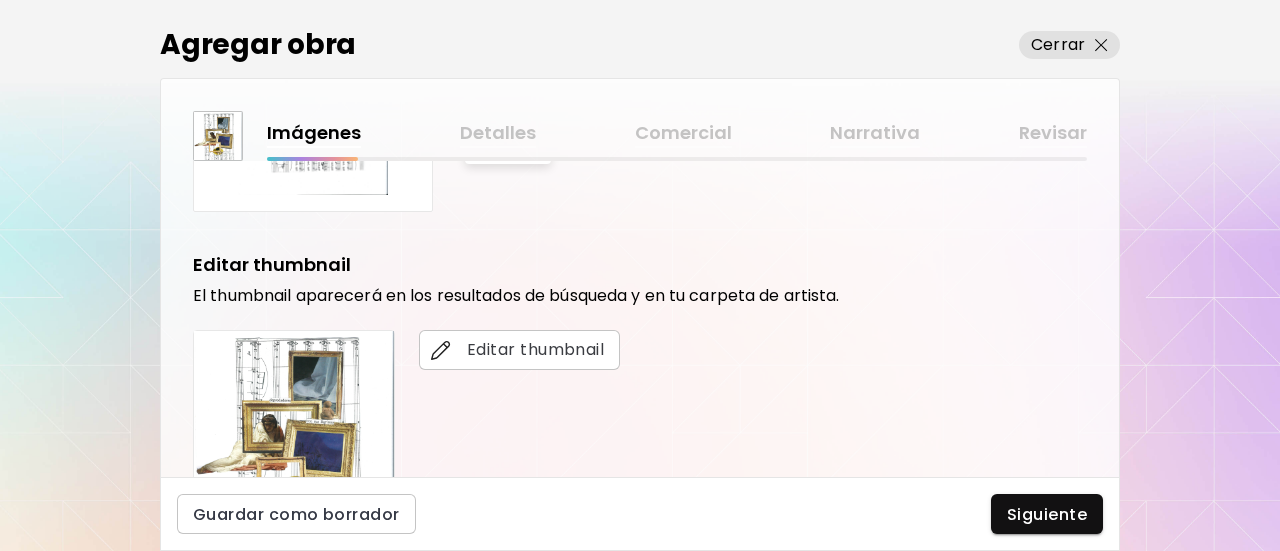 scroll, scrollTop: 300, scrollLeft: 0, axis: vertical 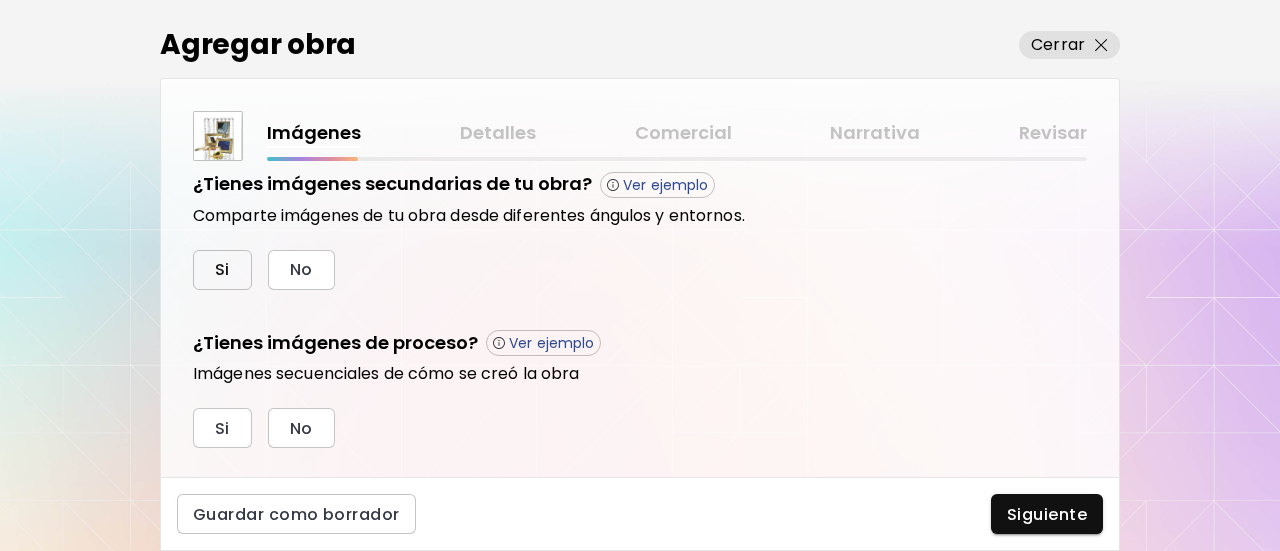 click on "Si" at bounding box center [222, 270] 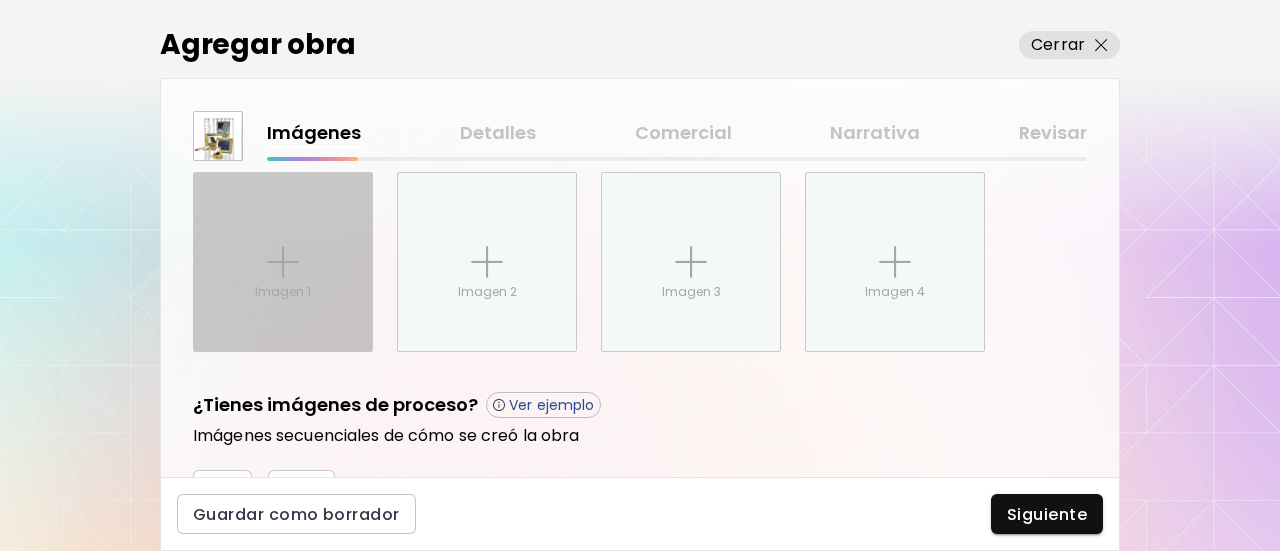 scroll, scrollTop: 843, scrollLeft: 0, axis: vertical 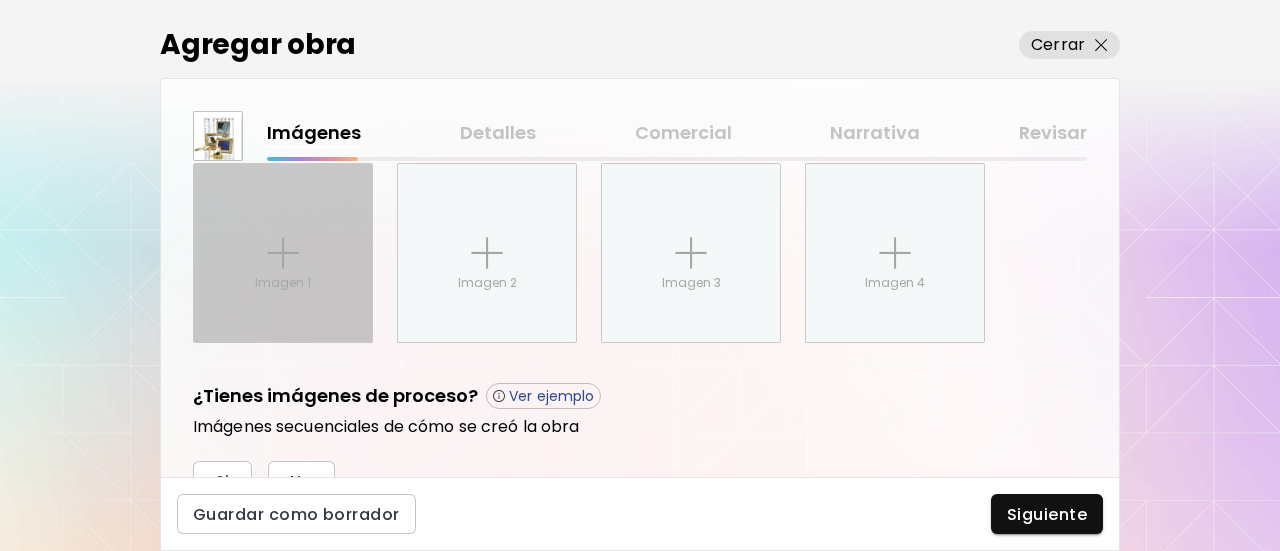 click on "Imagen 1" at bounding box center (283, 253) 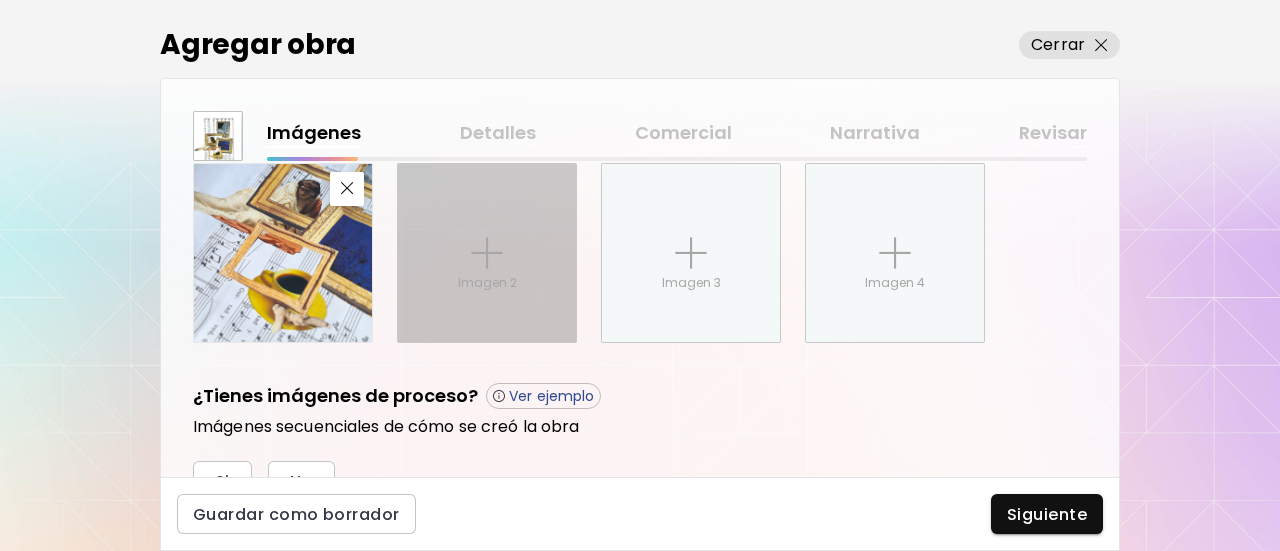 click on "Imagen 2" at bounding box center (487, 253) 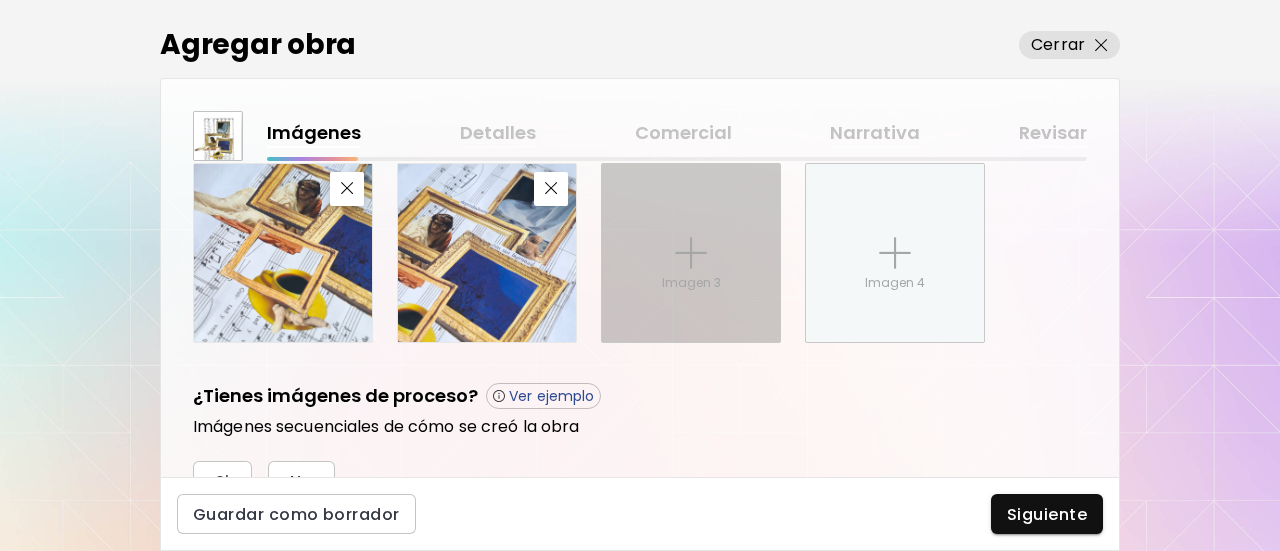 click at bounding box center [691, 253] 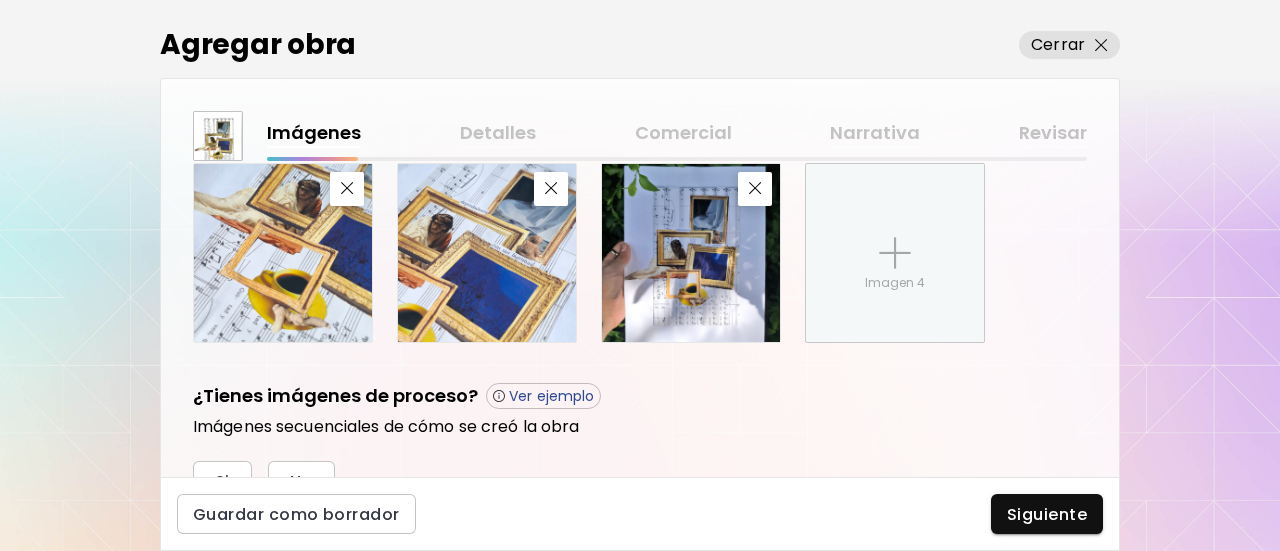 scroll, scrollTop: 935, scrollLeft: 0, axis: vertical 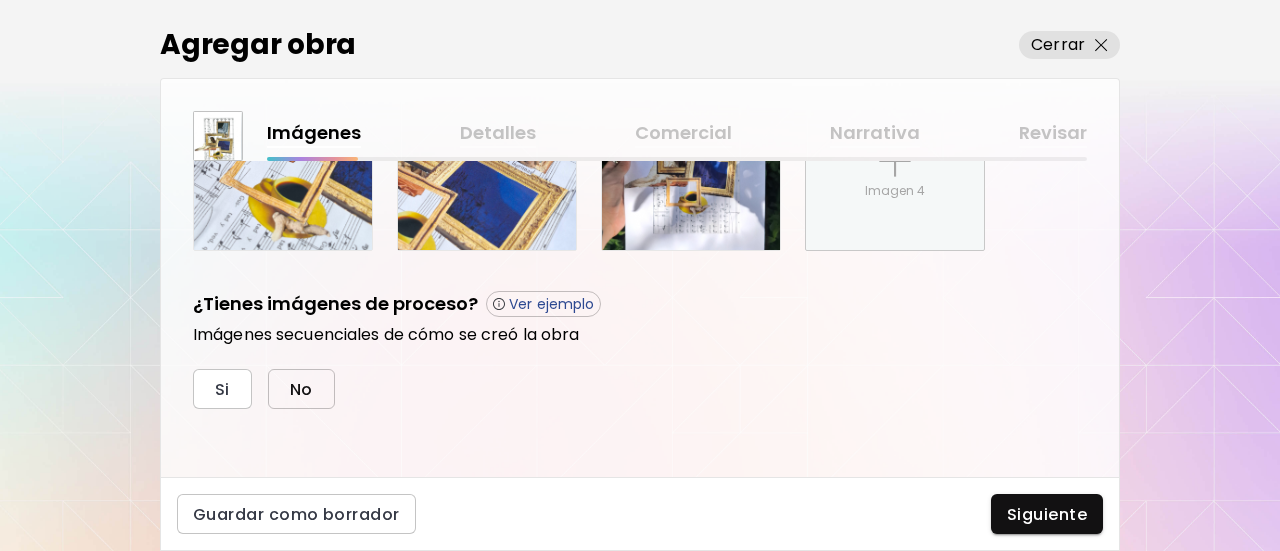 click on "No" at bounding box center (301, 389) 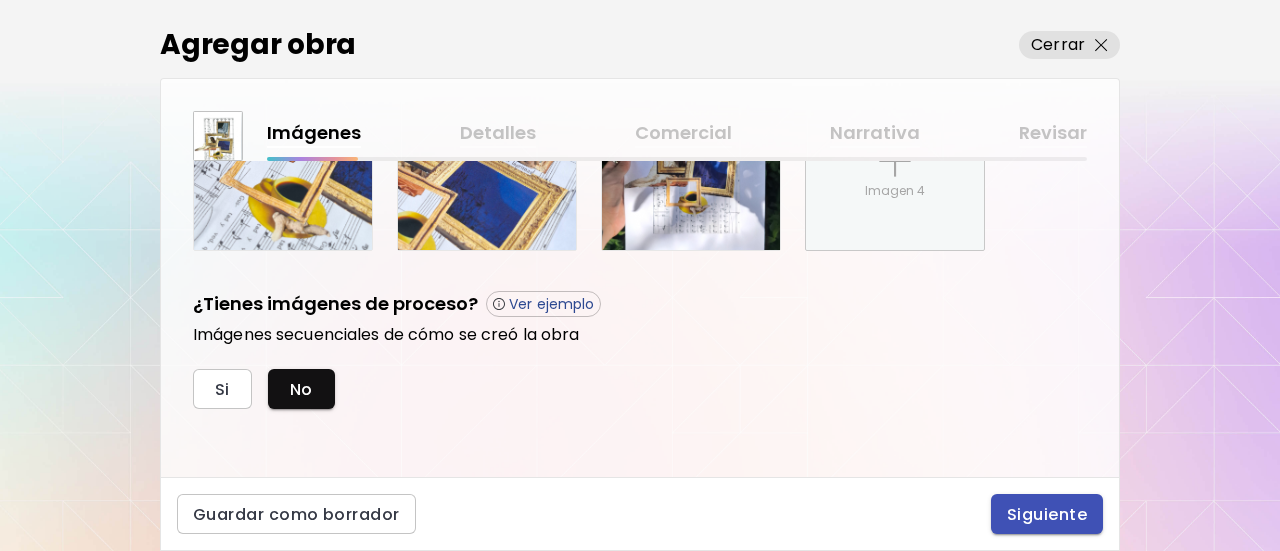click on "Siguiente" at bounding box center (1047, 514) 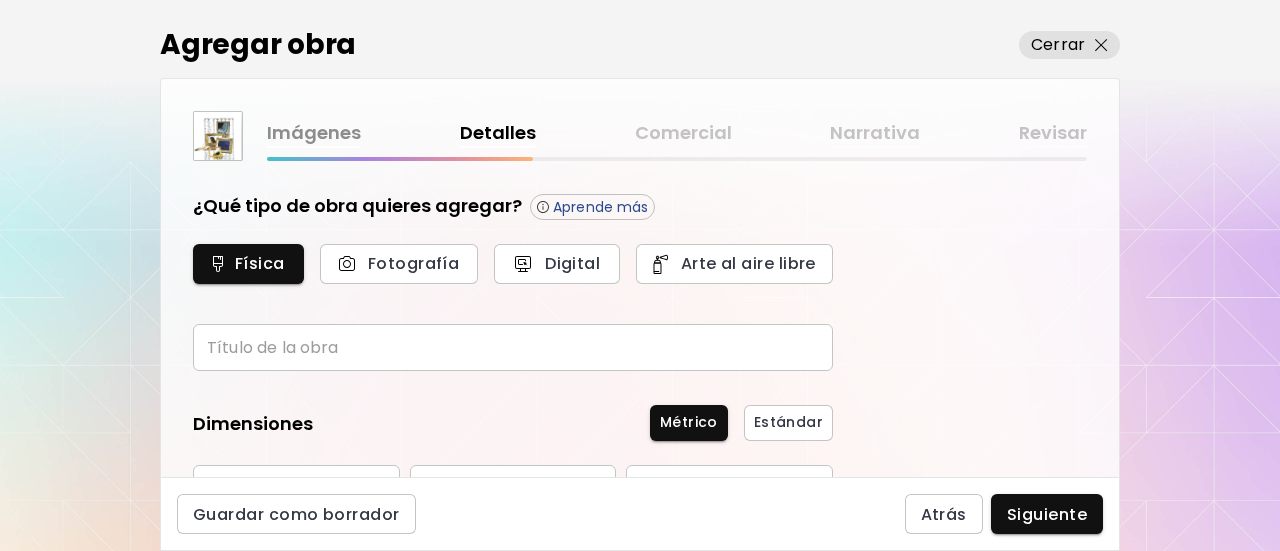 click at bounding box center (513, 347) 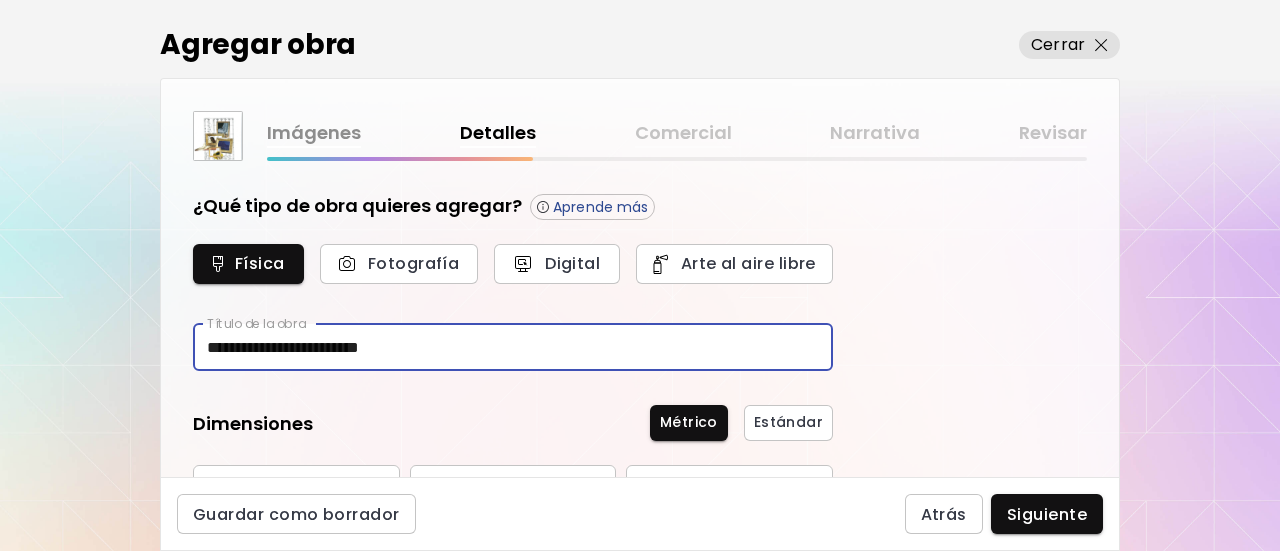 drag, startPoint x: 349, startPoint y: 347, endPoint x: 322, endPoint y: 368, distance: 34.20526 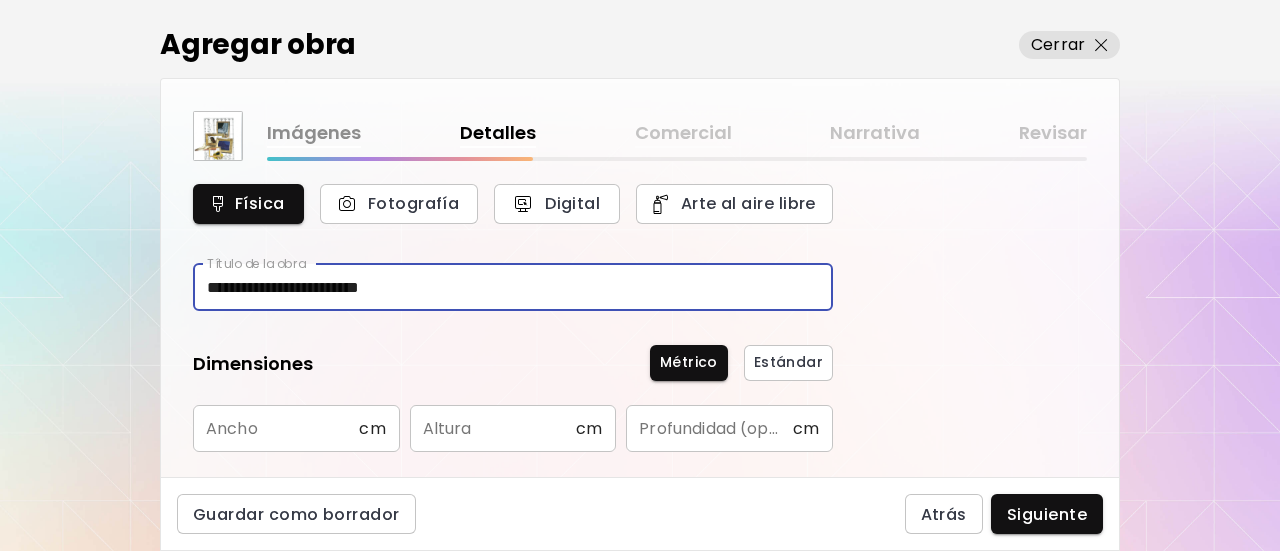 scroll, scrollTop: 100, scrollLeft: 0, axis: vertical 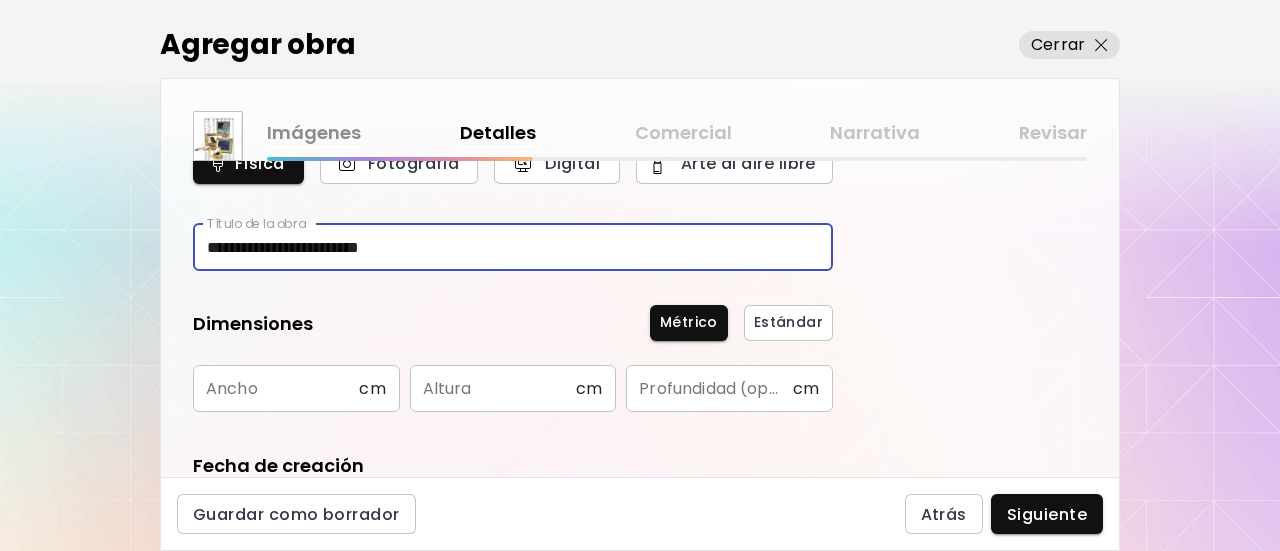 type on "**********" 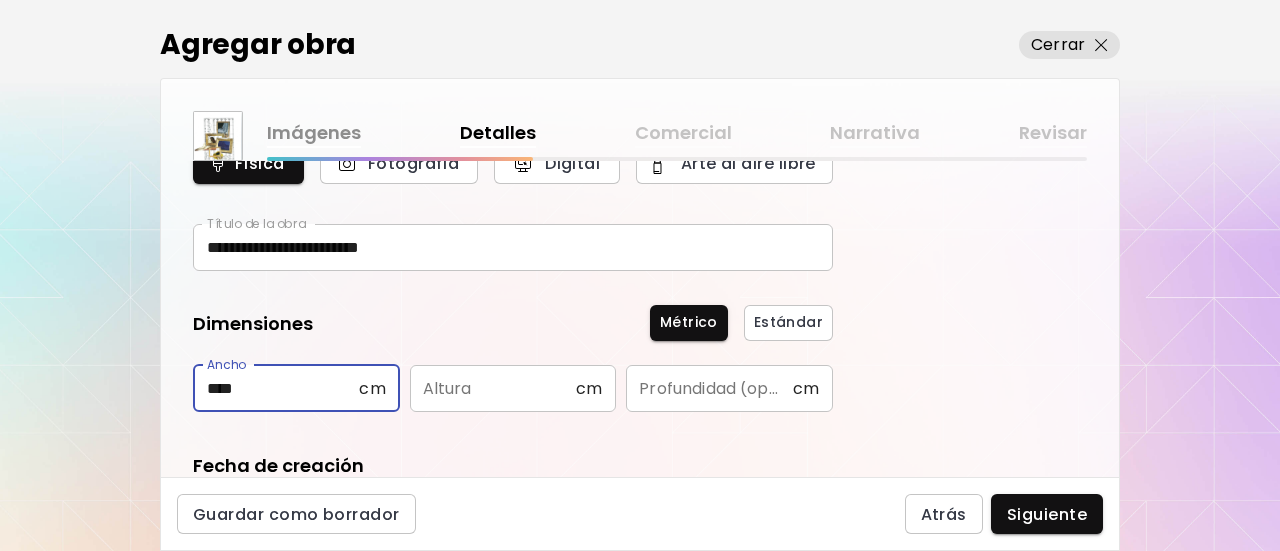 type on "****" 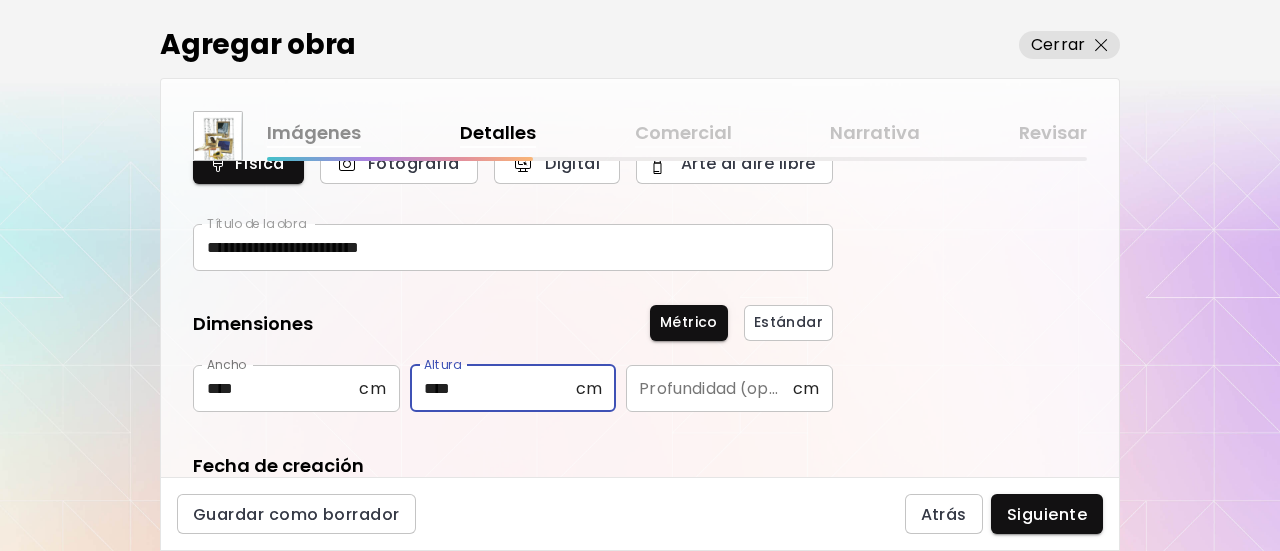 type on "****" 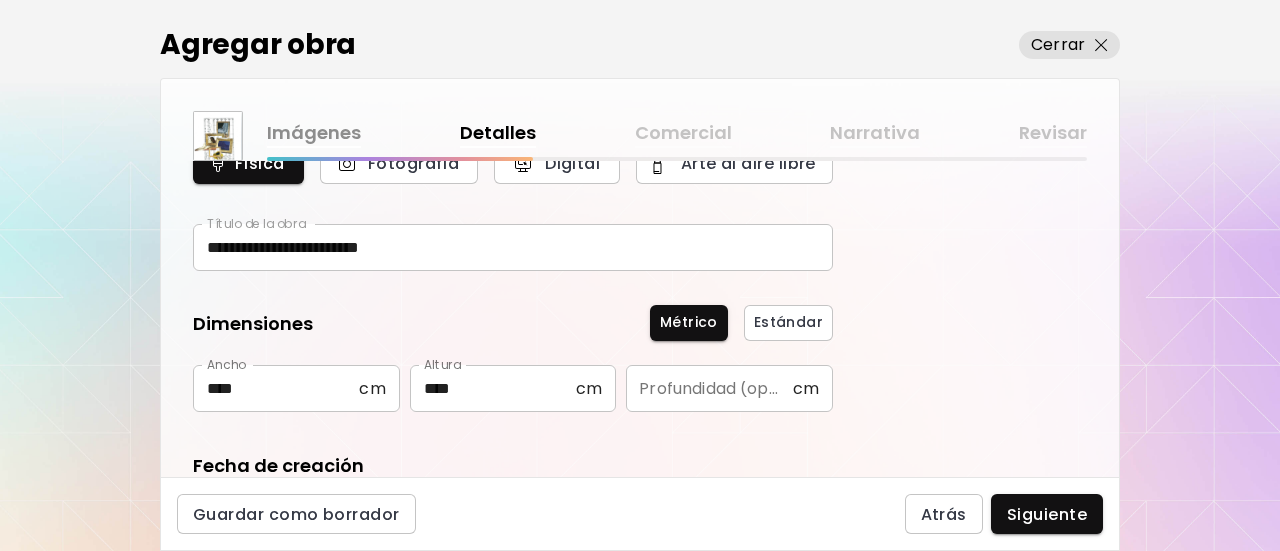 scroll, scrollTop: 300, scrollLeft: 0, axis: vertical 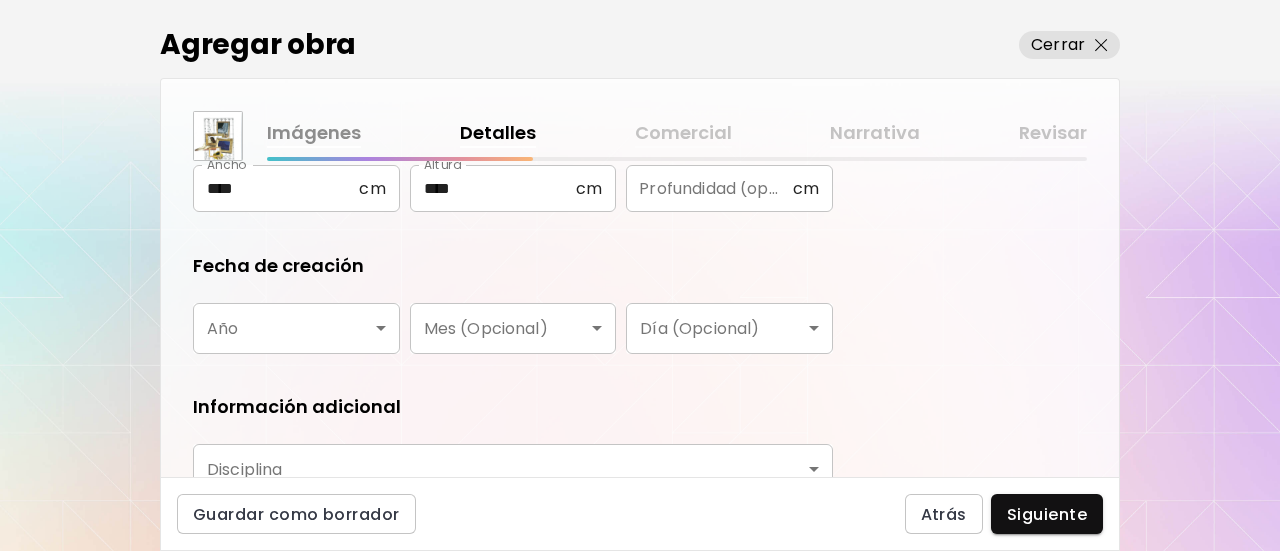 click on "**********" at bounding box center (640, 275) 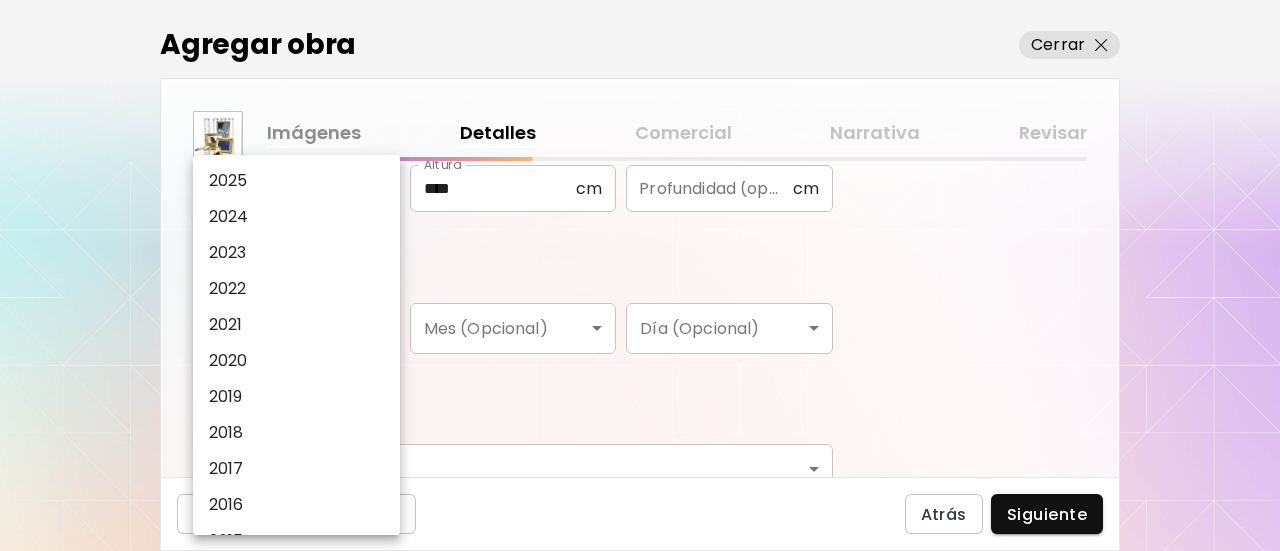 click on "2025" at bounding box center [301, 181] 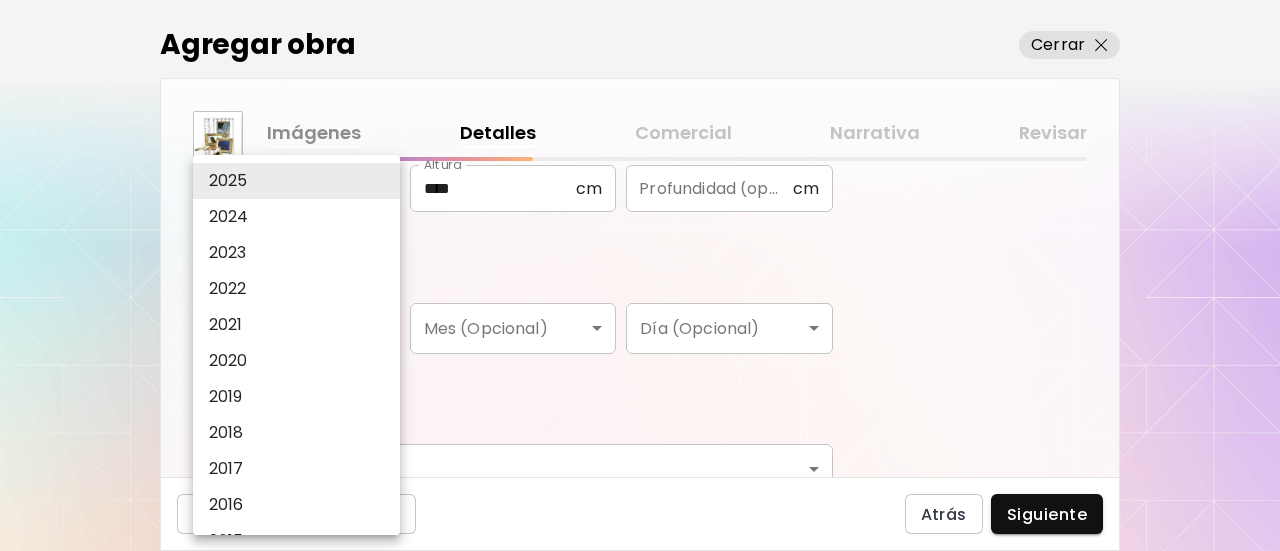 type on "****" 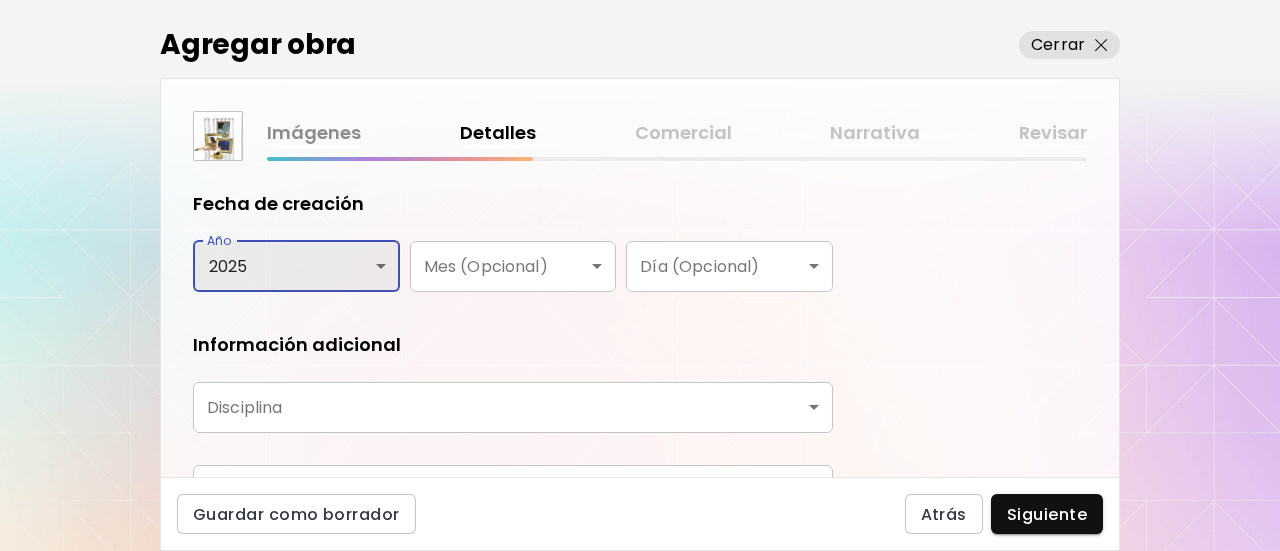 scroll, scrollTop: 474, scrollLeft: 0, axis: vertical 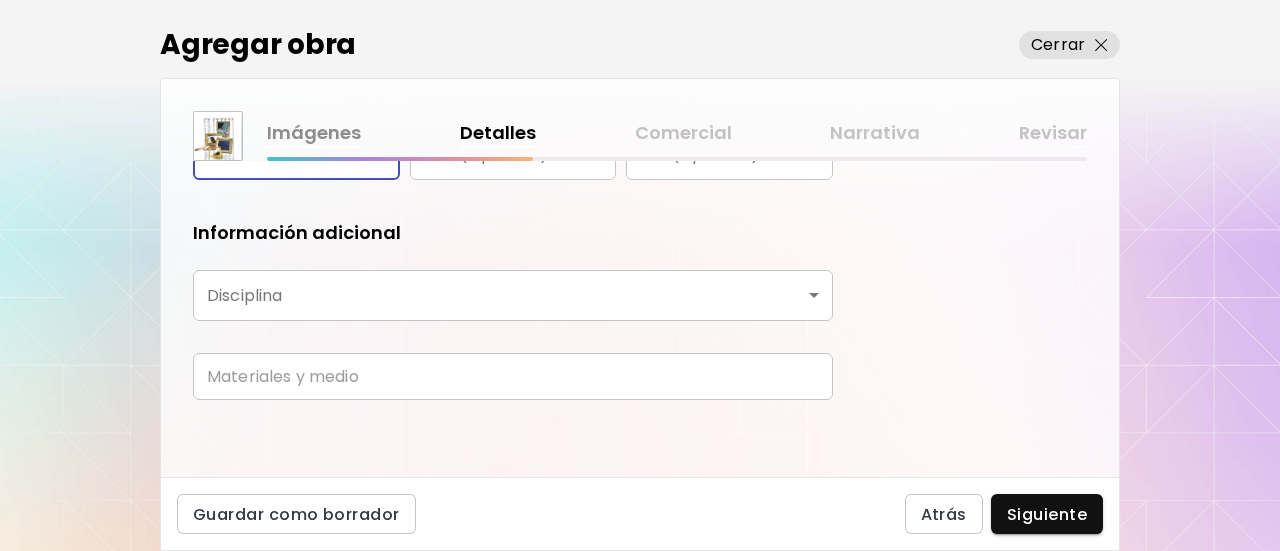 click on "**********" at bounding box center (640, 275) 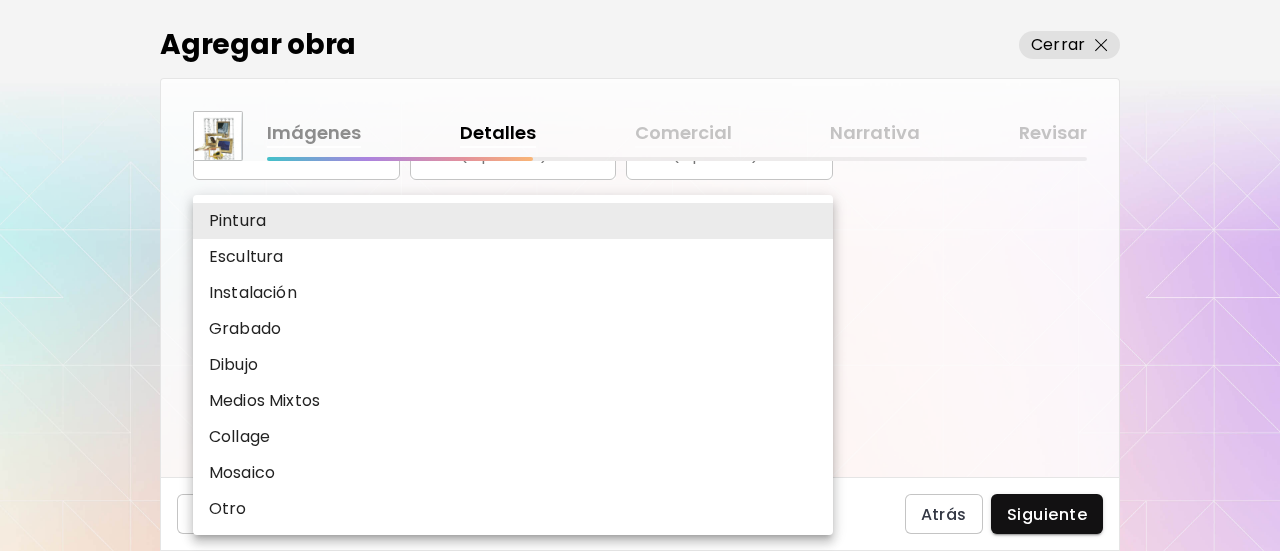 click on "Collage" at bounding box center [239, 437] 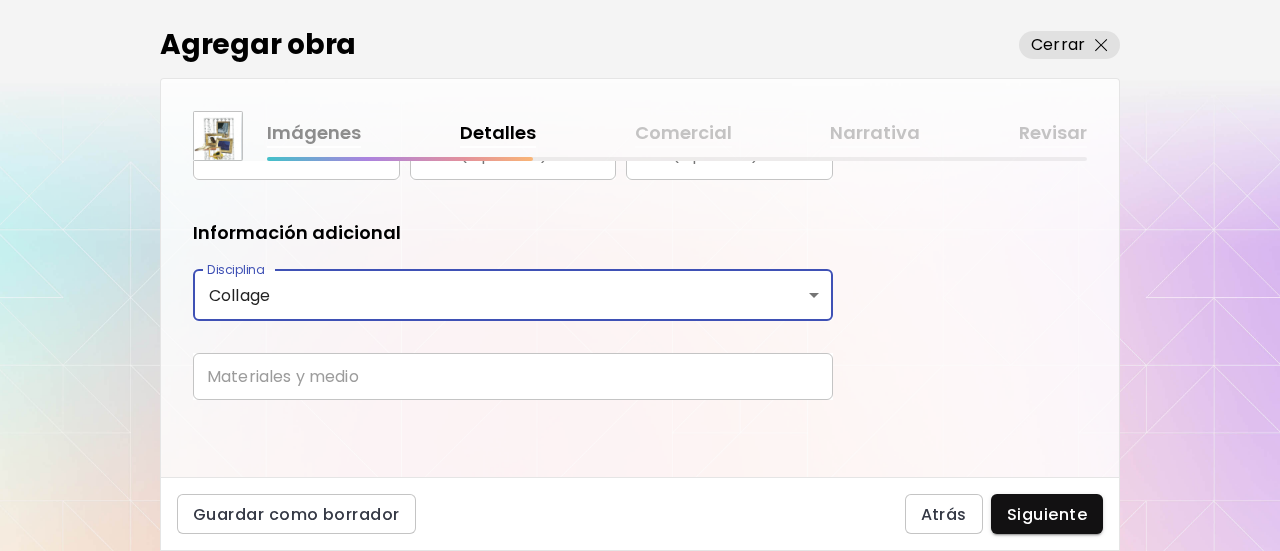 click on "**********" at bounding box center [640, 319] 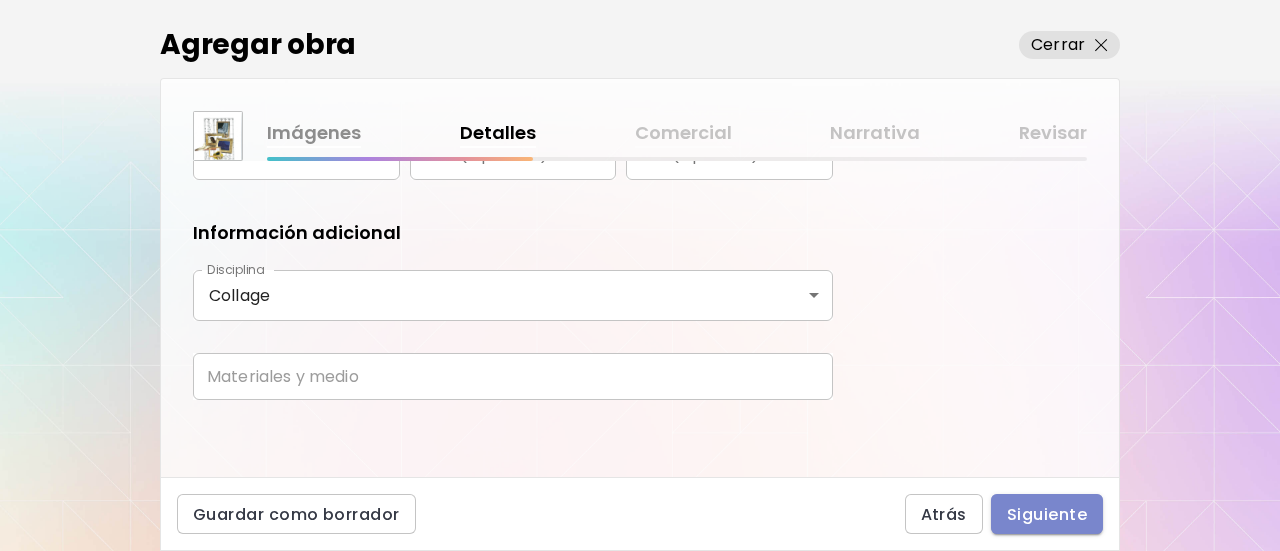 click on "Siguiente" at bounding box center [1047, 514] 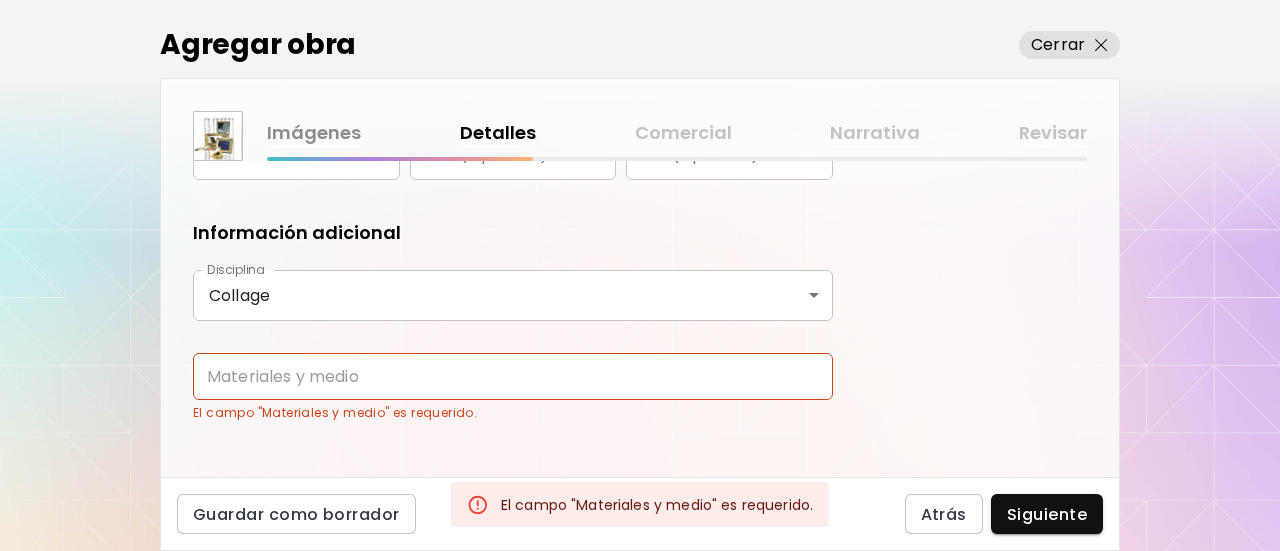 click at bounding box center [513, 376] 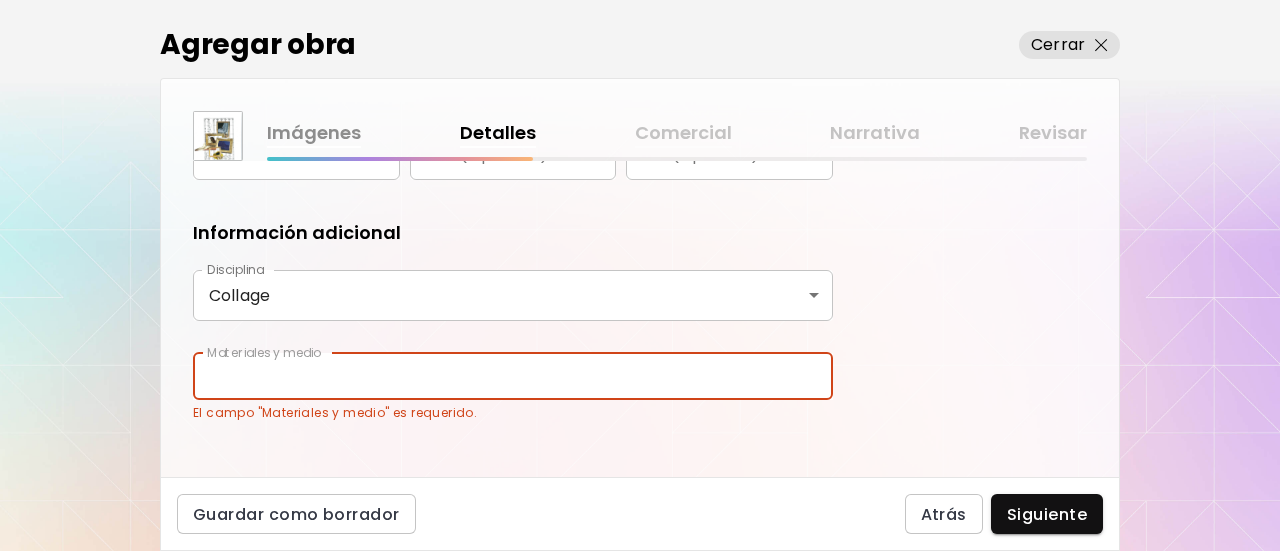 type on "**********" 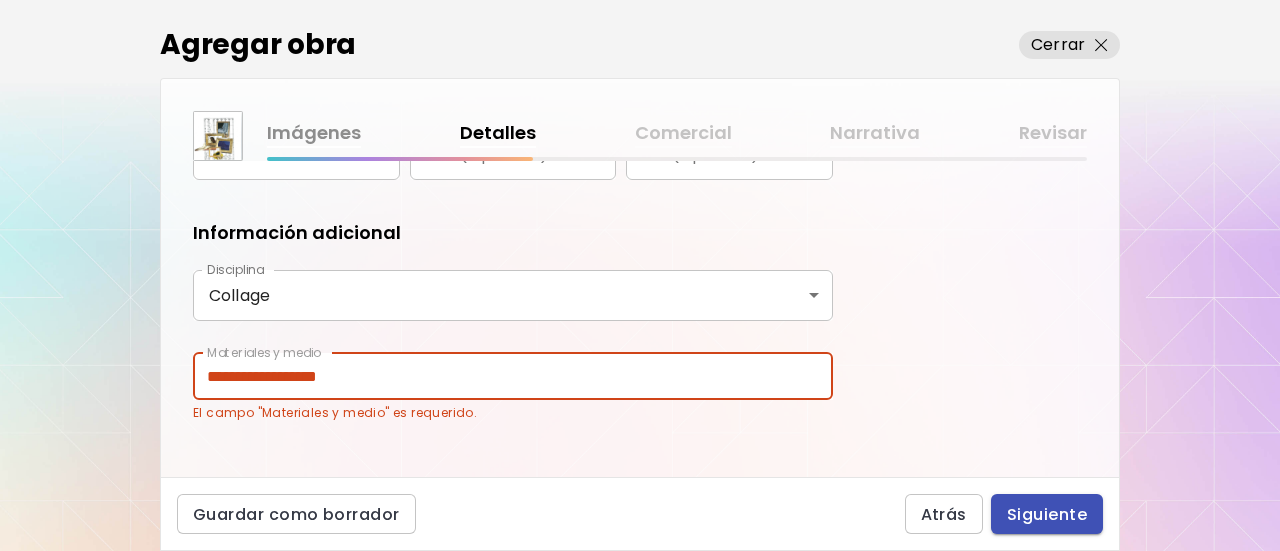 click on "Siguiente" at bounding box center (1047, 514) 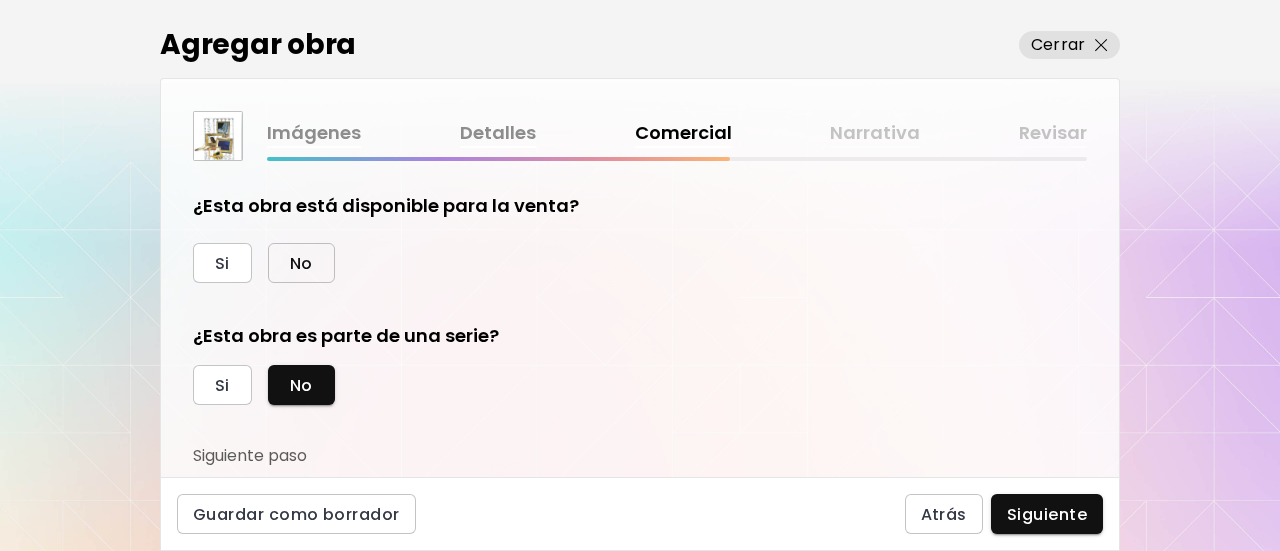 click on "No" at bounding box center [301, 263] 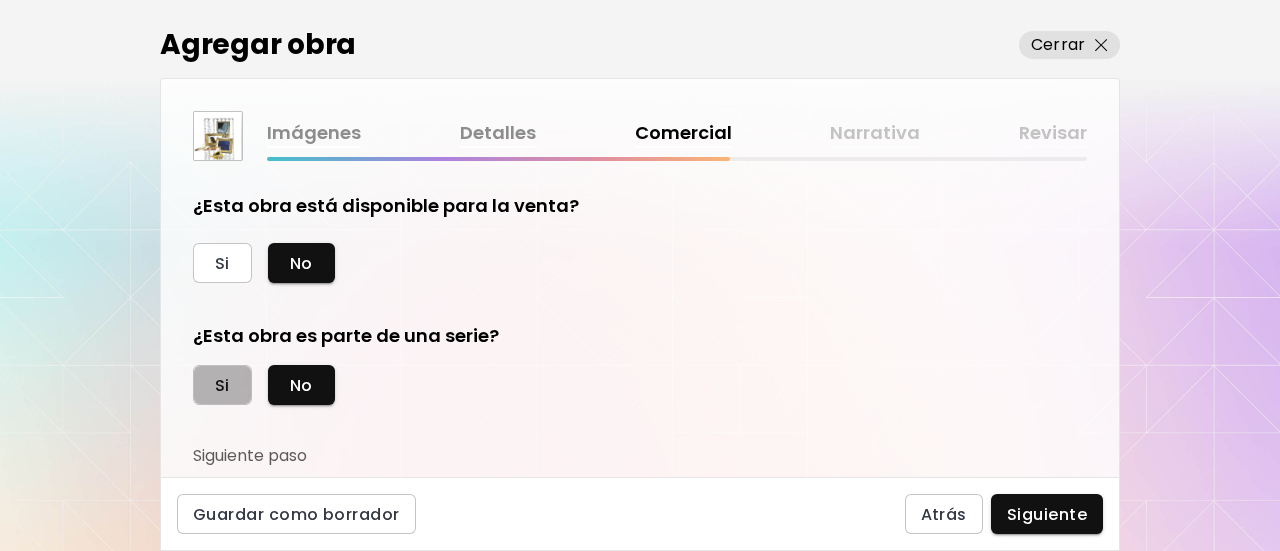 click on "Si" at bounding box center (222, 385) 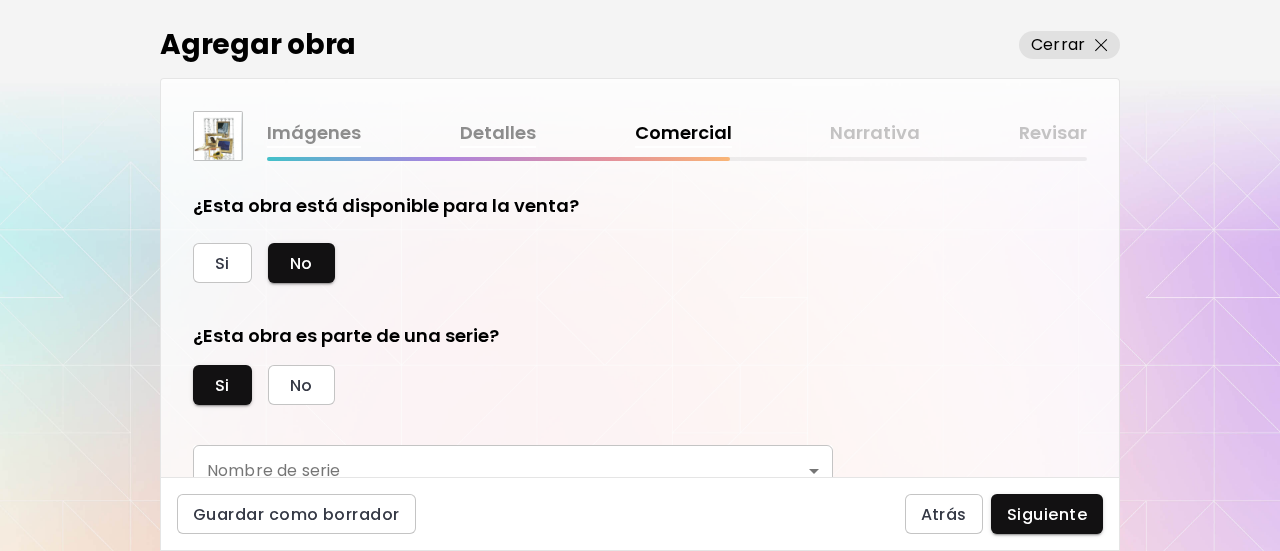 scroll, scrollTop: 81, scrollLeft: 0, axis: vertical 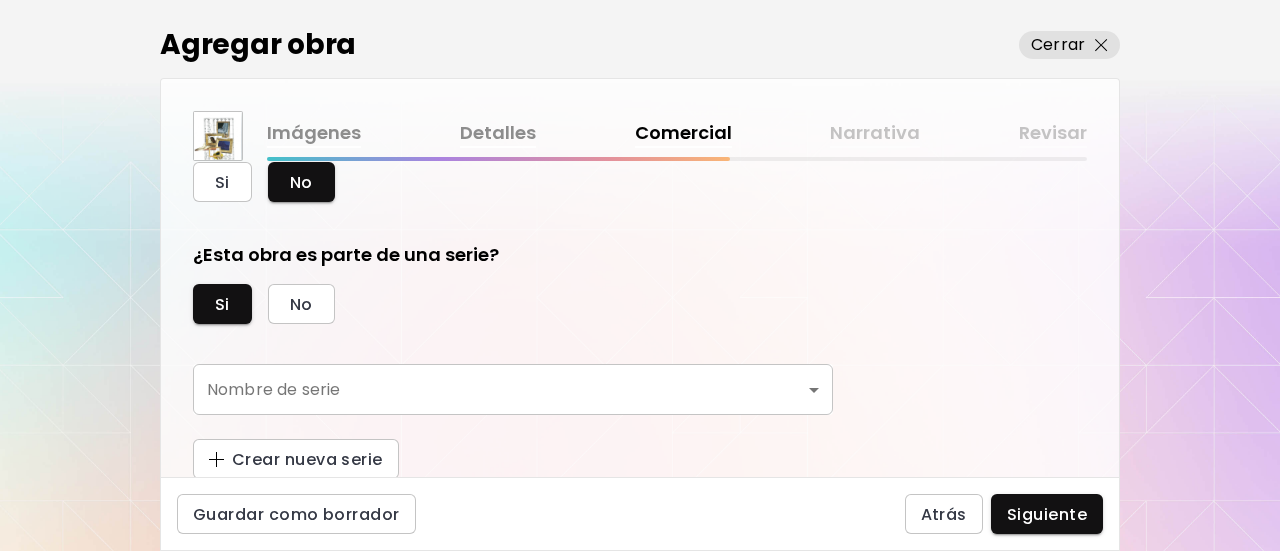 click on "kaleido.art/[ARTIST_NAME]_ Agregar obra Administrar obras Editar perfil My BioLink Comunidad Metas MyStudio Actualizar My Website My Showrooms My Documents My Subscribers My Provenance My Augmentations My Analytics Ajustes Ayuda 0 1 Agregar obra Cerrar Imágenes Detalles Comercial Narrativa Revisar ¿Esta obra está disponible para la venta? Si No ¿Esta obra es parte de una serie? Si No Nombre de serie ​ Nombre de serie Crear nueva serie Guardar como borrador Atrás Siguiente Búsqueda de artista Nombre o usuario Nombre o usuario País del artista País del artista Disciplinas Todos Pintura Contemporánea Dibujo e ilustración Collage Escultura e instalación Fotografía Arte AR/VR Arte Digital y NFT Arte Urbano Géneros Todos Abstracto Arte Pop Surrealismo Impresionismo Retrato y arte figurativo Minimalismo Hiper contemporáneo Realismo Cómic e Ilustración Arte de naturaleza Erótico Urban Basado en Identidad Todos Artistas Jóvenes Artistas Mujeres Artistas de Nueva York Latinoamericano Francés" at bounding box center [640, 275] 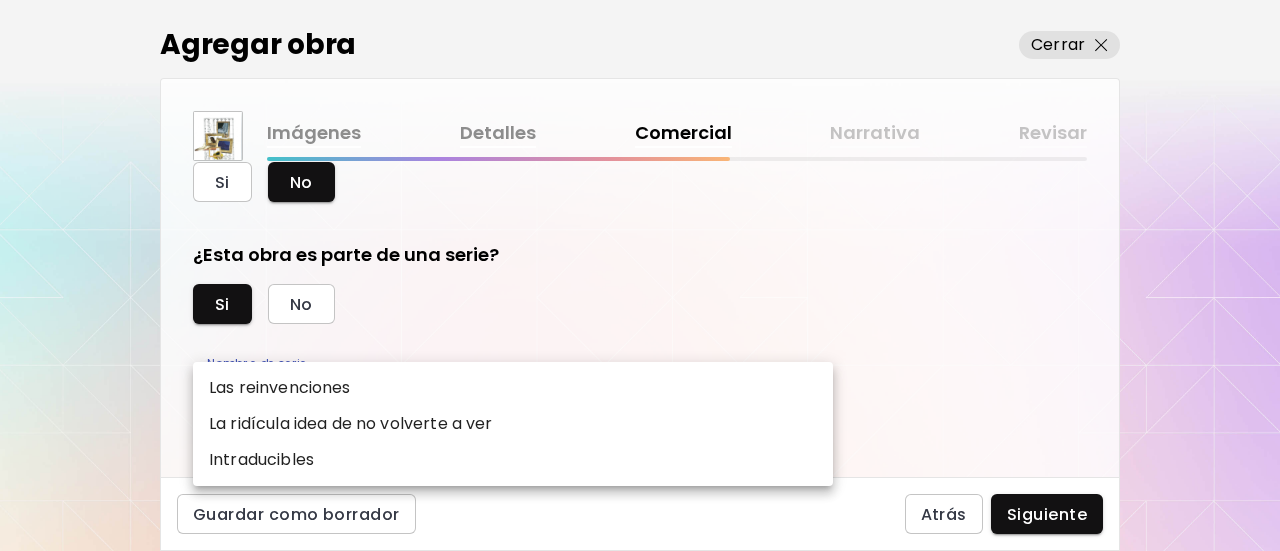 click at bounding box center (640, 275) 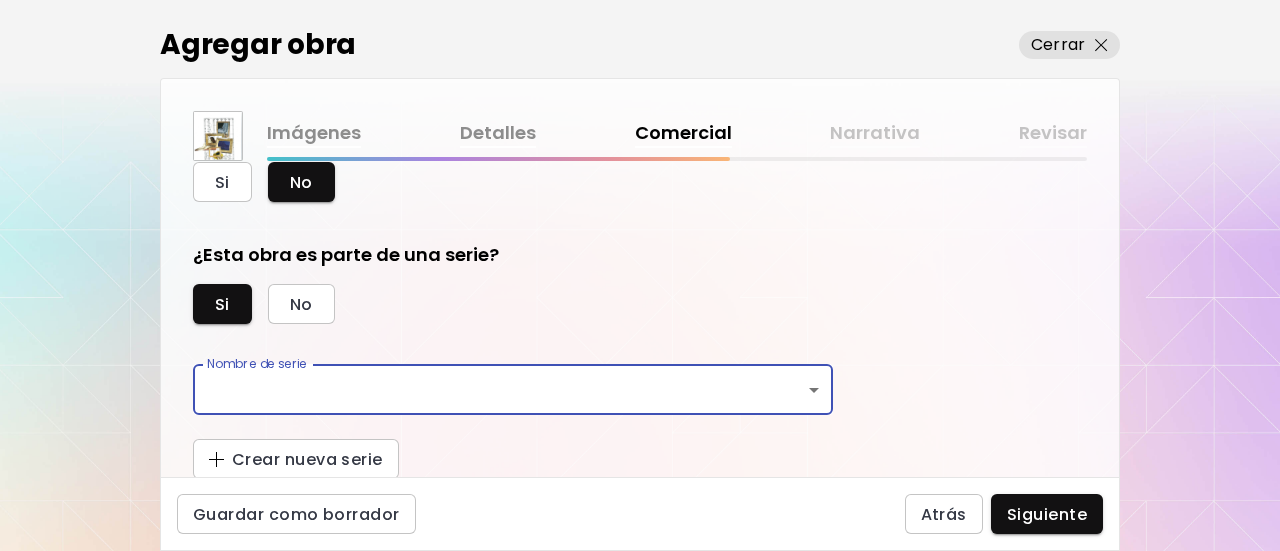 click on "Nombre de serie ​ Nombre de serie" at bounding box center [513, 401] 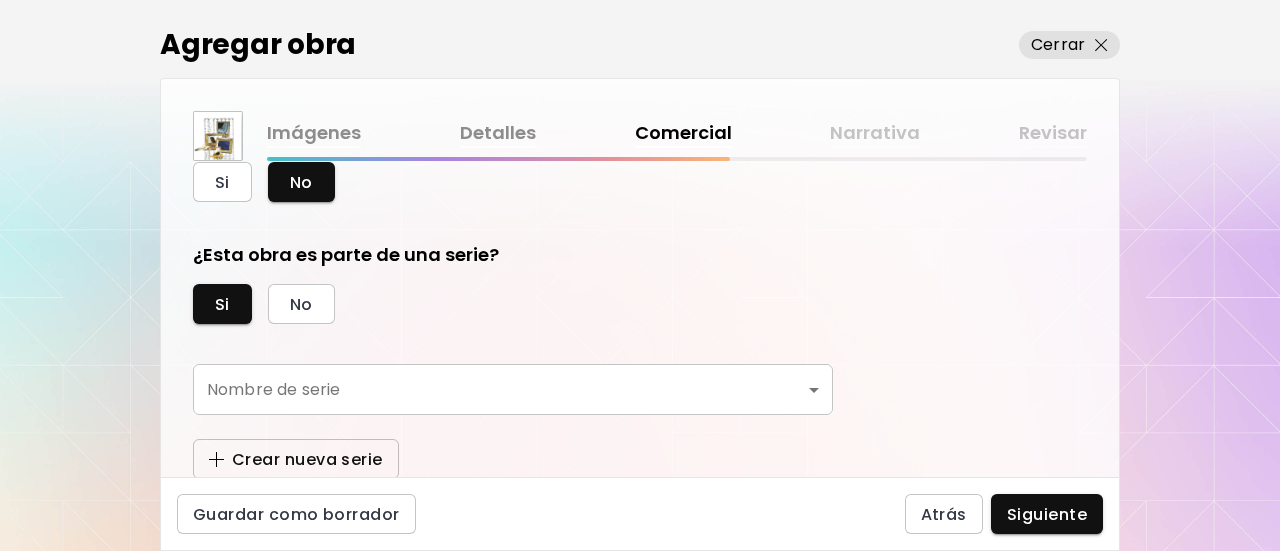 click on "Crear nueva serie" at bounding box center (296, 459) 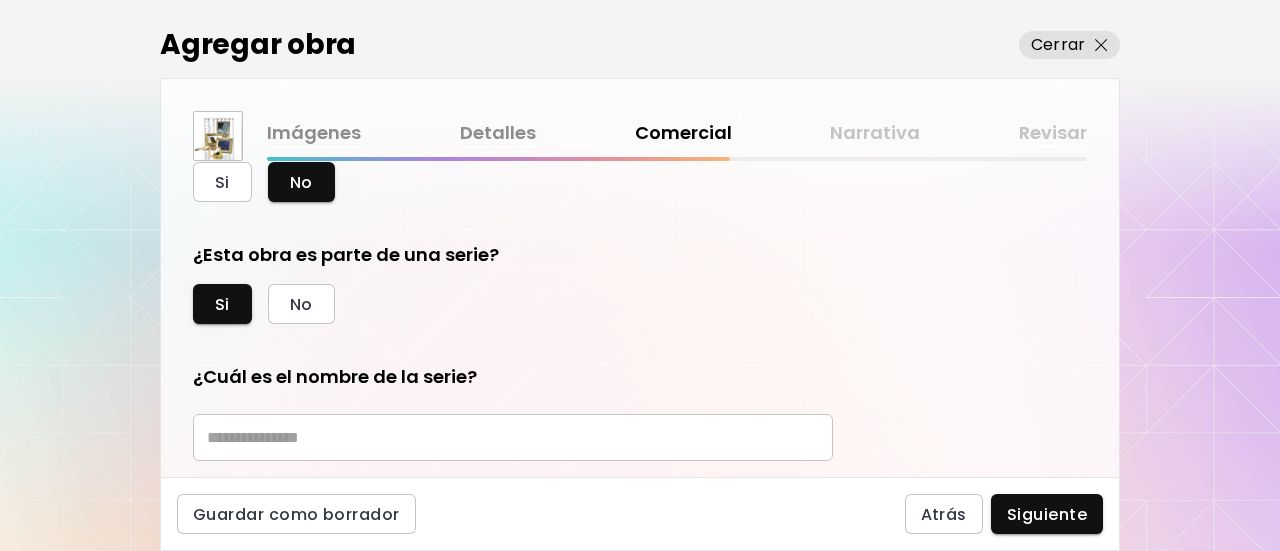 click at bounding box center (513, 437) 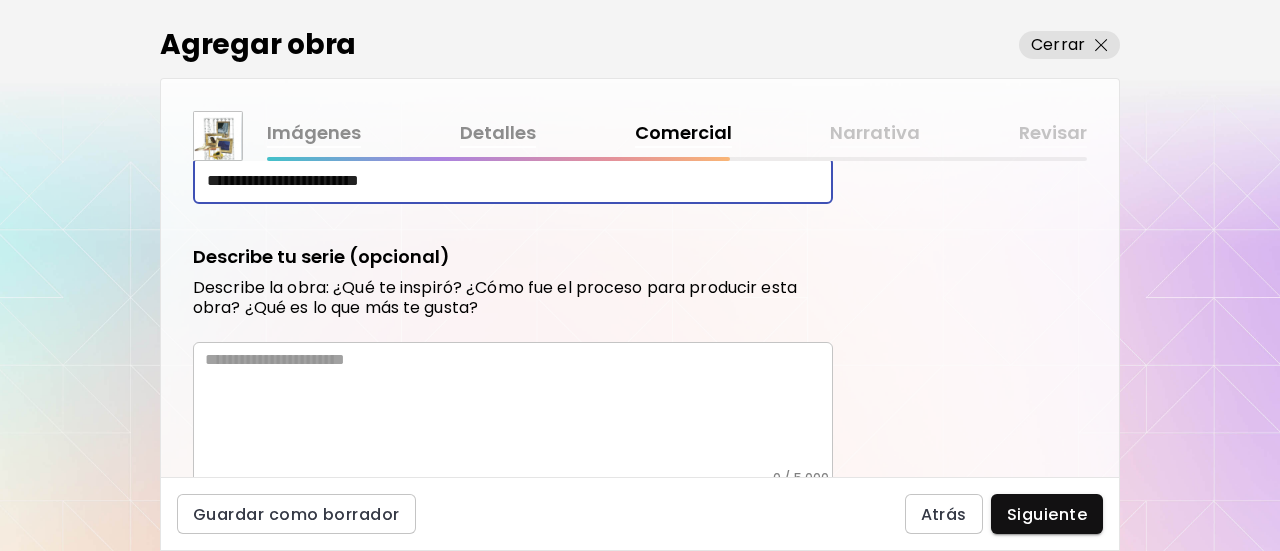 scroll, scrollTop: 446, scrollLeft: 0, axis: vertical 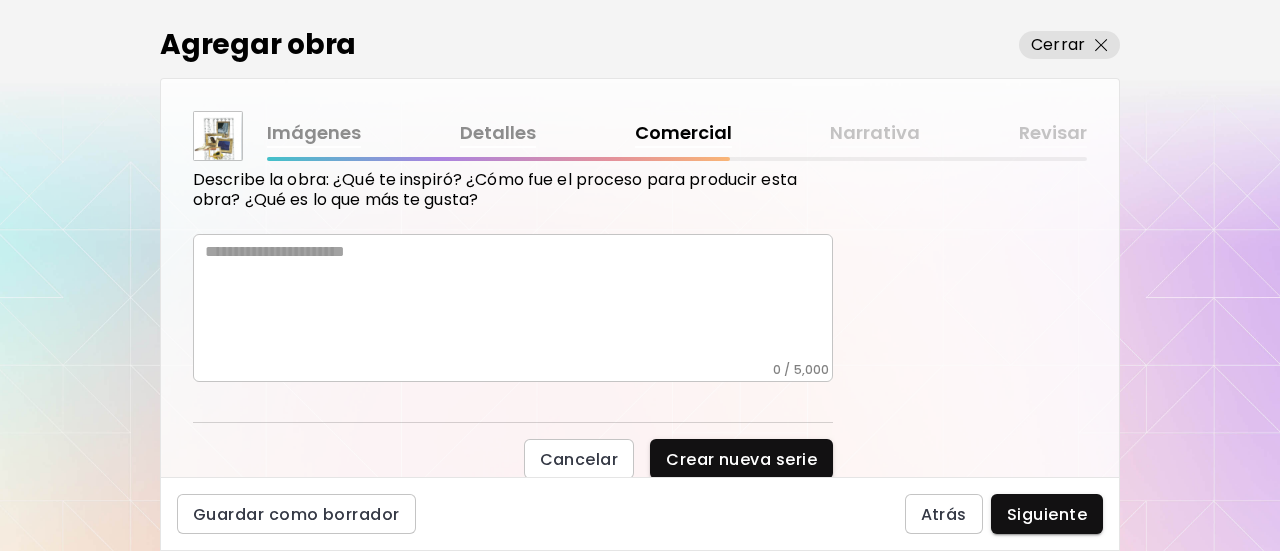 type on "**********" 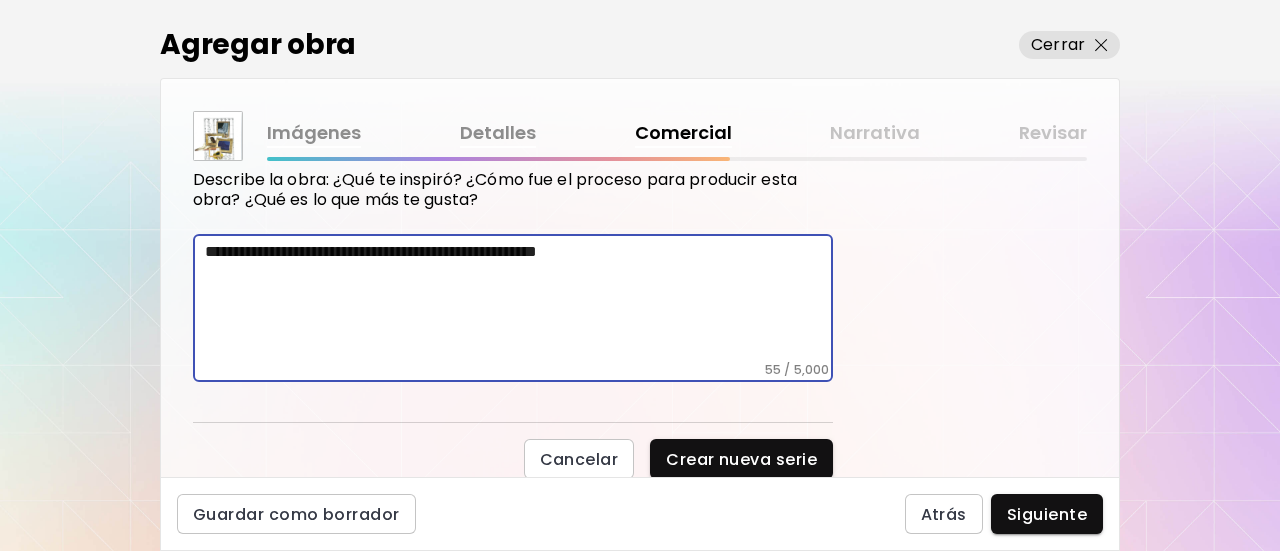 drag, startPoint x: 483, startPoint y: 247, endPoint x: 466, endPoint y: 254, distance: 18.384777 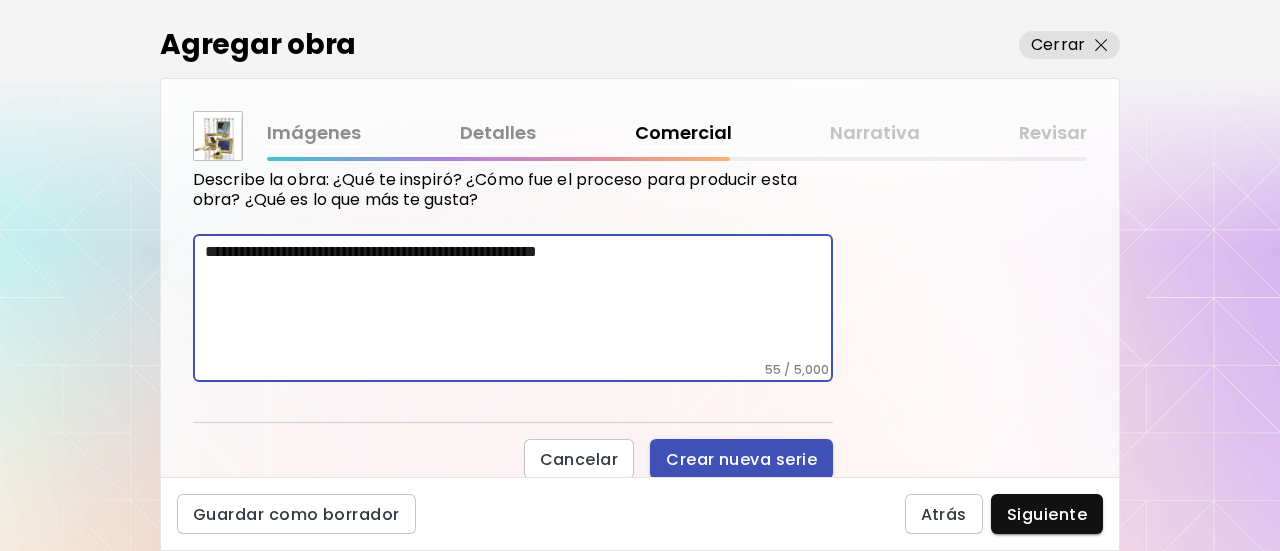 type on "**********" 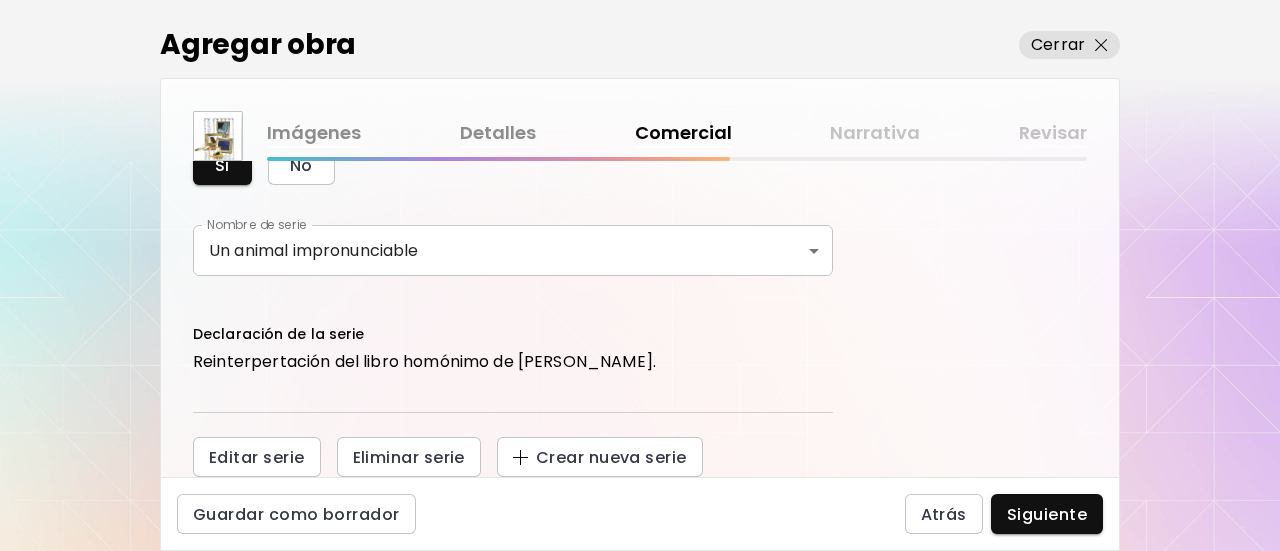 scroll, scrollTop: 218, scrollLeft: 0, axis: vertical 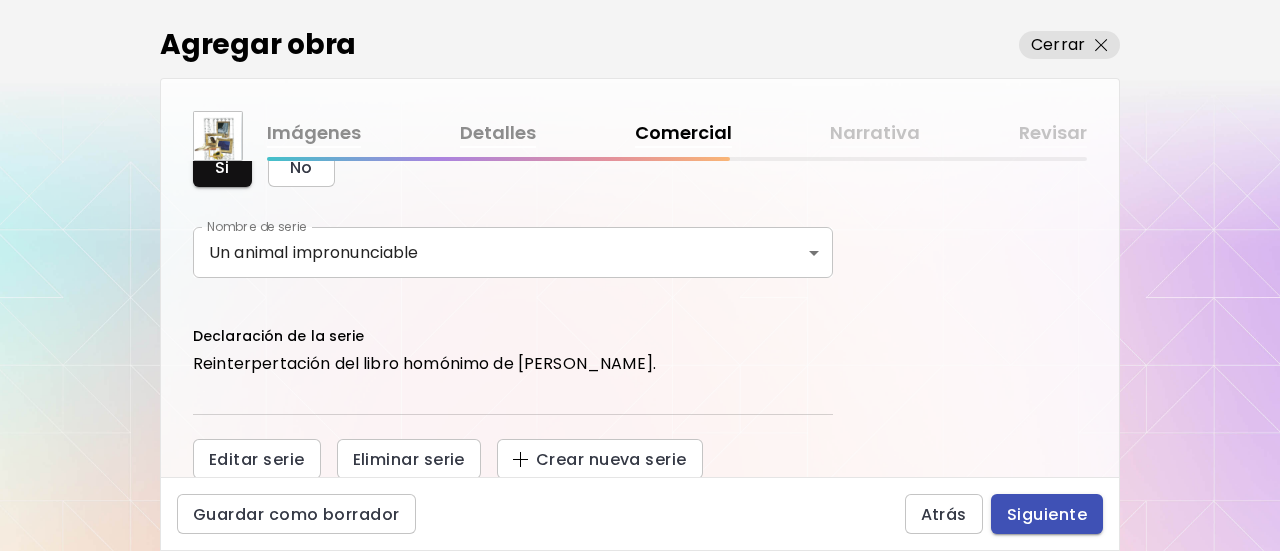 click on "Siguiente" at bounding box center (1047, 514) 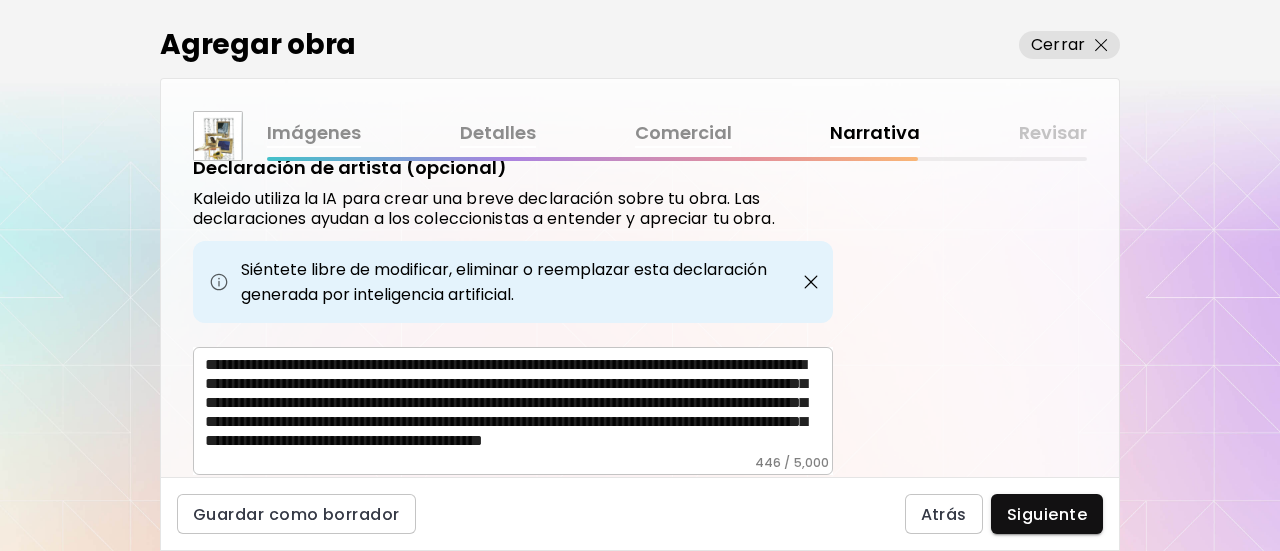 scroll, scrollTop: 737, scrollLeft: 0, axis: vertical 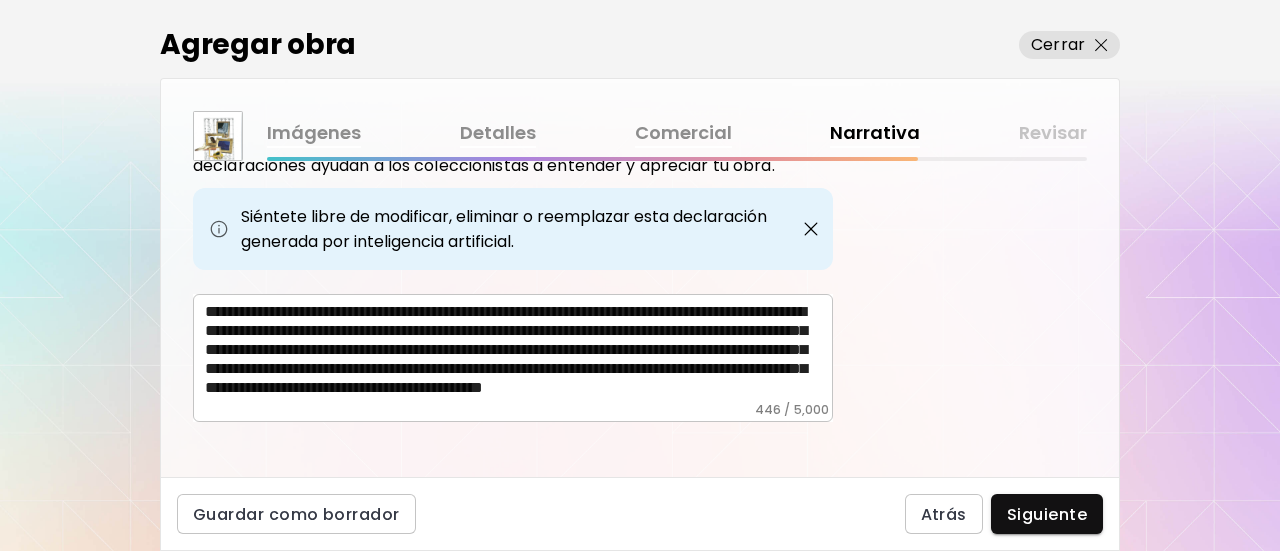 click on "**********" at bounding box center (519, 352) 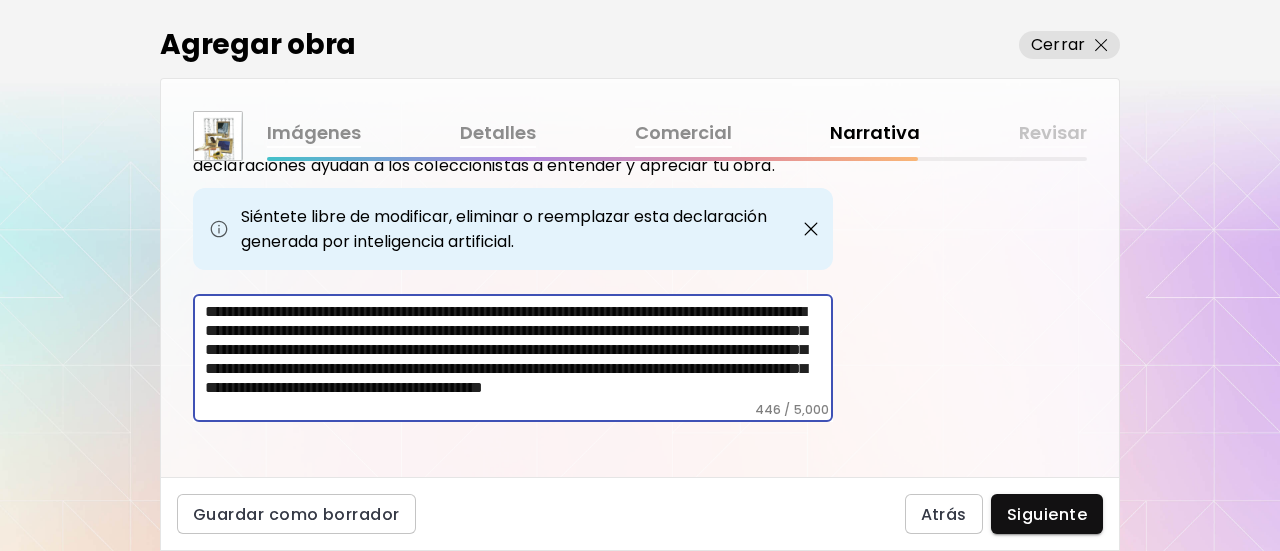 click on "**********" at bounding box center [519, 352] 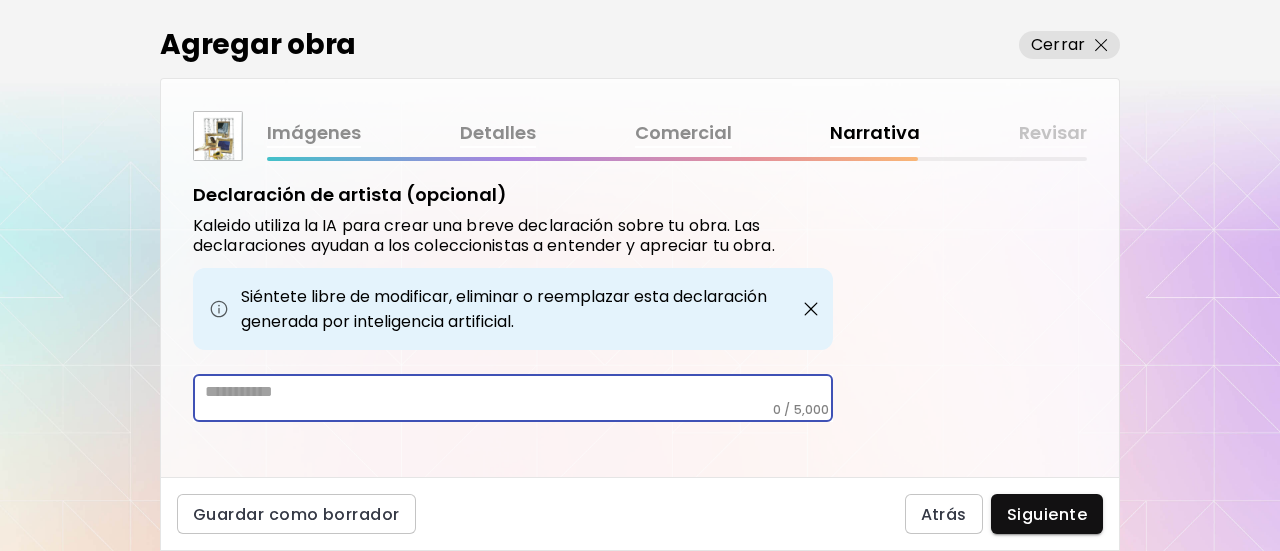 paste on "**********" 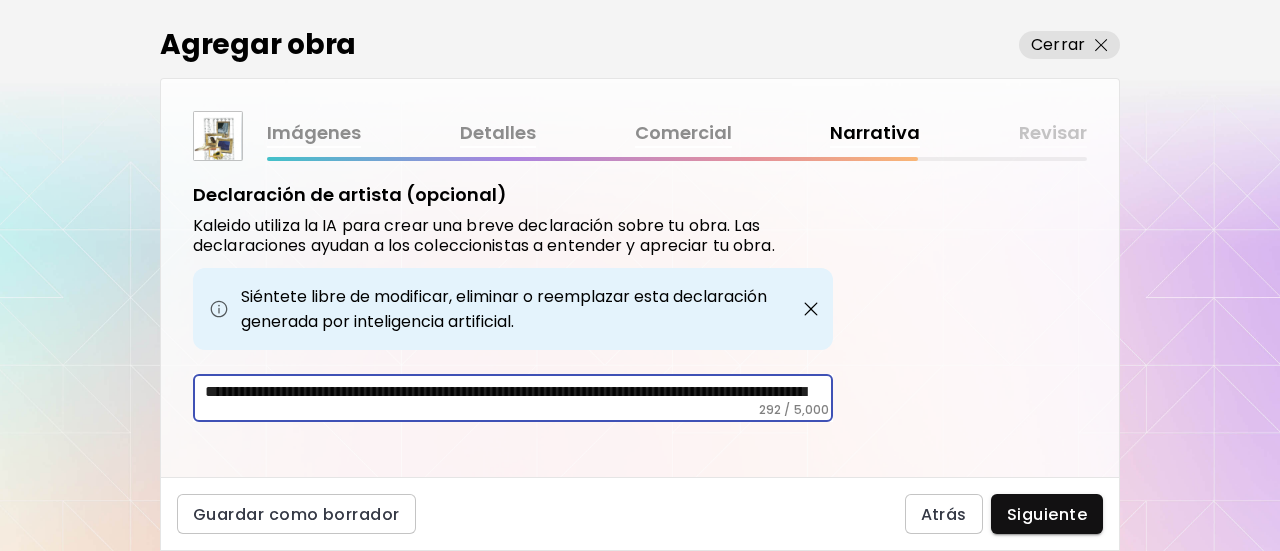 scroll, scrollTop: 733, scrollLeft: 0, axis: vertical 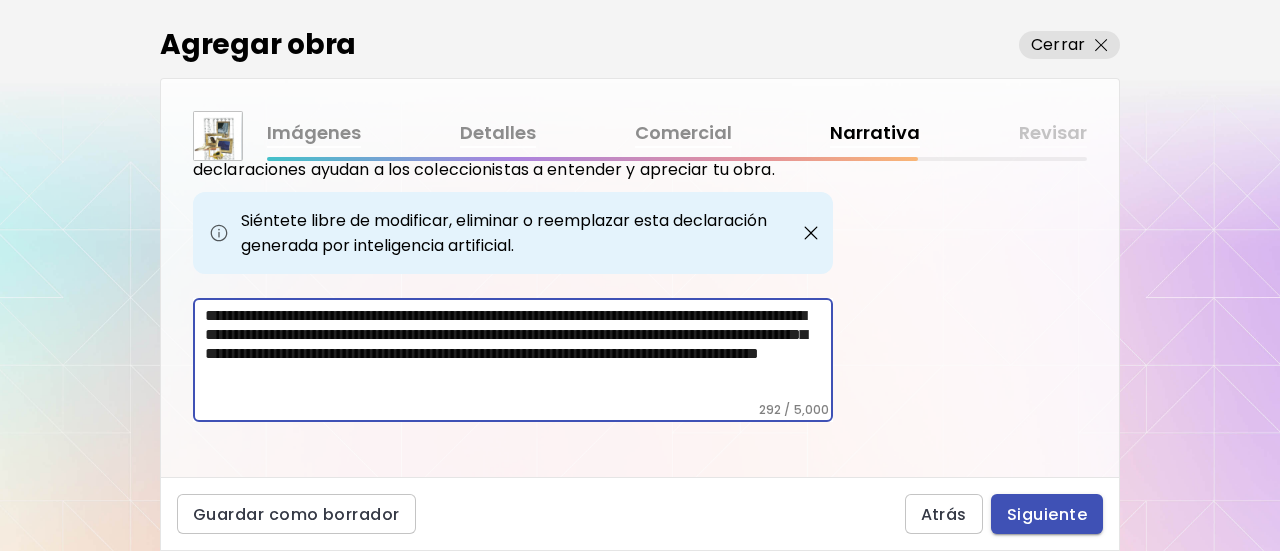type on "**********" 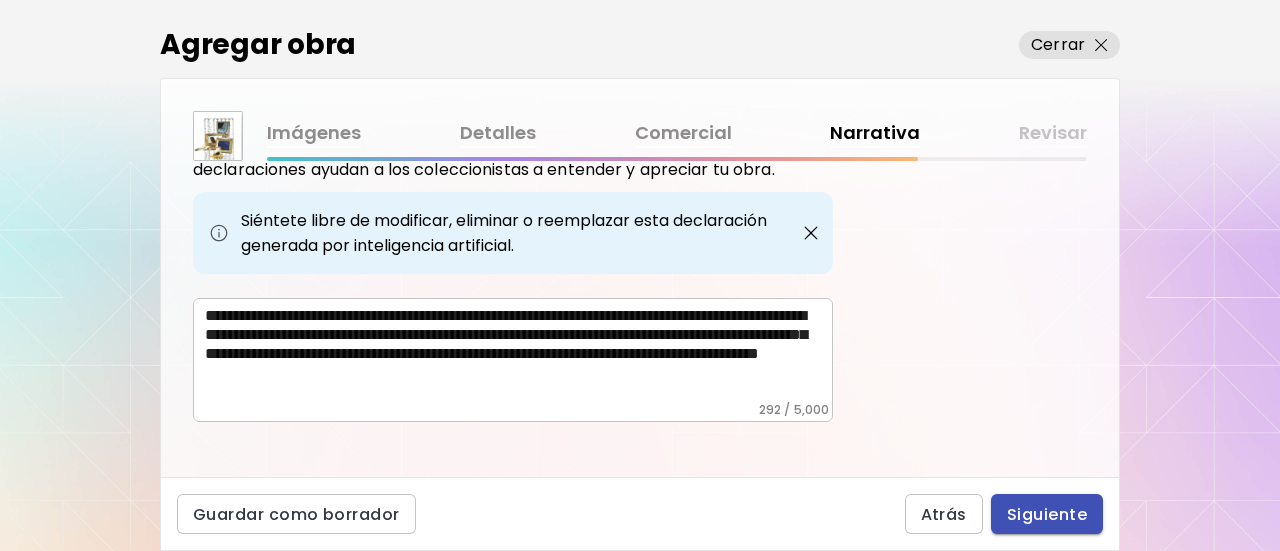 click on "Siguiente" at bounding box center [1047, 514] 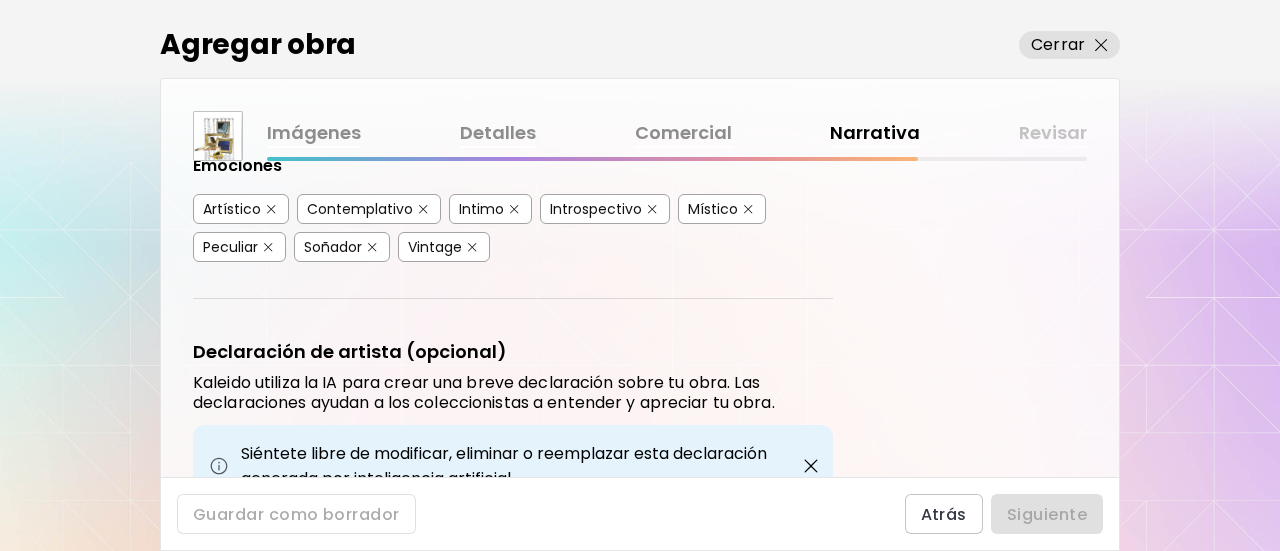 scroll, scrollTop: 733, scrollLeft: 0, axis: vertical 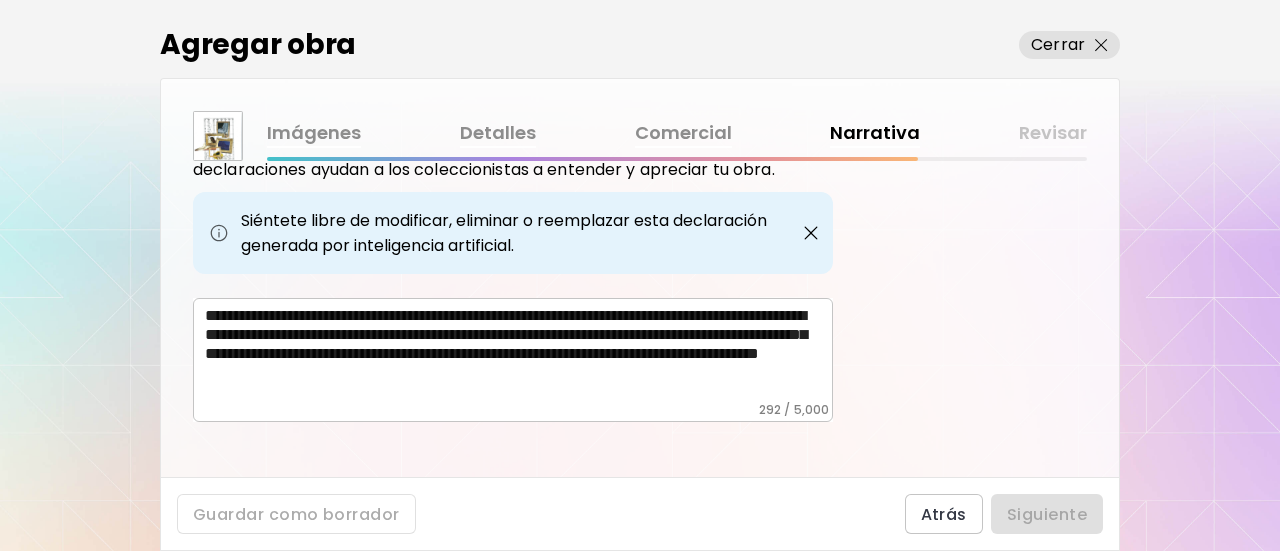 click on "**********" at bounding box center (519, 354) 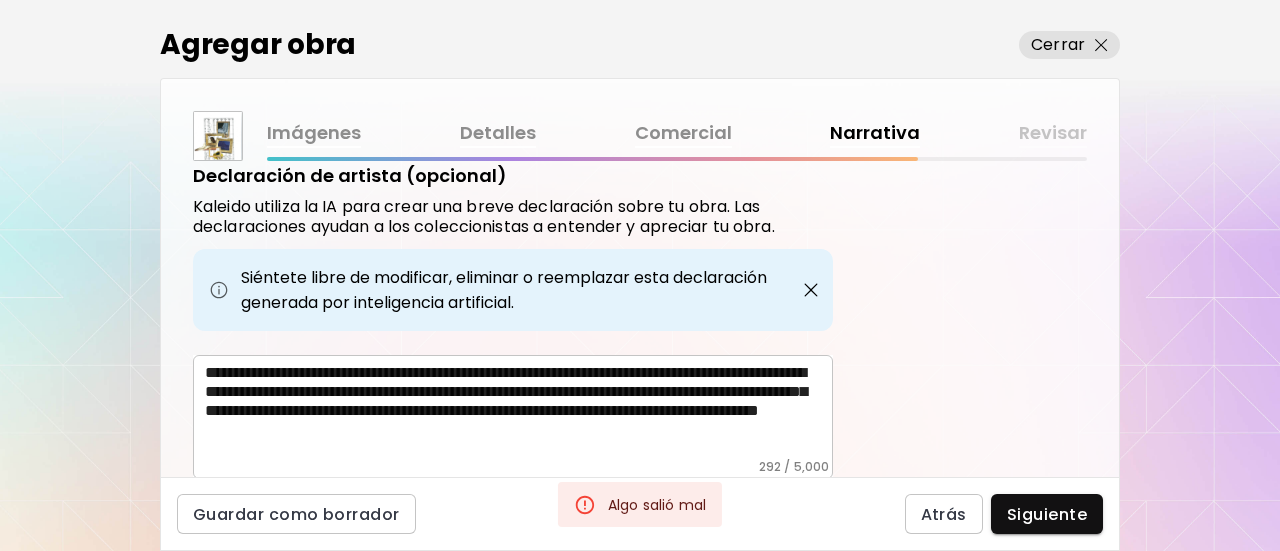 scroll, scrollTop: 733, scrollLeft: 0, axis: vertical 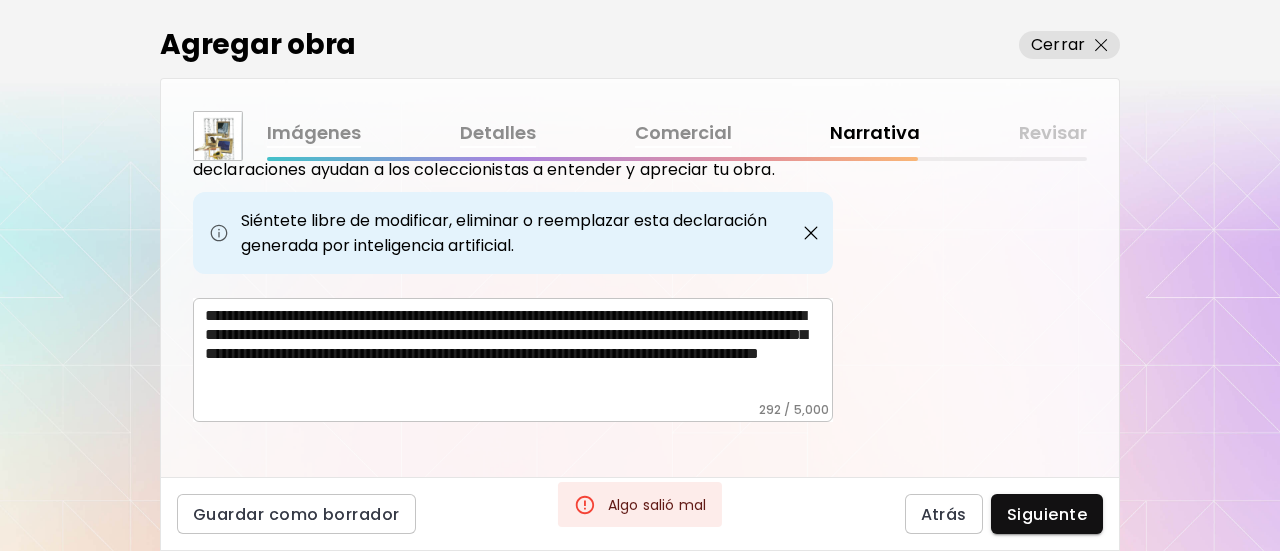 click on "Etiquetas de la Obra Kaleido utiliza inteligencia artificial (IA) para generar una lista de etiquetas propuestas que describen tu obra. Estas etiquetas ayudan a los coleccionistas a descubrir tu obra en Kaleido. Por favor, elimina cualquier etiqueta que consideres inexacta. Género   Collage   Conceptual   Medios Mixtos   Surrealismo Temas   Emociones   Expresiones Artísticas   Formas Humanas   Retratos Colores   Azul   Blanco   Negro   Oro Emociones   Artístico   Contemplativo   Intimo   Introspectivo   Místico   Peculiar   Soñador   Vintage Declaración de artista (opcional) Kaleido utiliza la IA para crear una breve declaración sobre tu obra. Las declaraciones ayudan a los coleccionistas a entender y apreciar tu obra. Siéntete libre de modificar, eliminar o reemplazar esta declaración generada por inteligencia artificial. * ​ [NUMBER] / 5,000" at bounding box center [640, 319] 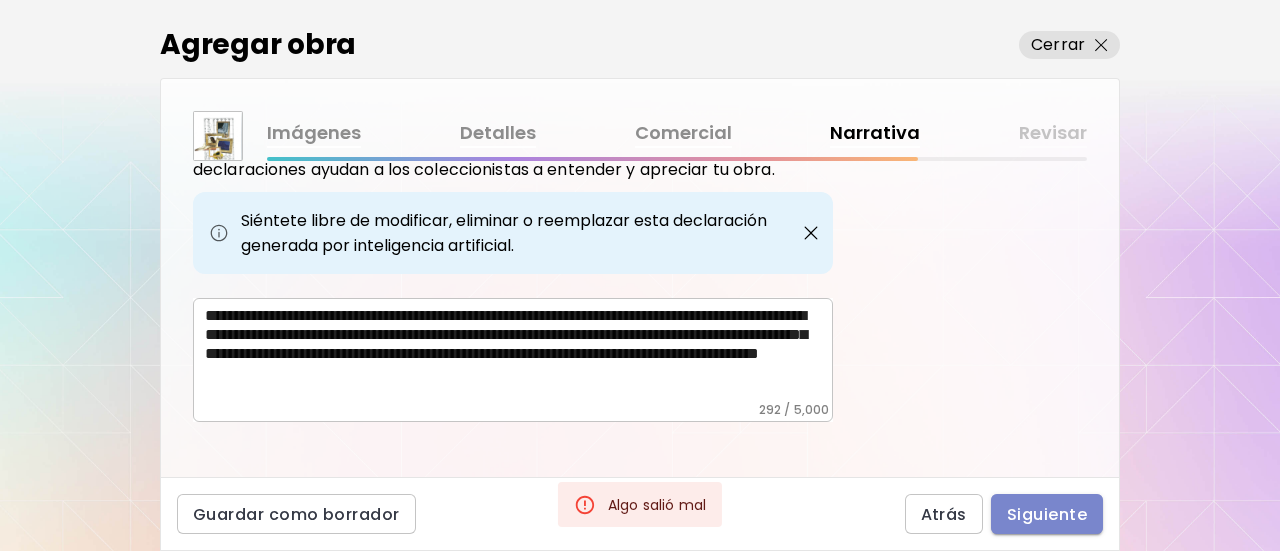 click on "Siguiente" at bounding box center (1047, 514) 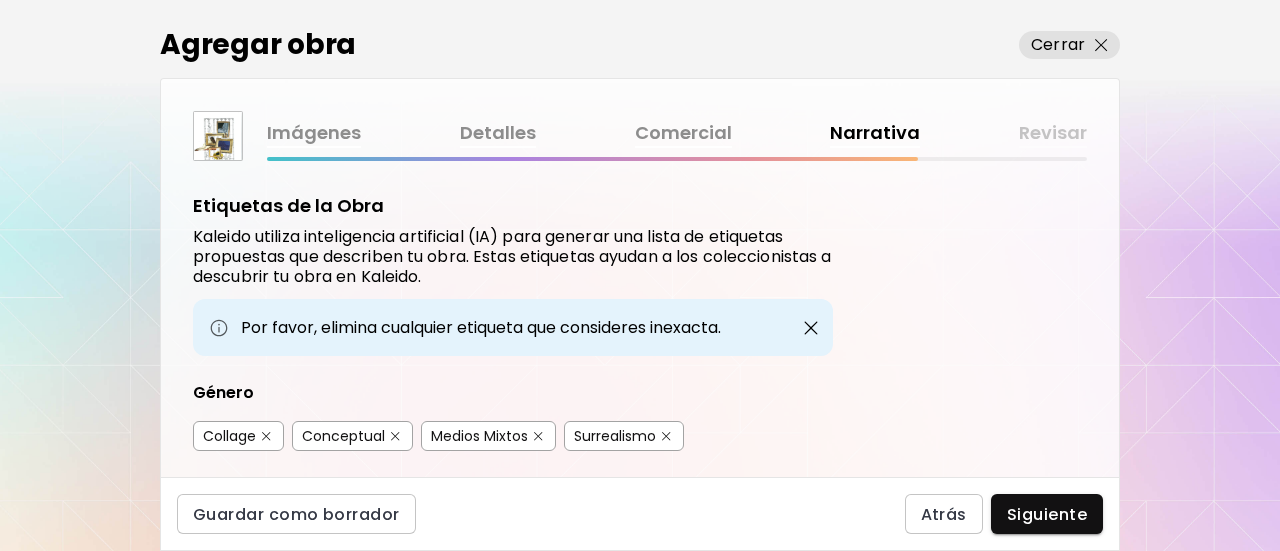 scroll, scrollTop: 0, scrollLeft: 0, axis: both 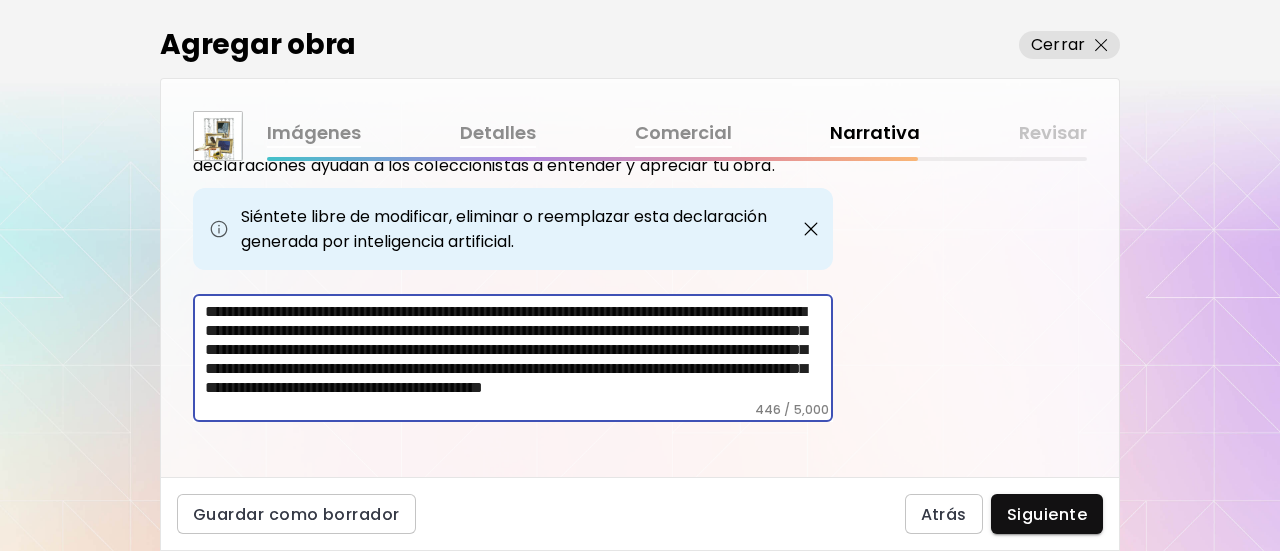 drag, startPoint x: 362, startPoint y: 341, endPoint x: 183, endPoint y: 241, distance: 205.03902 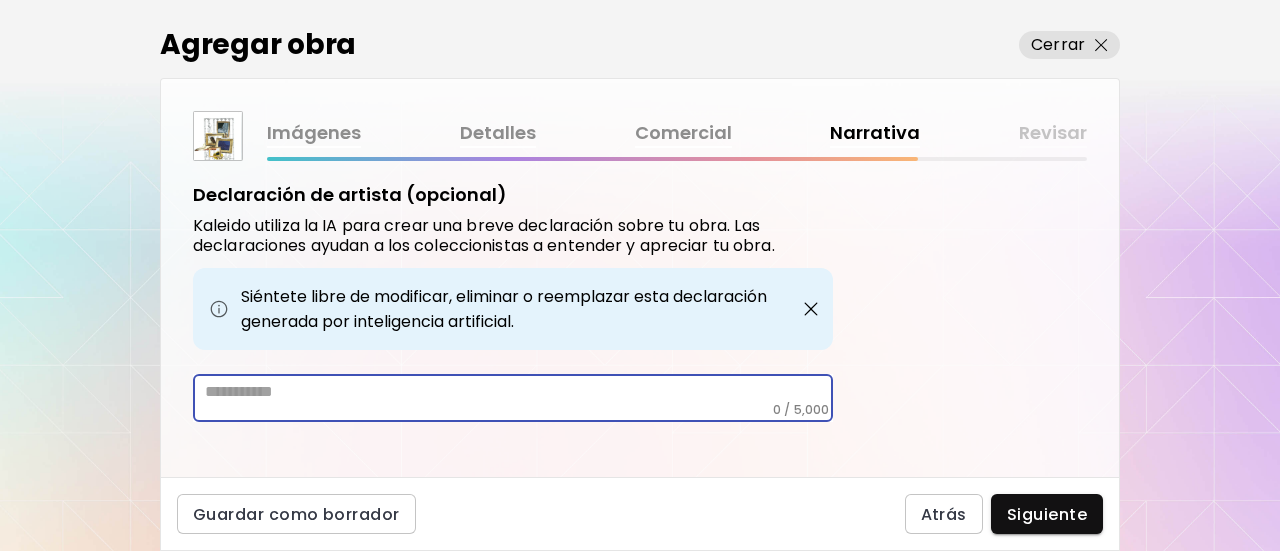 paste on "**********" 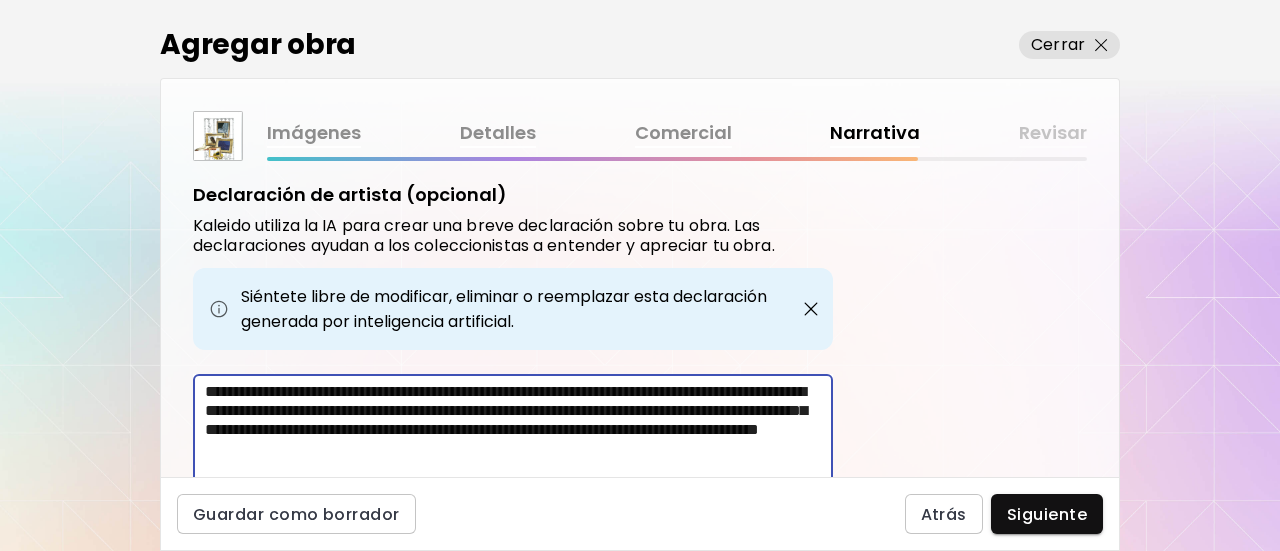 scroll, scrollTop: 733, scrollLeft: 0, axis: vertical 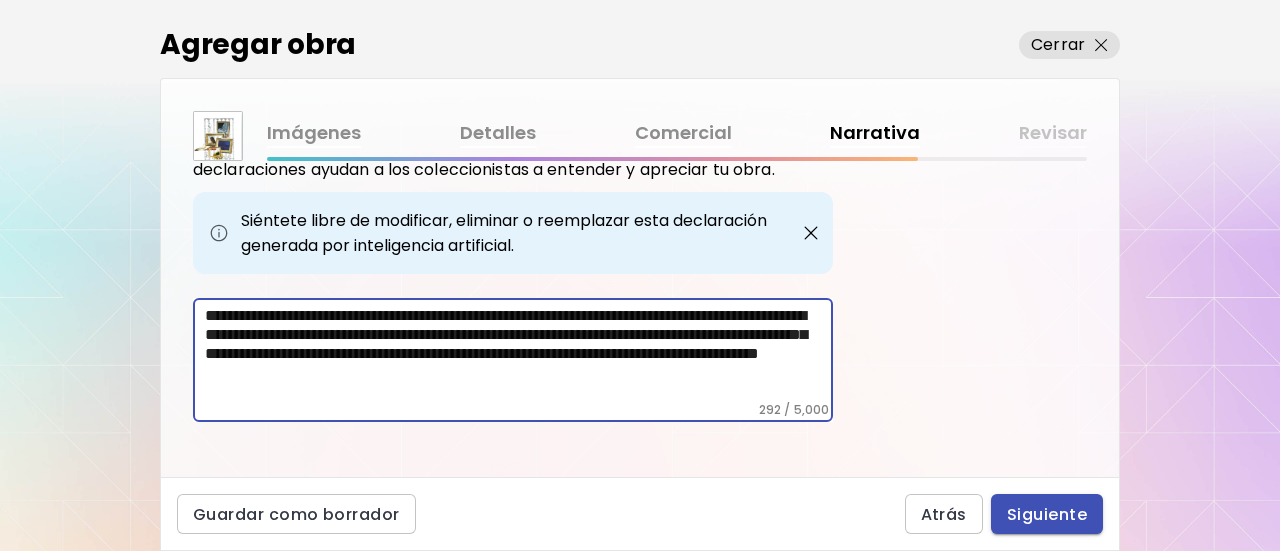 type on "**********" 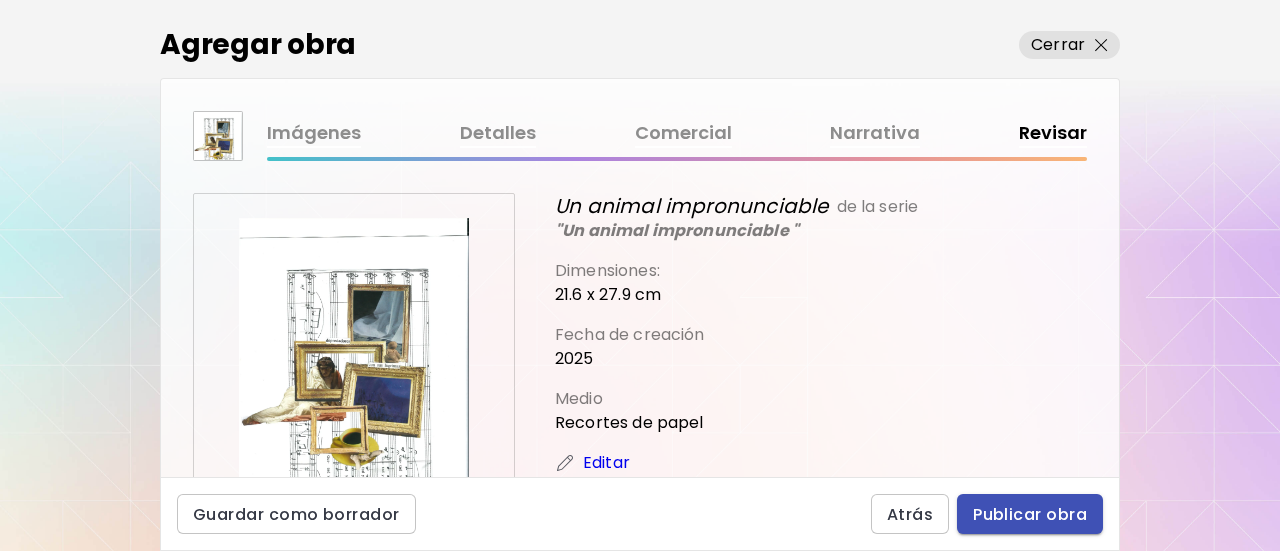 click on "Publicar obra" at bounding box center [1030, 514] 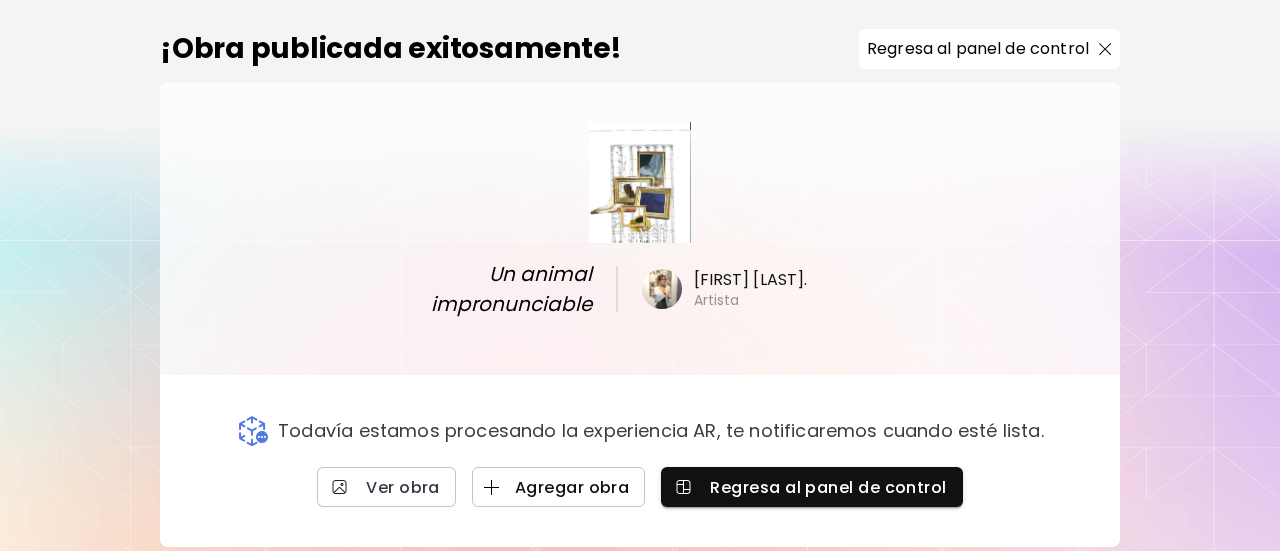 click on "Agregar obra" at bounding box center (559, 487) 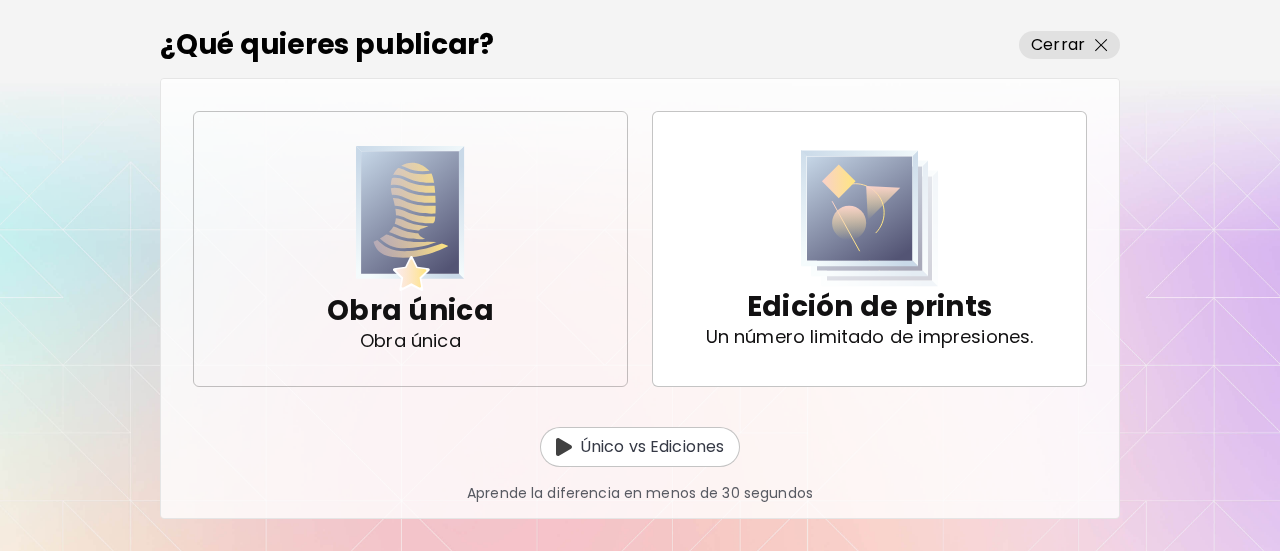 click on "Obra única Obra única" at bounding box center (410, 248) 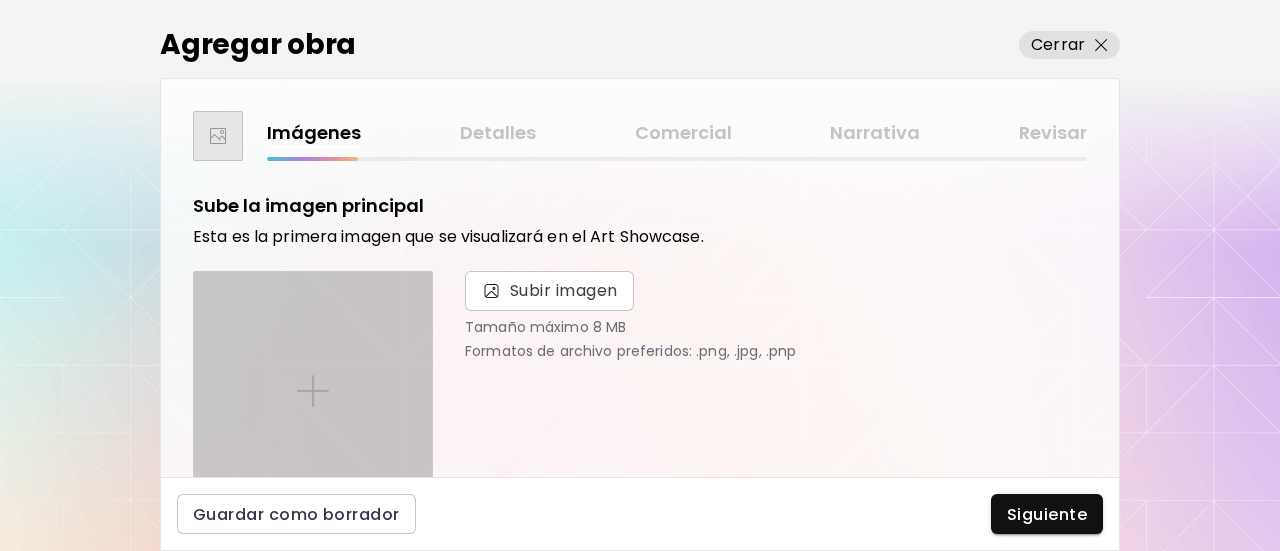 click at bounding box center [313, 391] 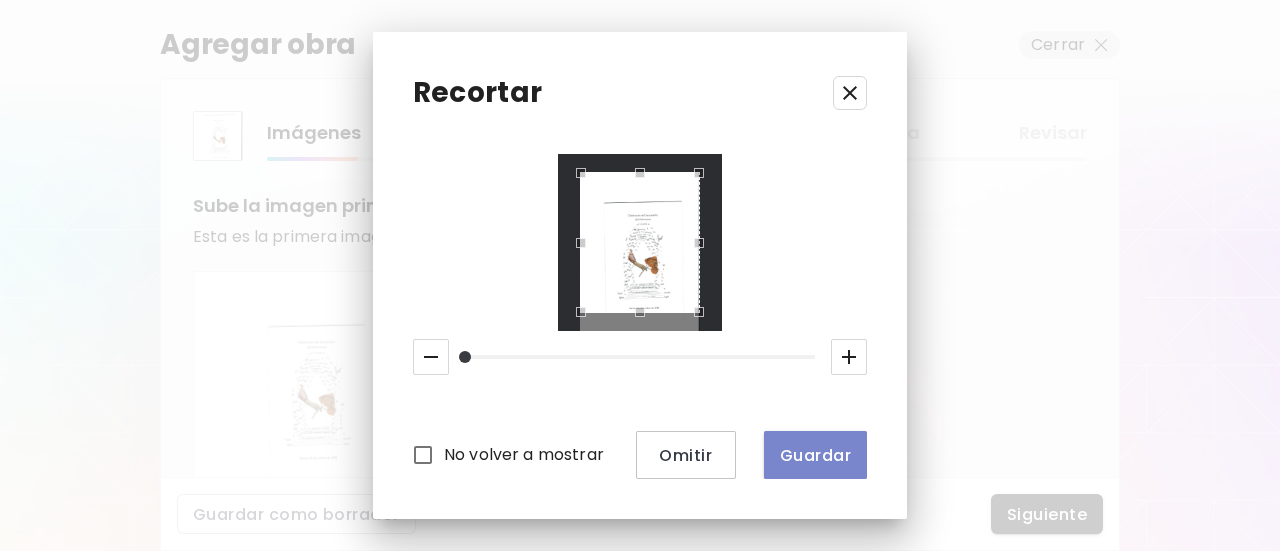 click on "Guardar" at bounding box center [815, 455] 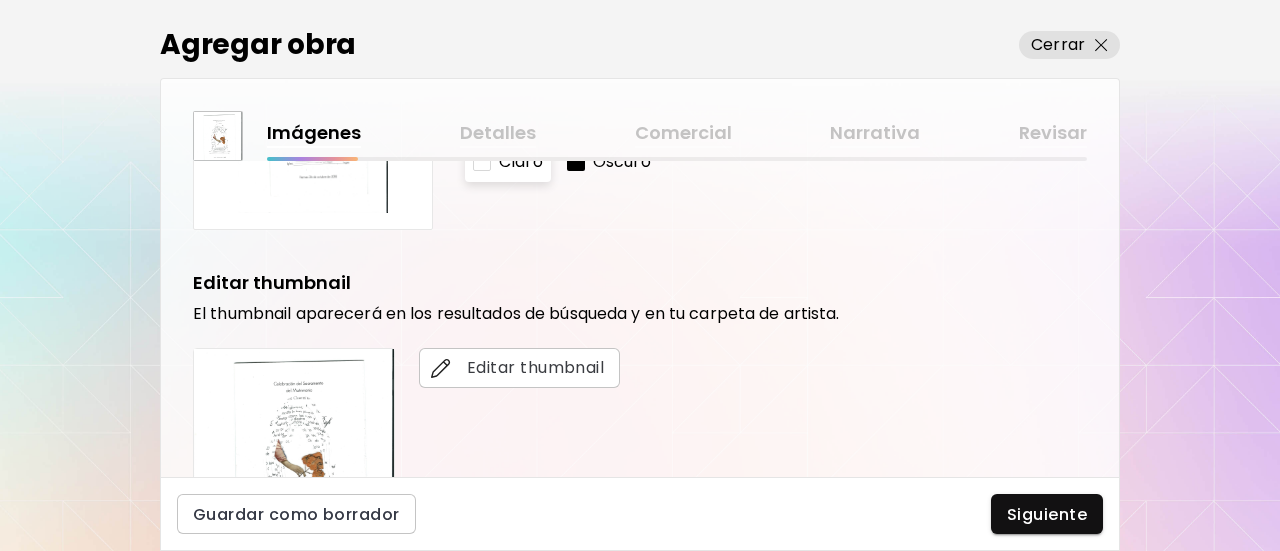scroll, scrollTop: 600, scrollLeft: 0, axis: vertical 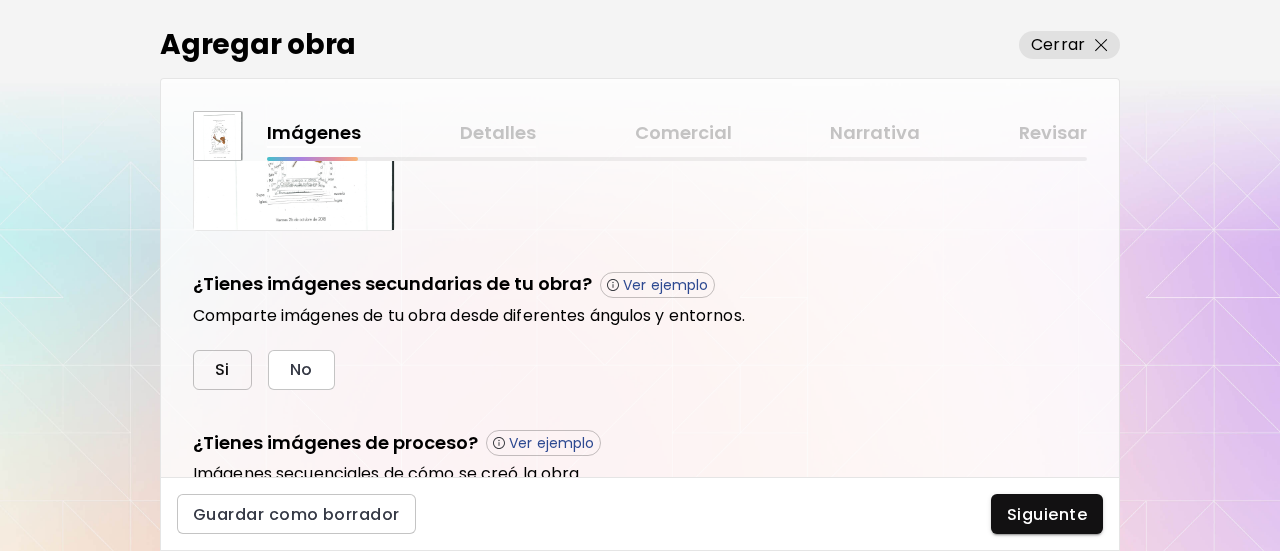 click on "Si" at bounding box center [222, 370] 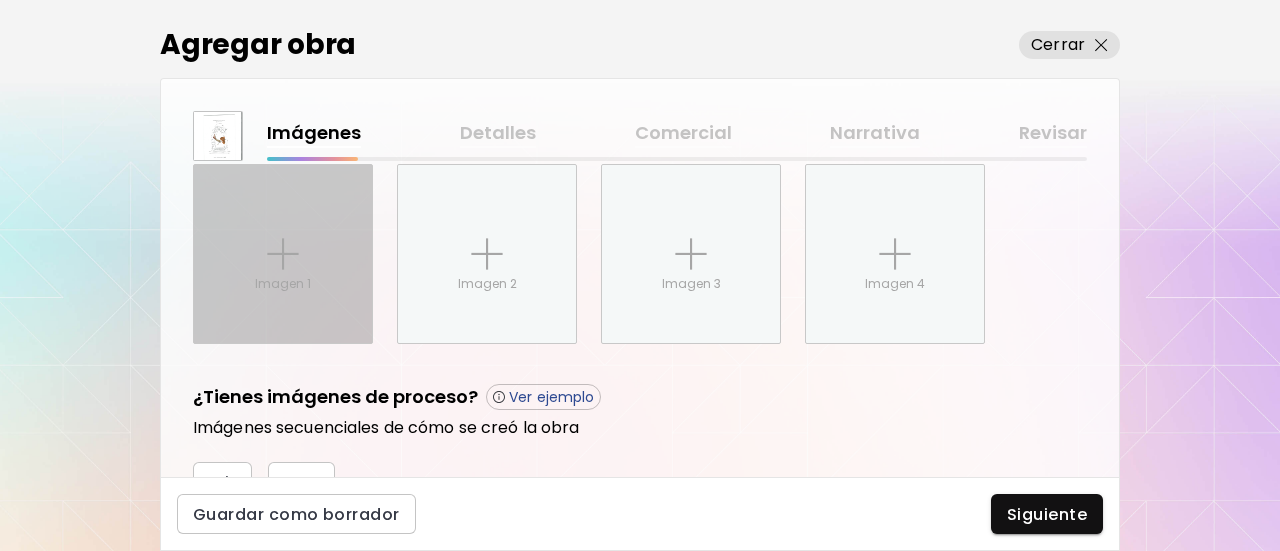 scroll, scrollTop: 843, scrollLeft: 0, axis: vertical 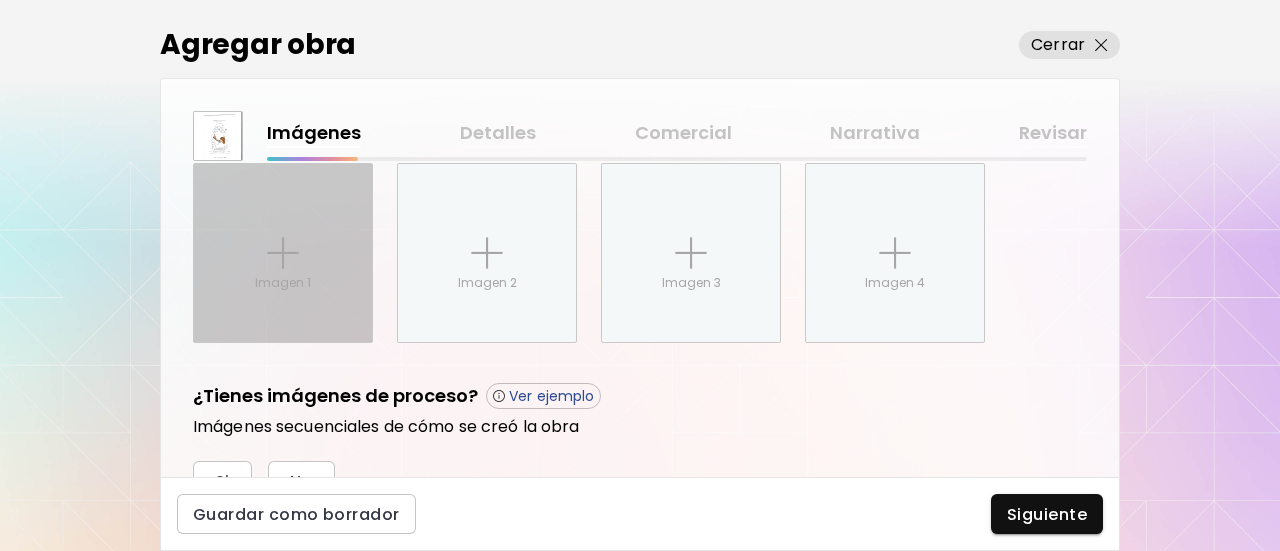 click on "Imagen 1" at bounding box center (283, 253) 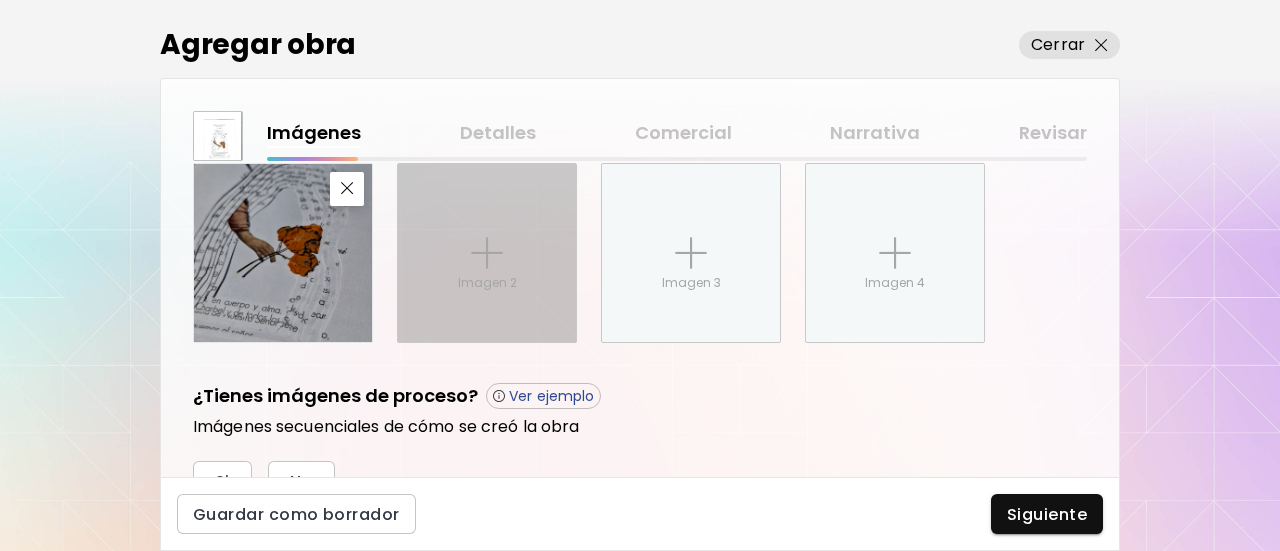 click on "Imagen 2" at bounding box center (487, 253) 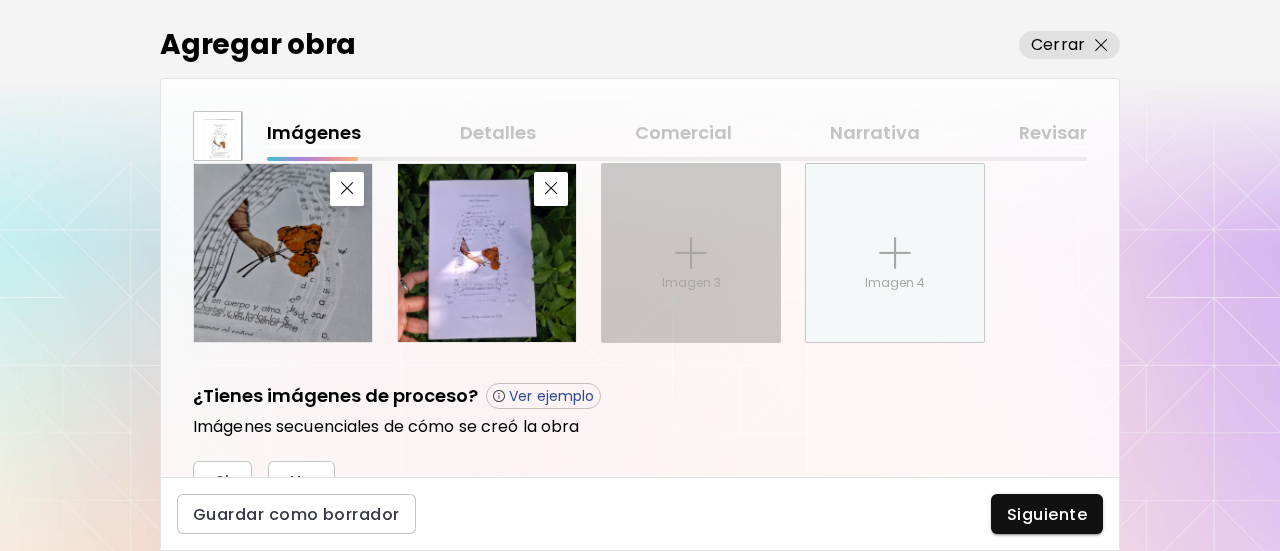 click at bounding box center [691, 253] 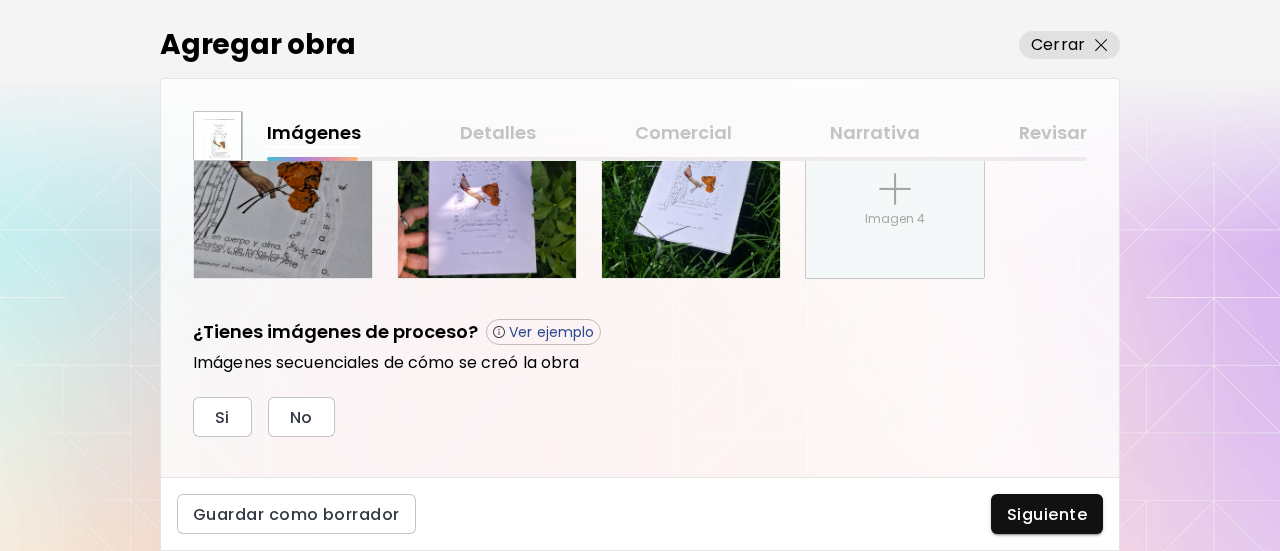 scroll, scrollTop: 935, scrollLeft: 0, axis: vertical 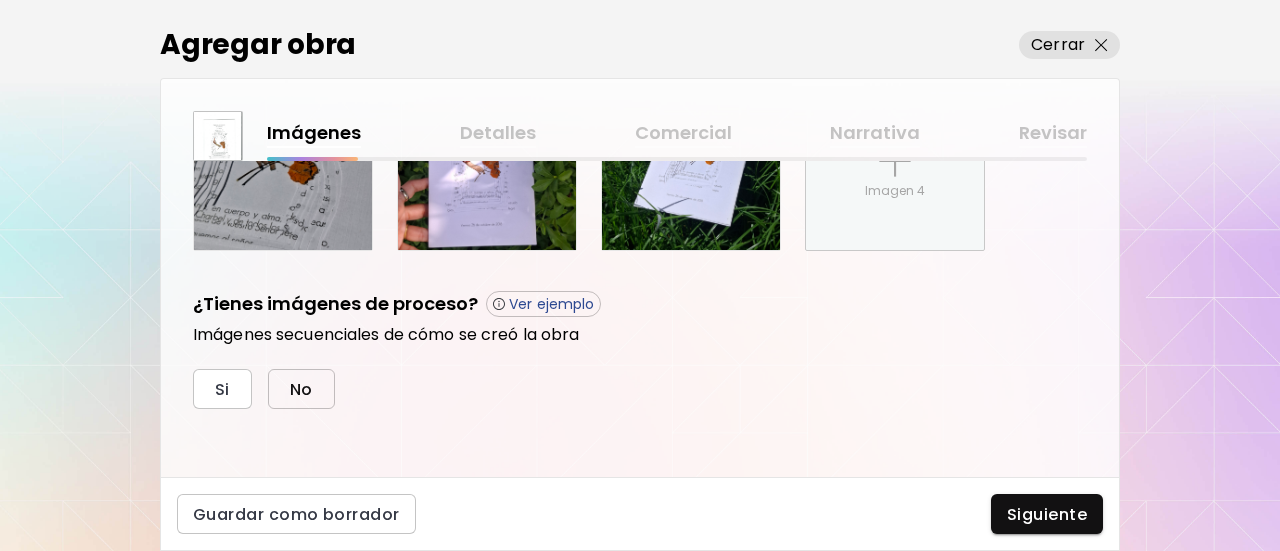 click on "No" at bounding box center (301, 389) 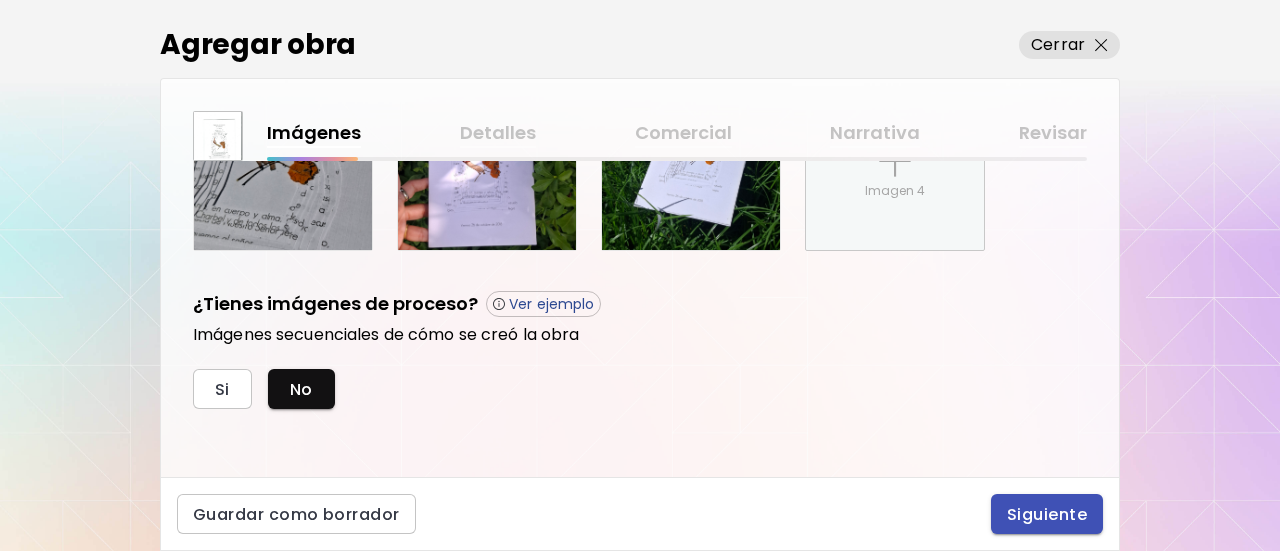 click on "Siguiente" at bounding box center [1047, 514] 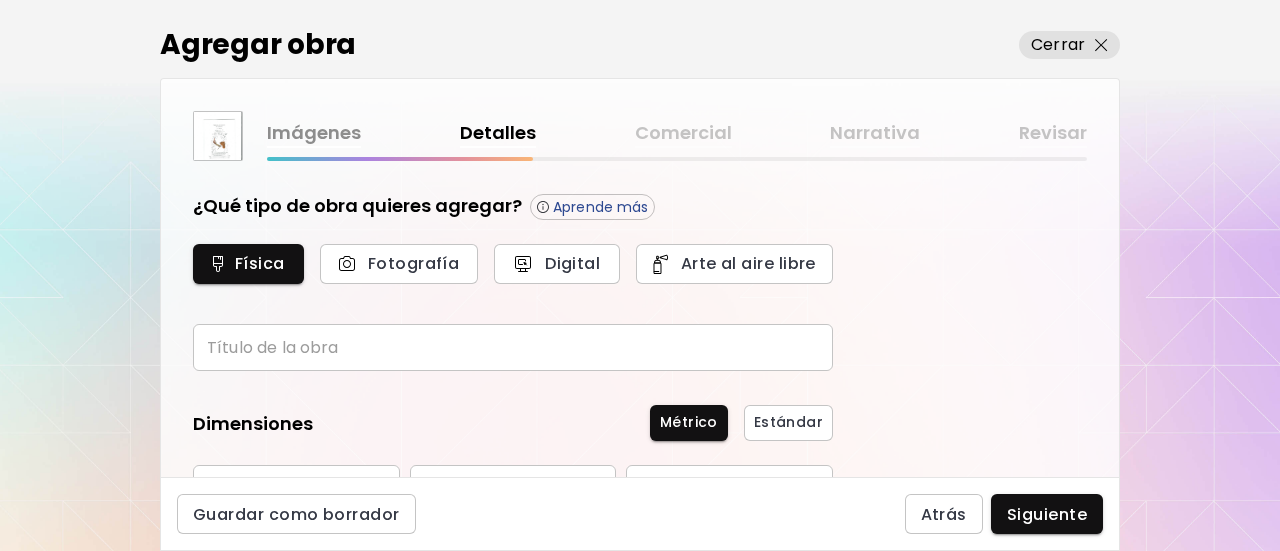 click at bounding box center (513, 347) 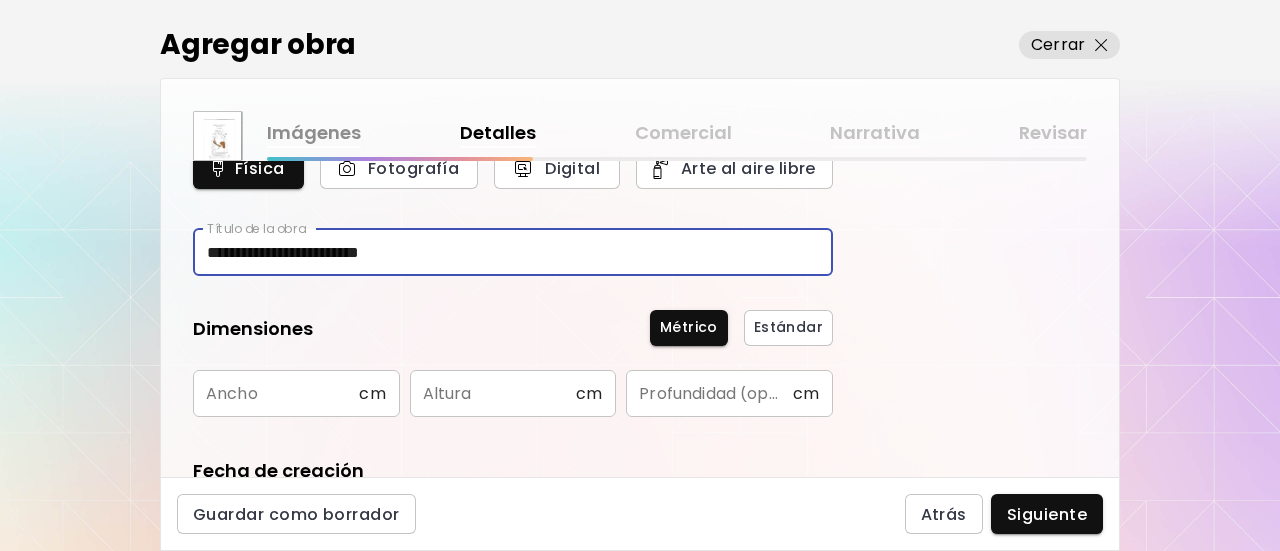 scroll, scrollTop: 200, scrollLeft: 0, axis: vertical 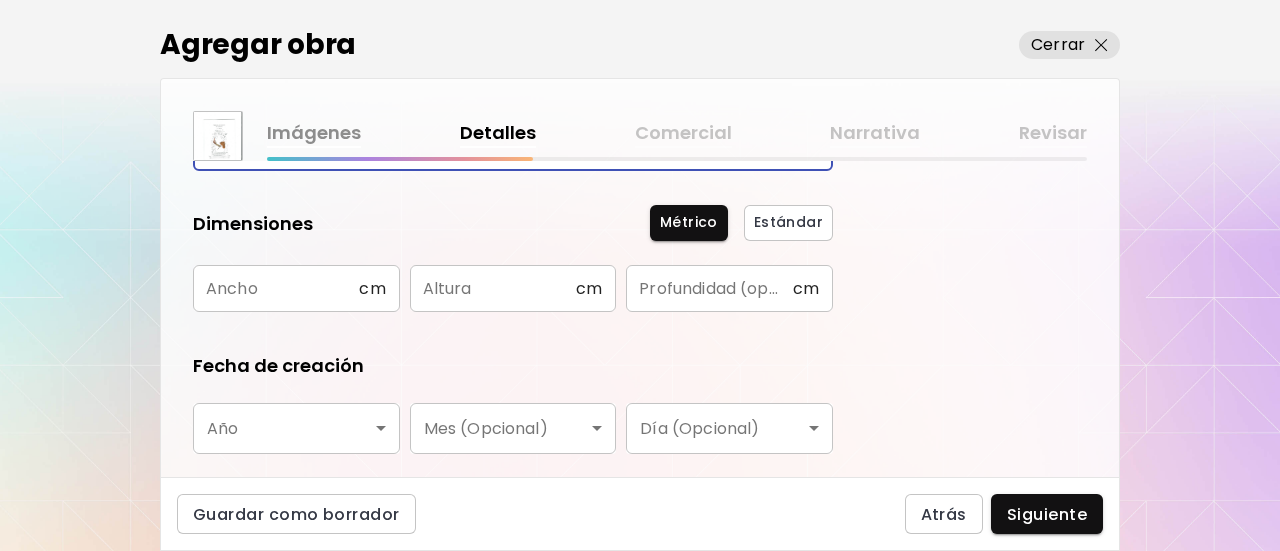 type on "**********" 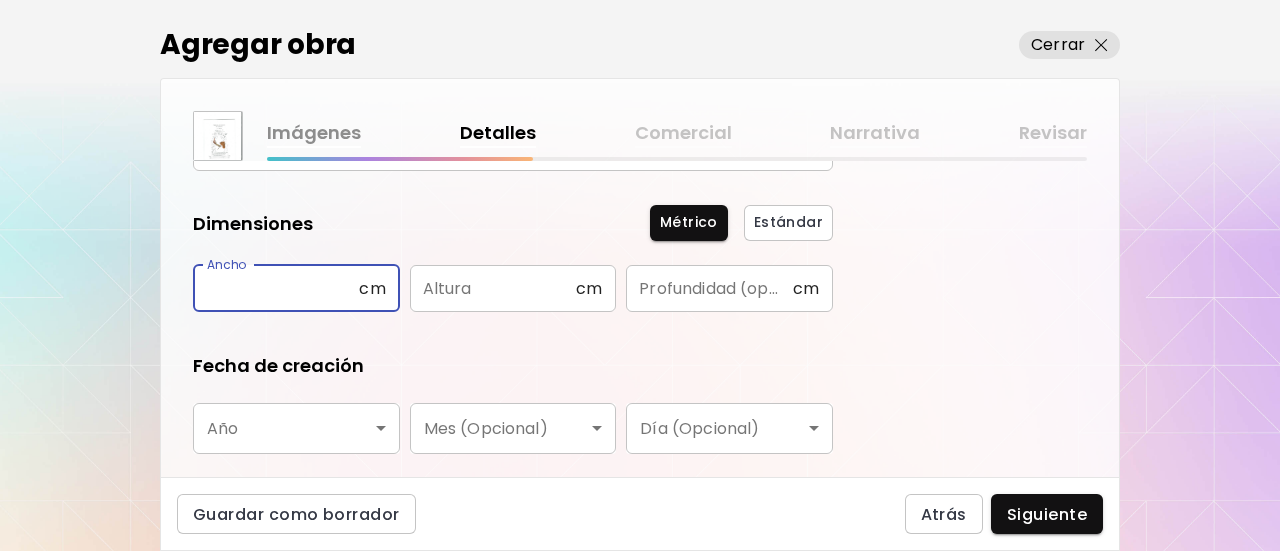 click at bounding box center (276, 288) 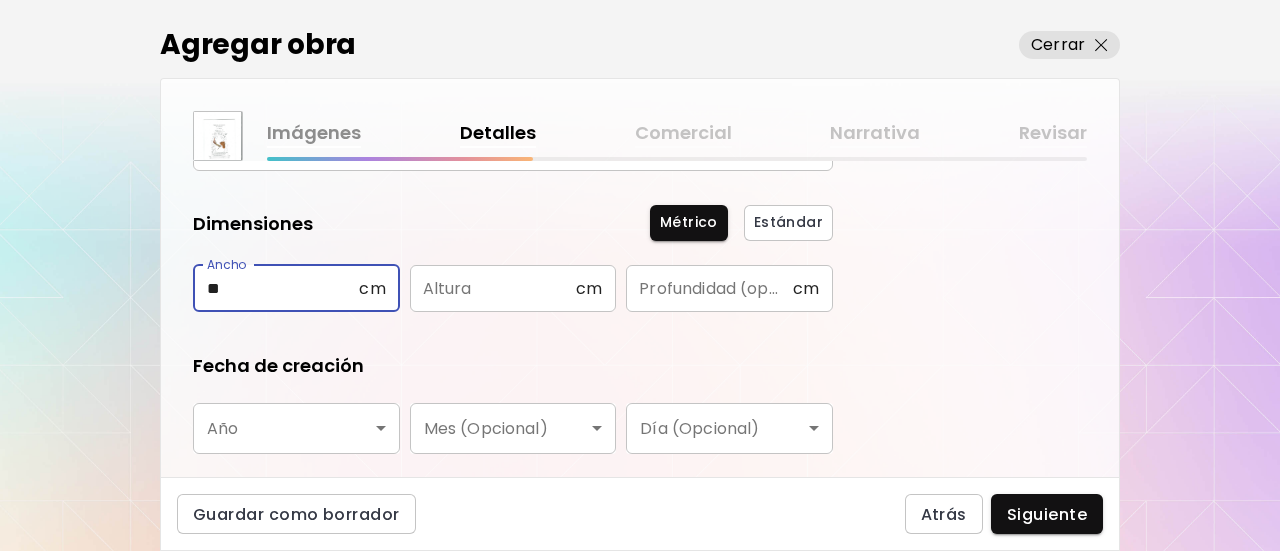 type on "**" 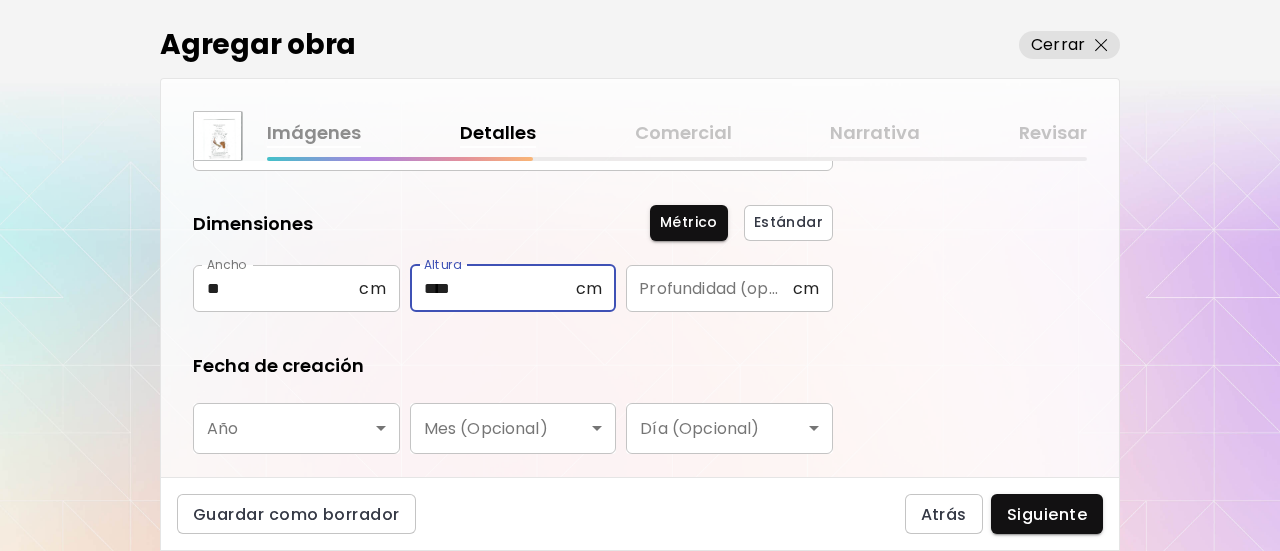 type on "****" 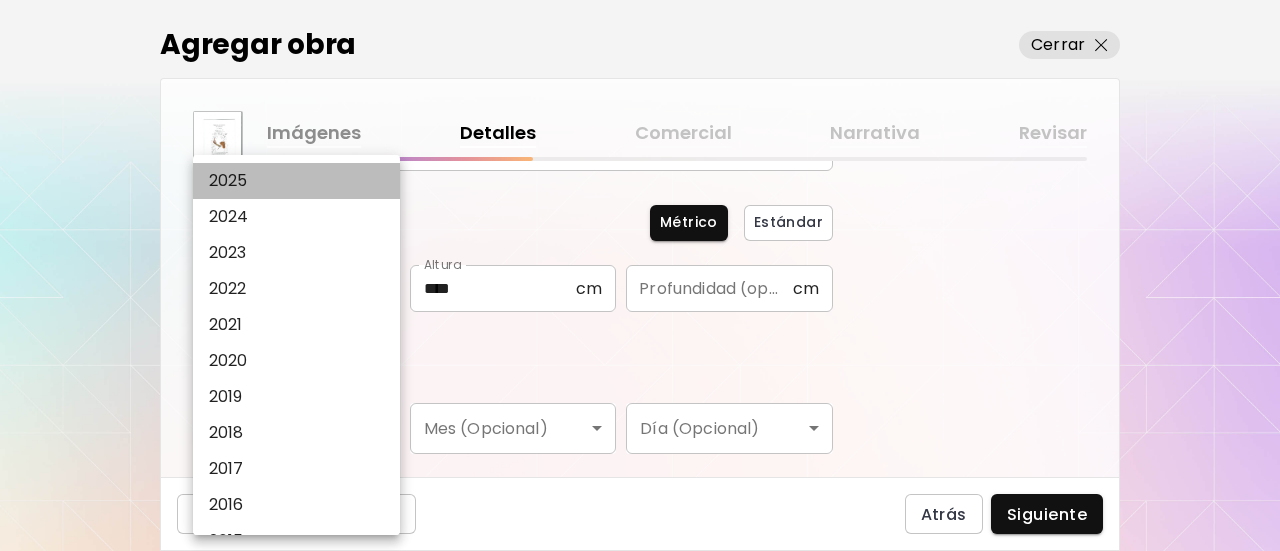 click on "2025" at bounding box center [301, 181] 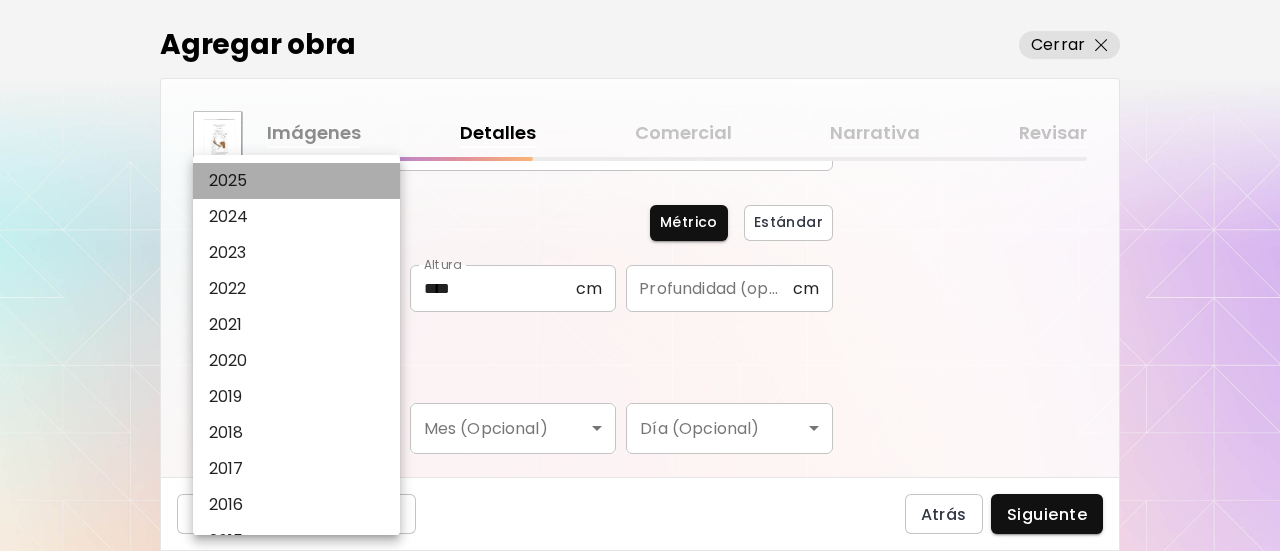 type on "****" 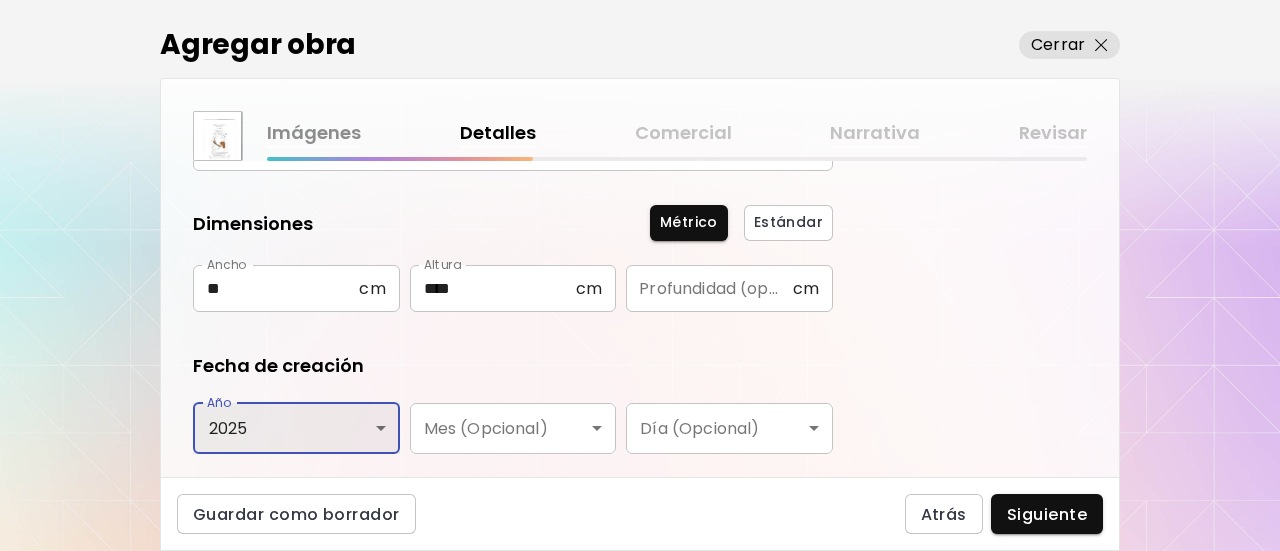 scroll, scrollTop: 0, scrollLeft: 0, axis: both 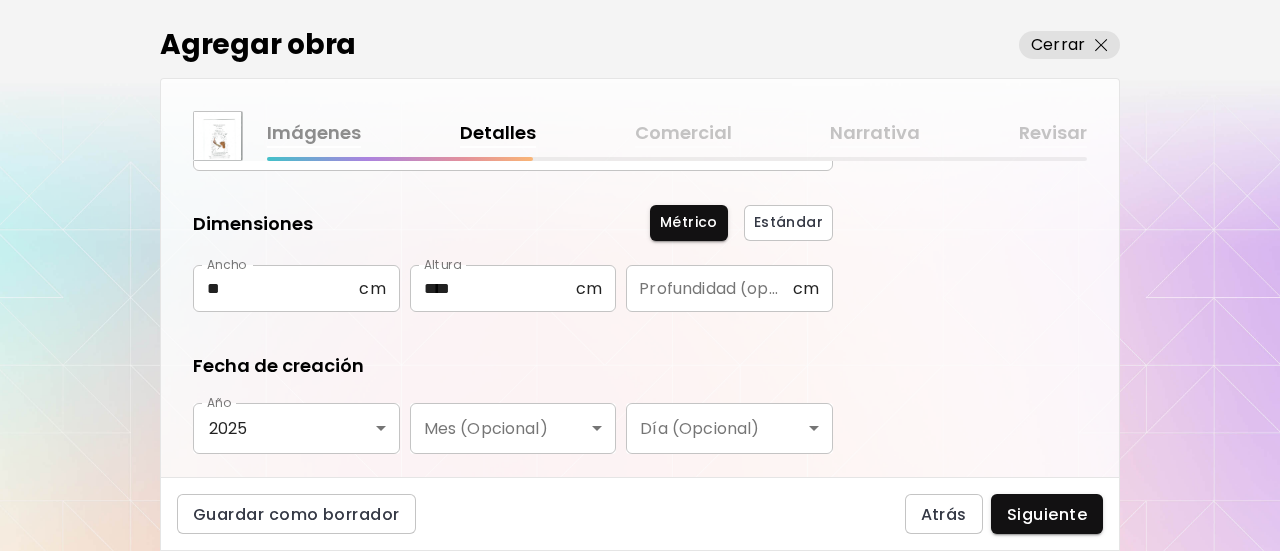 click on "Fecha de creación Año 2025 **** Año Mes (Opcional) ​ Mes (Opcional) Día (Opcional) ​ Día (Opcional)" at bounding box center [513, 403] 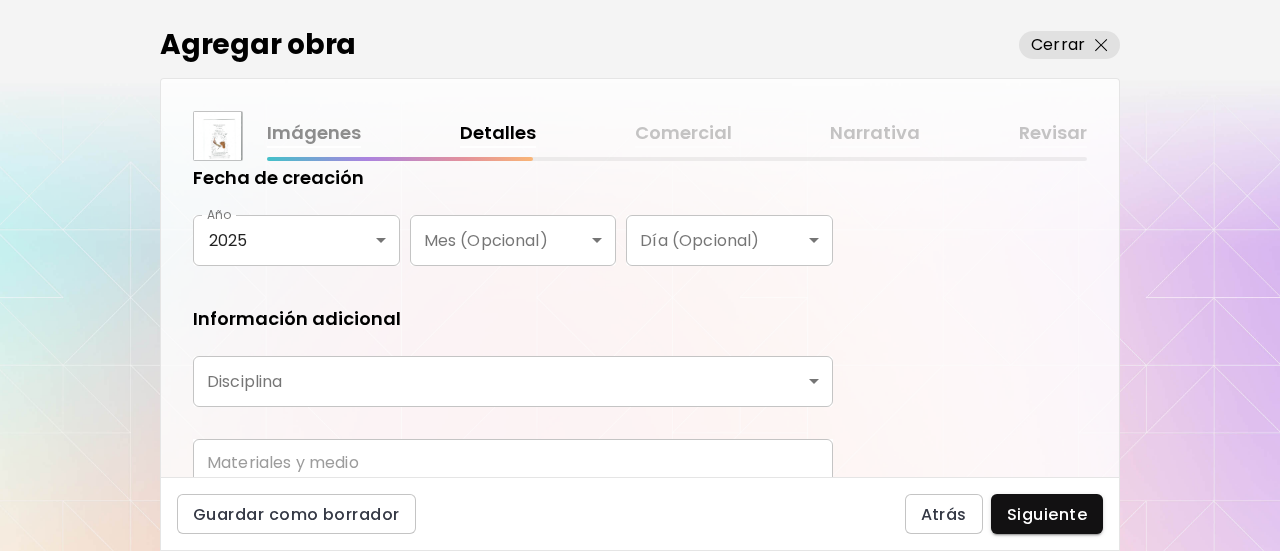 scroll, scrollTop: 474, scrollLeft: 0, axis: vertical 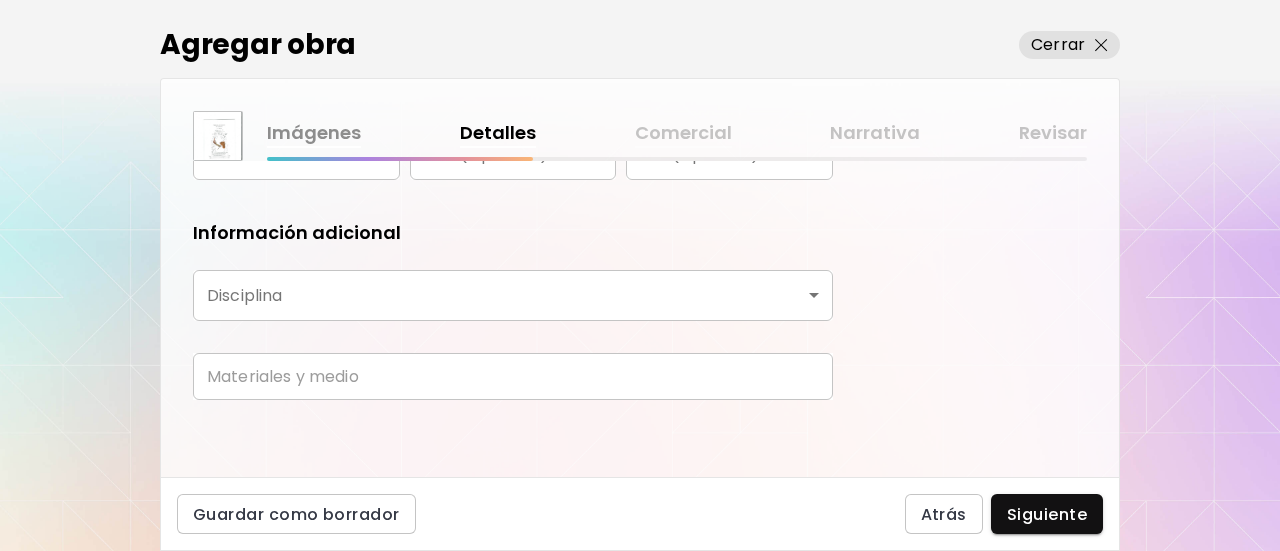 click on "**********" at bounding box center [640, 275] 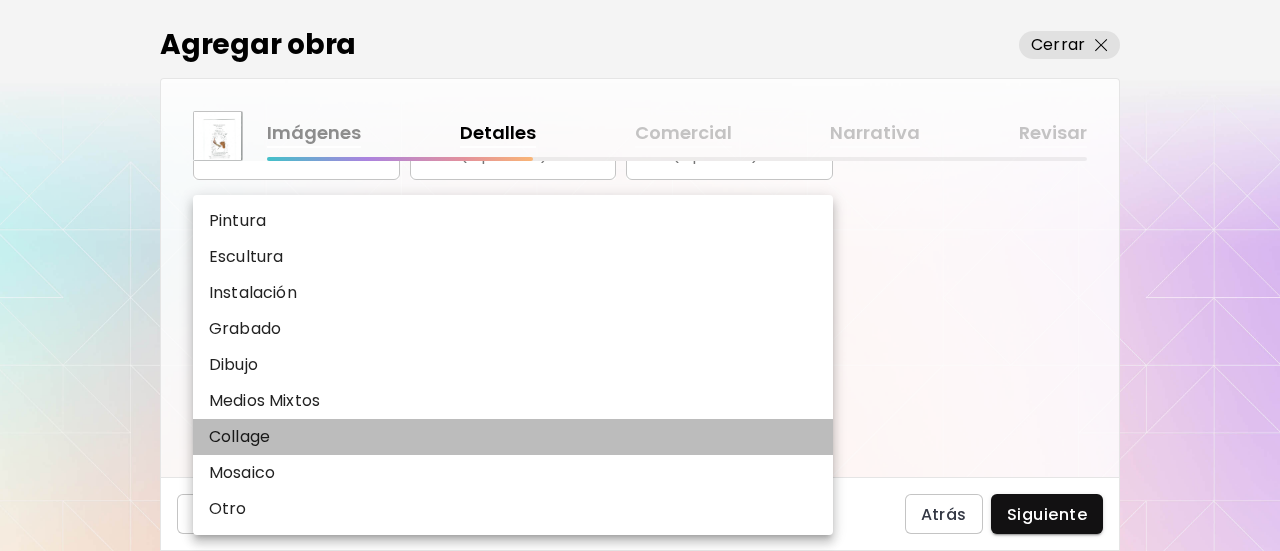 click on "Collage" at bounding box center (239, 437) 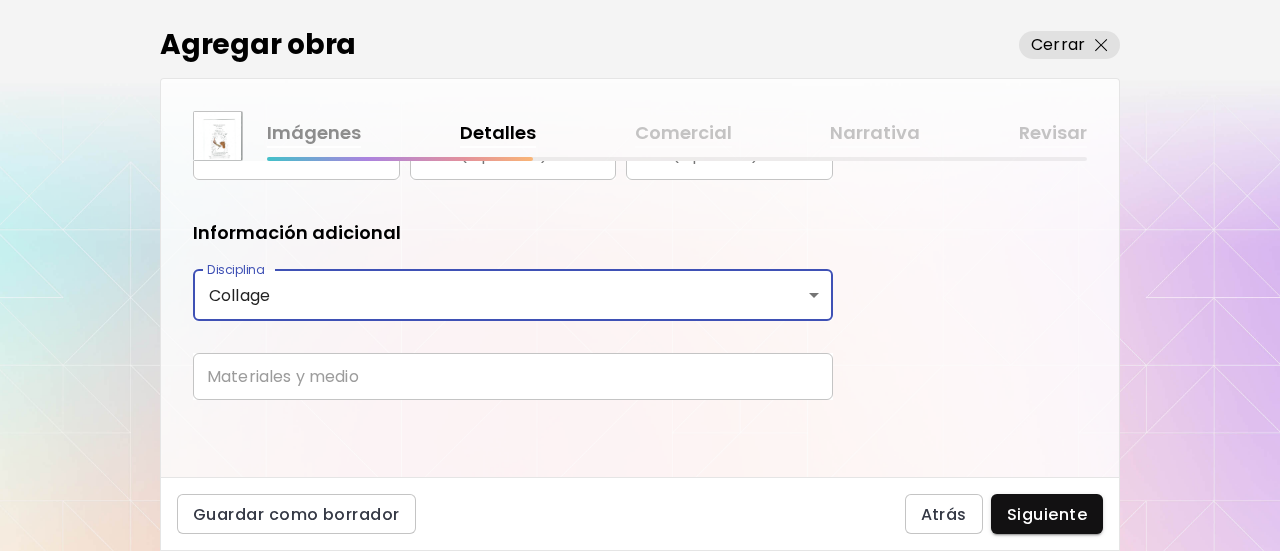 click at bounding box center [513, 376] 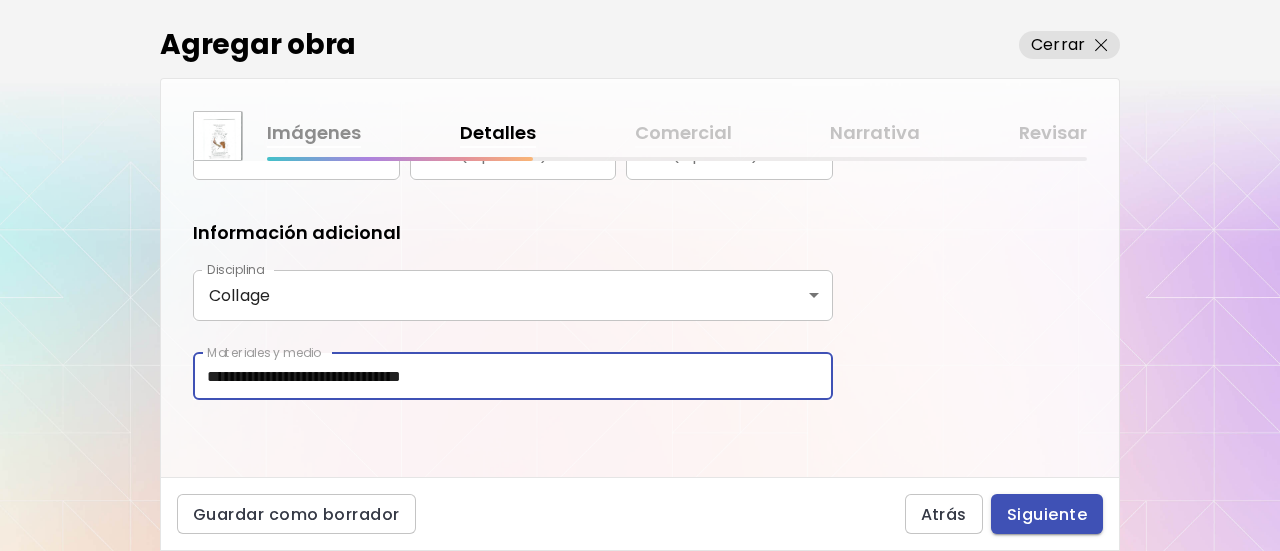 type on "**********" 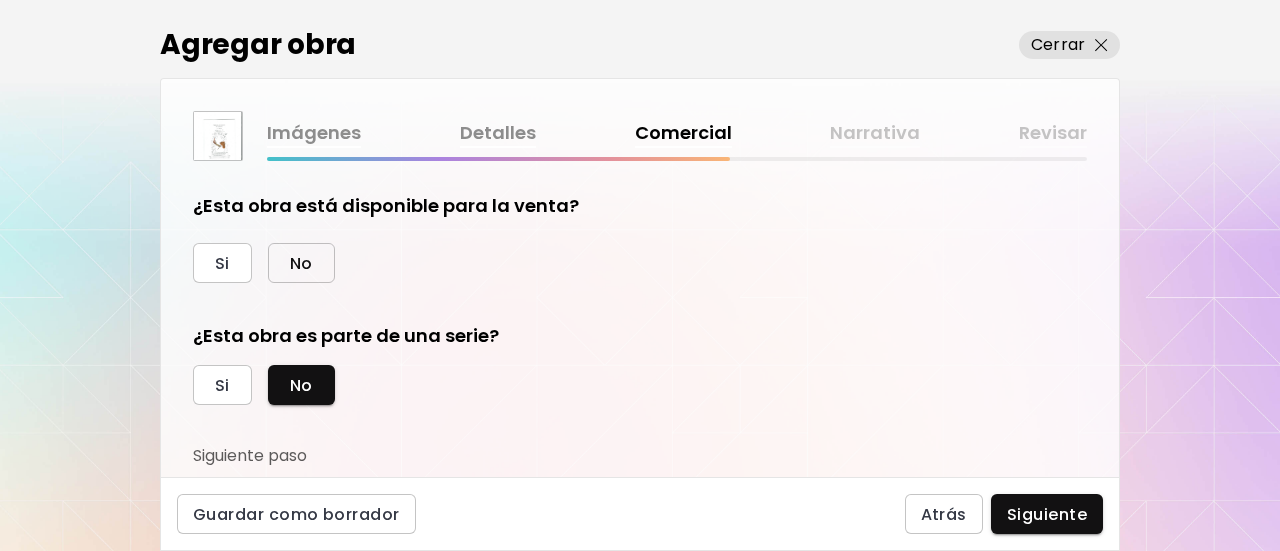 click on "No" at bounding box center [301, 263] 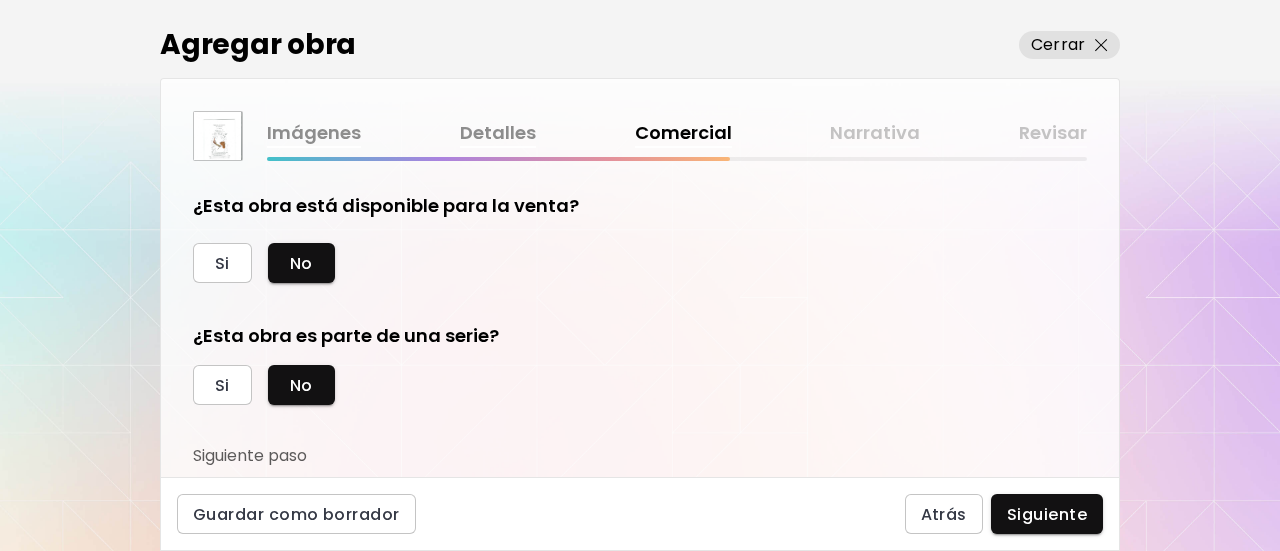 scroll, scrollTop: 32, scrollLeft: 0, axis: vertical 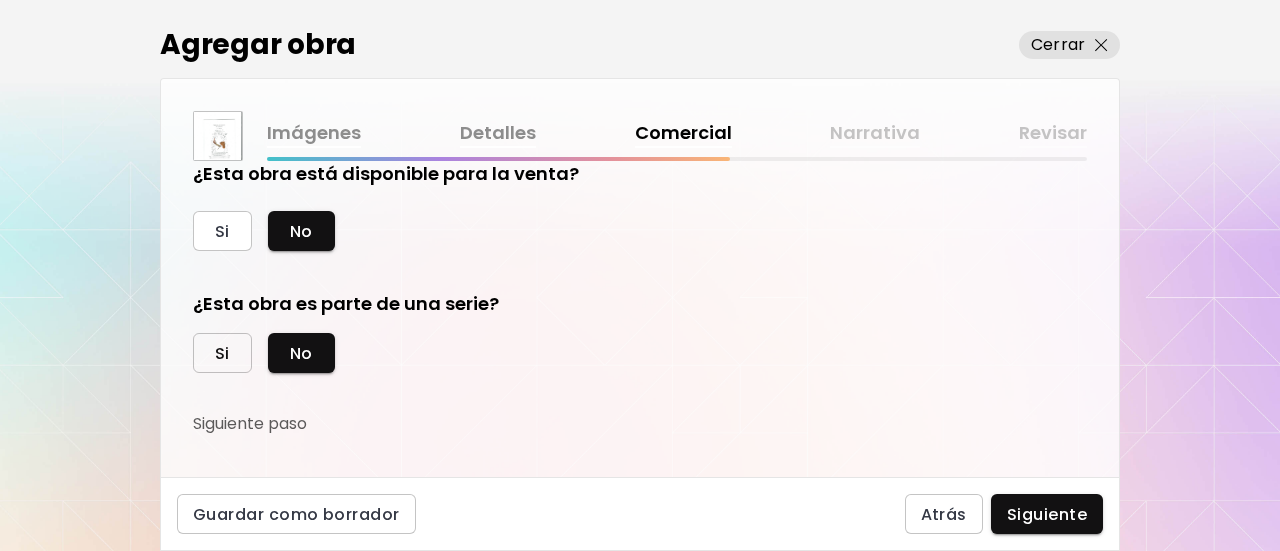 click on "Si" at bounding box center [222, 353] 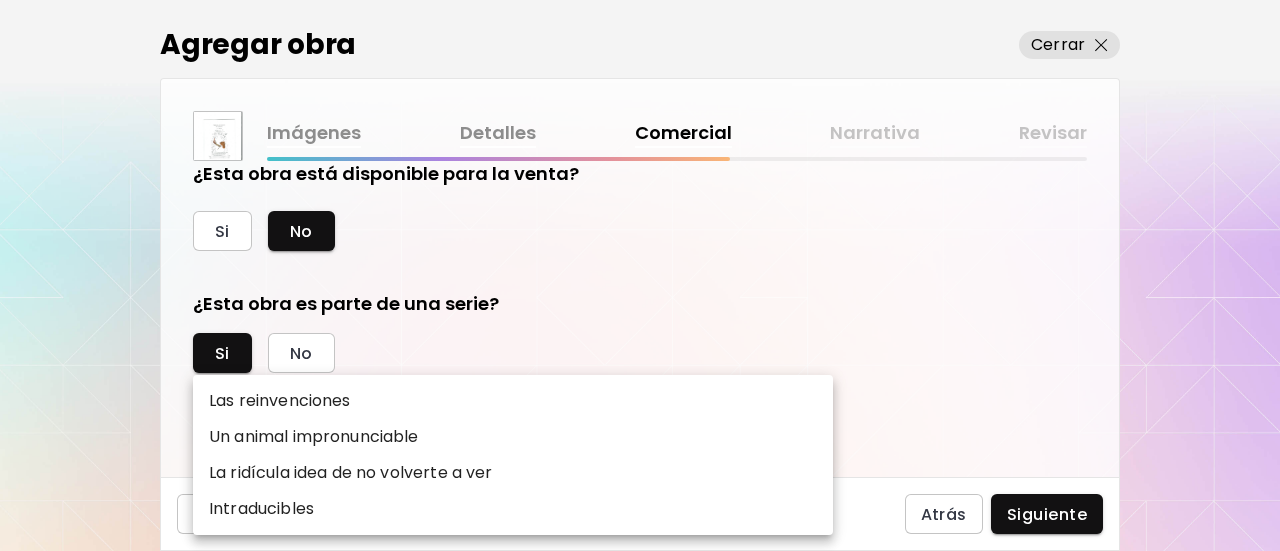 click on "kaleido.art/Andreina_Coelho_ Agregar obra Administrar obras Editar perfil My BioLink Comunidad Metas MyStudio Actualizar My Website My Showrooms My Documents My Subscribers My Provenance My Augmentations My Analytics Ajustes Ayuda 0 3 Agregar obra Cerrar Imágenes Detalles Comercial Narrativa Revisar ¿Esta obra está disponible para la venta? Si No ¿Esta obra es parte de una serie? Si No Nombre de serie ​ Nombre de serie Crear nueva serie Guardar como borrador Atrás Siguiente Búsqueda de artista Nombre o usuario Nombre o usuario País del artista País del artista Disciplinas Todos Pintura Contemporánea Dibujo e ilustración Collage Escultura e instalación Fotografía Arte AR/VR Arte Digital y NFT Arte Urbano Géneros Todos Abstracto Arte Pop Surrealismo Impresionismo Retrato y arte figurativo Minimalismo Hiper contemporáneo Realismo Cómic e Ilustración Arte de naturaleza Erótico Urban Basado en Identidad Todos Artistas Jóvenes Artistas Mujeres Artistas de Nueva York Latinoamericano Francés" at bounding box center (640, 275) 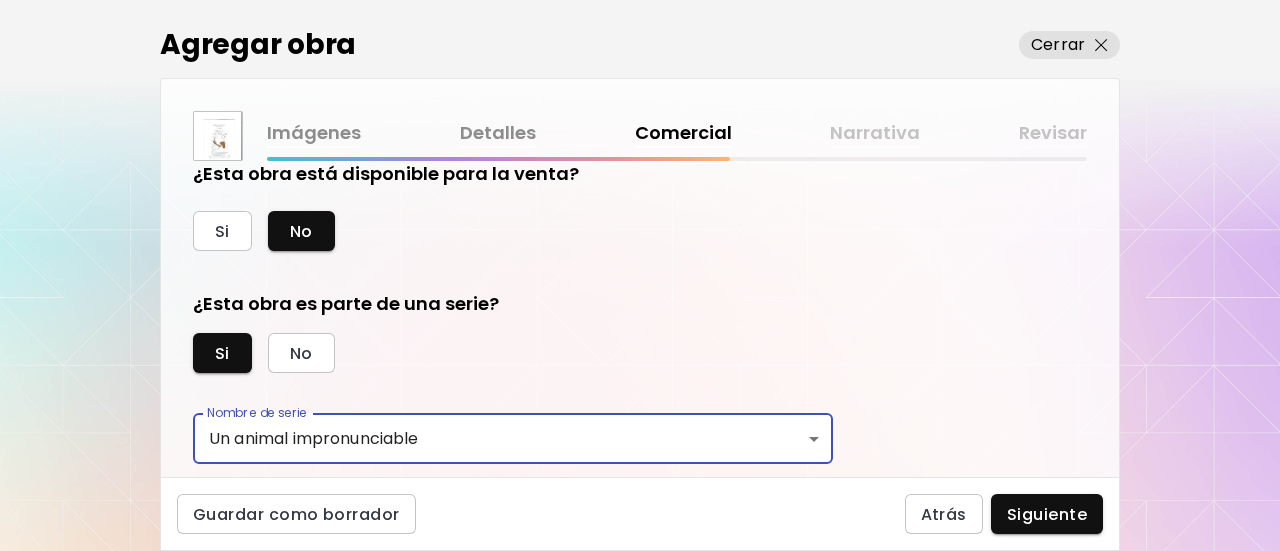 click on "**********" at bounding box center [513, 478] 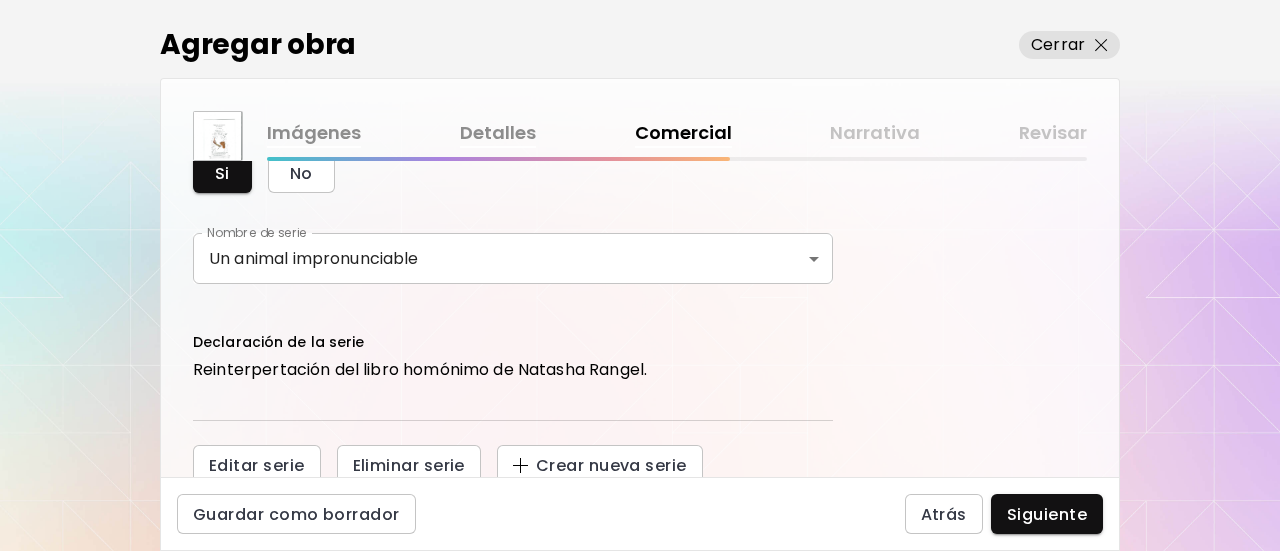 scroll, scrollTop: 218, scrollLeft: 0, axis: vertical 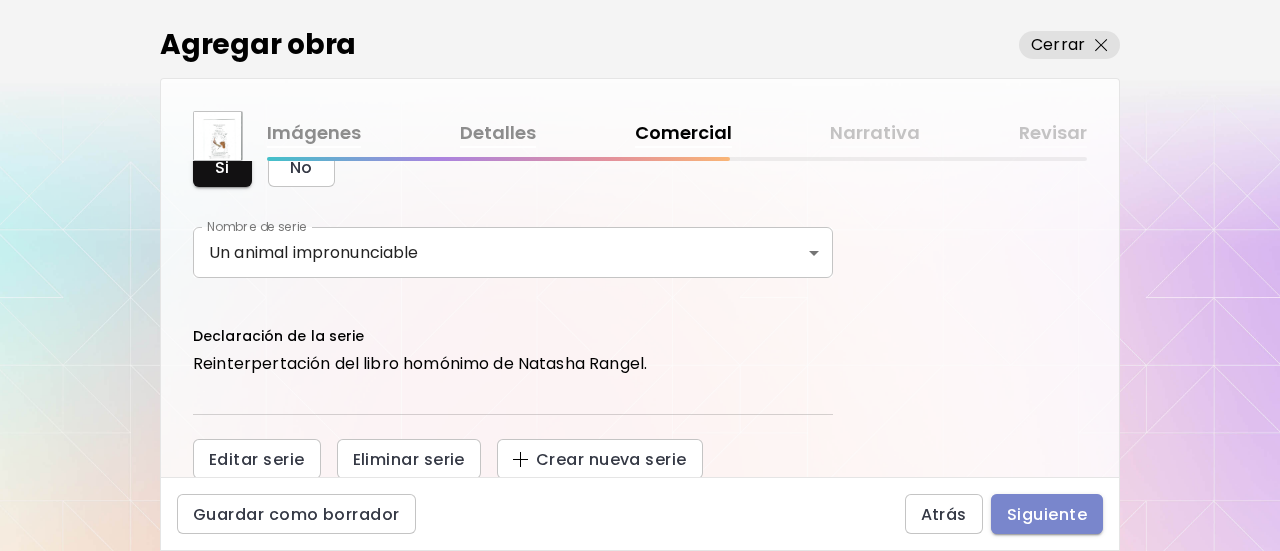 click on "Siguiente" at bounding box center [1047, 514] 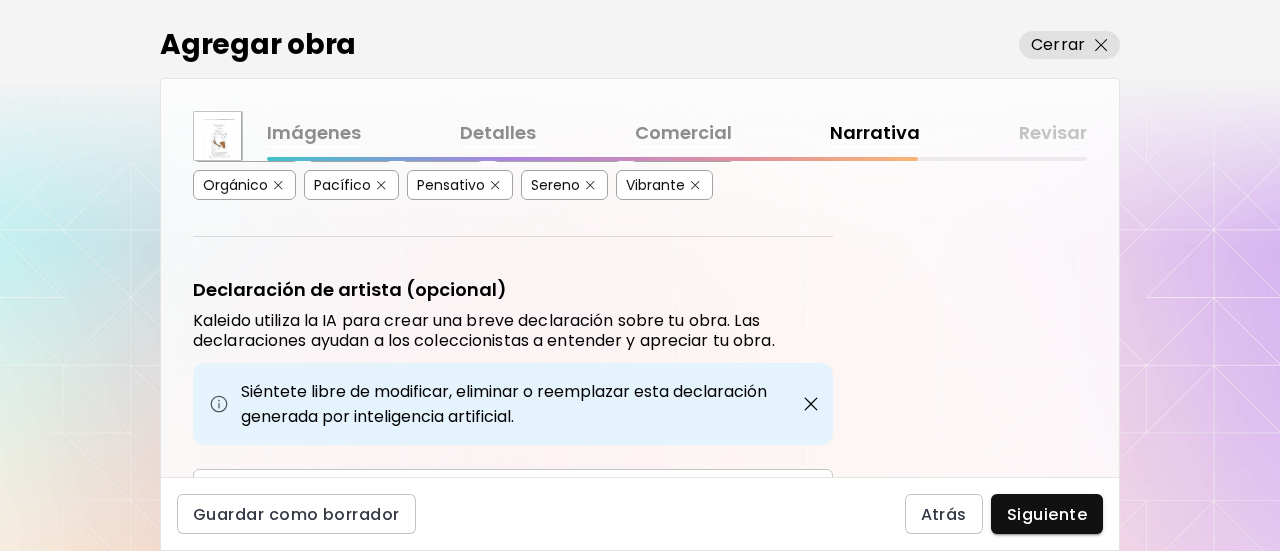 scroll, scrollTop: 700, scrollLeft: 0, axis: vertical 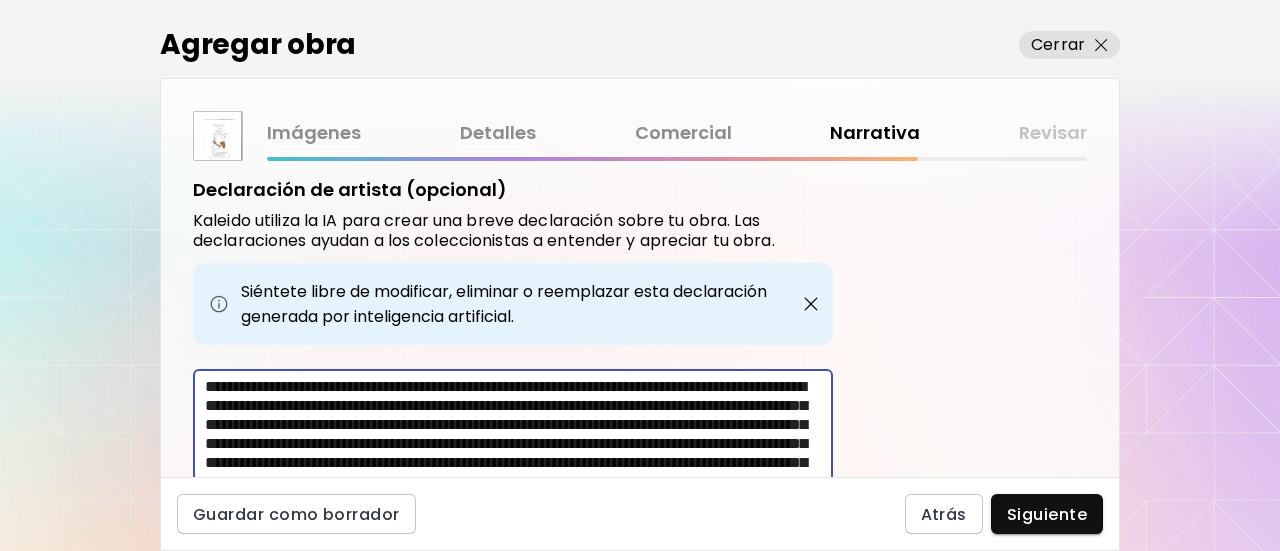 drag, startPoint x: 576, startPoint y: 445, endPoint x: 239, endPoint y: 343, distance: 352.098 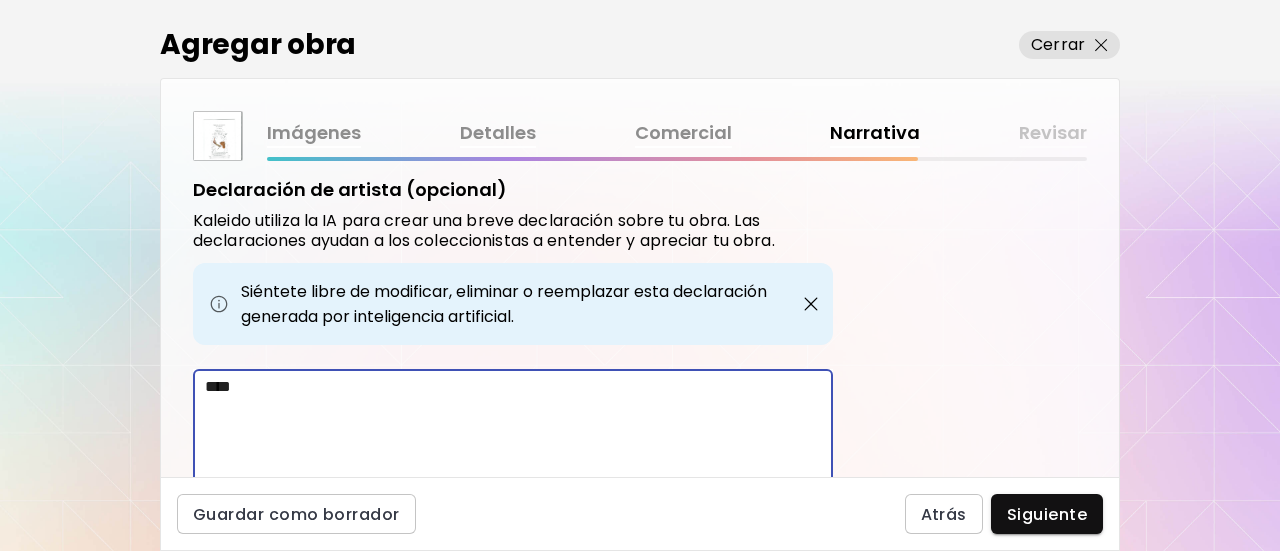 scroll, scrollTop: 694, scrollLeft: 0, axis: vertical 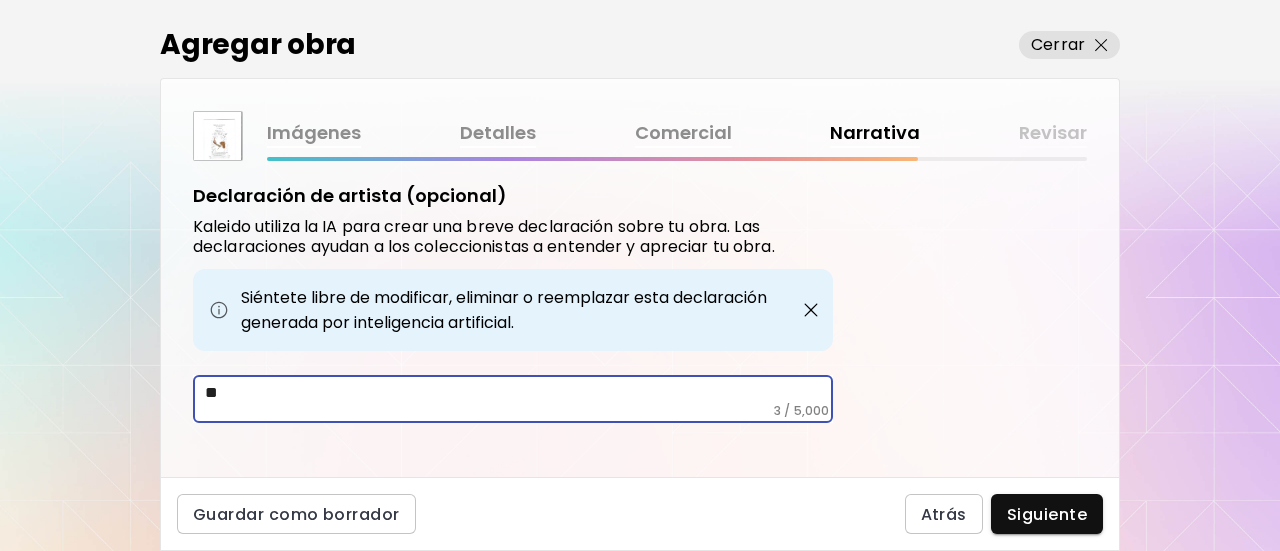 type on "*" 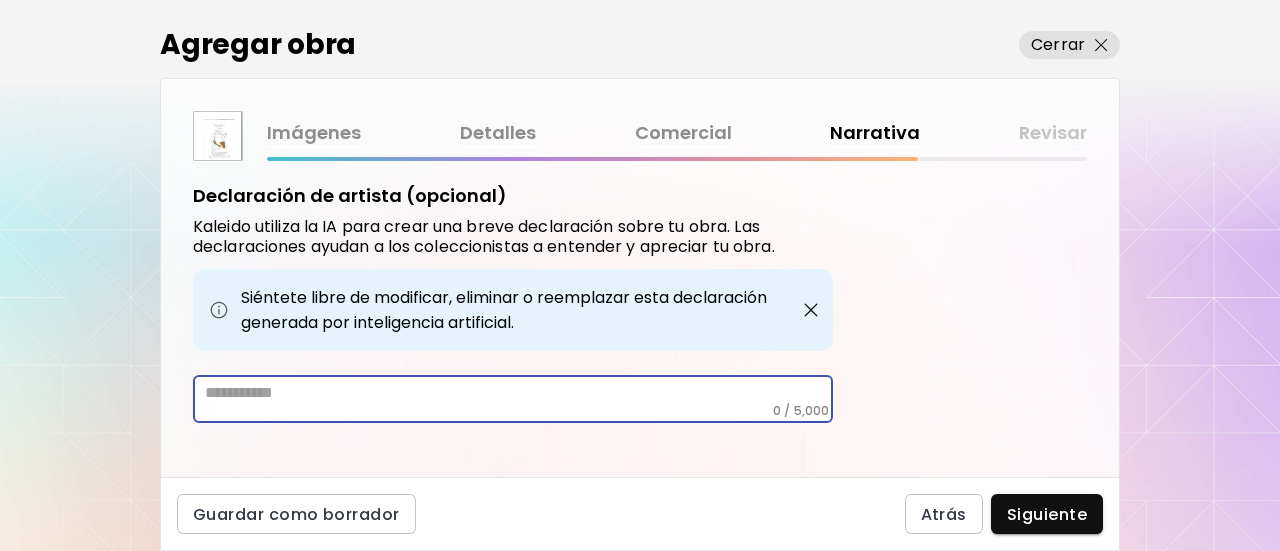 paste on "**********" 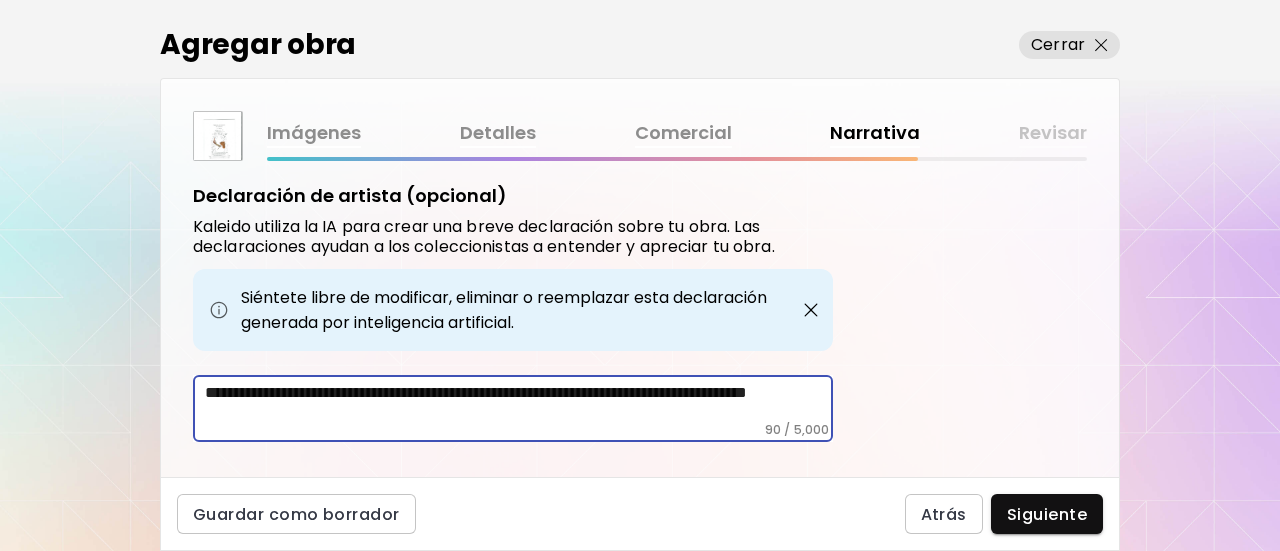 scroll, scrollTop: 700, scrollLeft: 0, axis: vertical 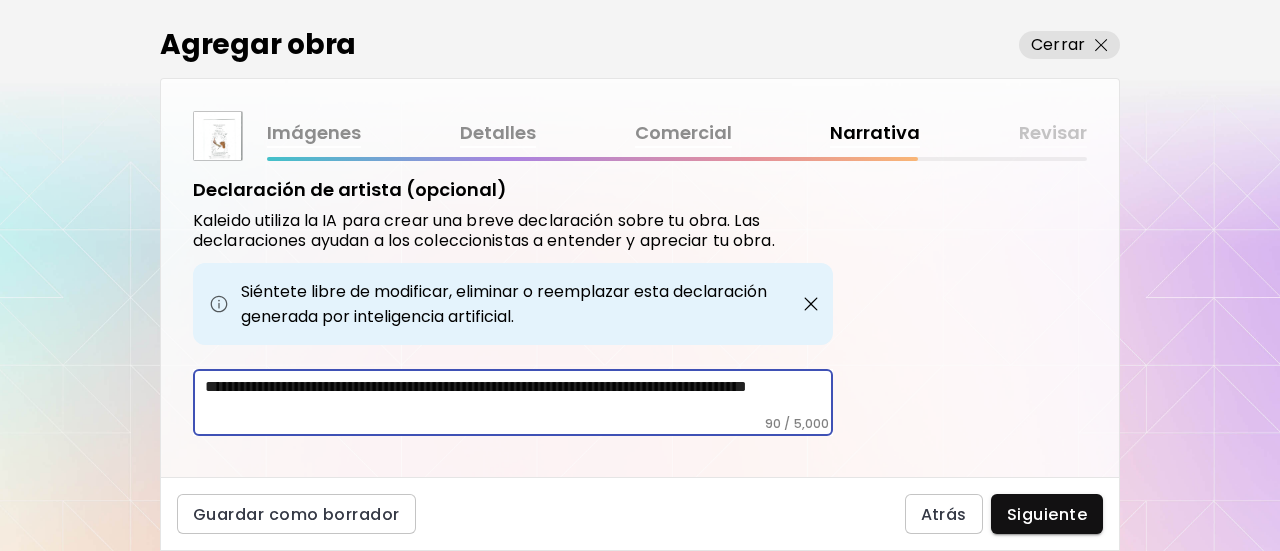 type on "**********" 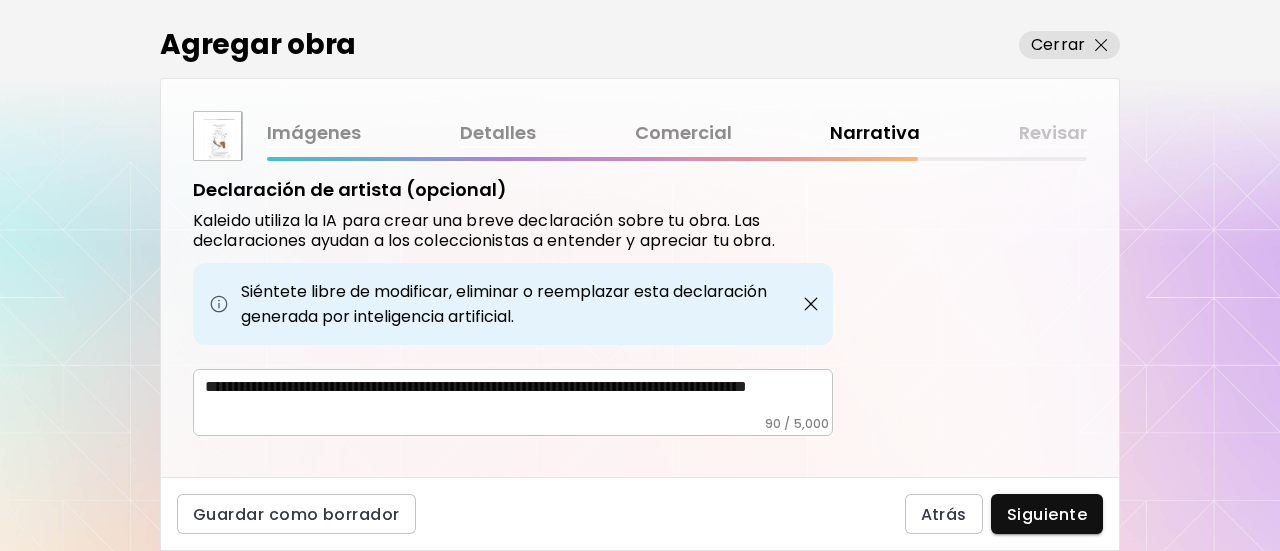 click on "**********" at bounding box center (513, 402) 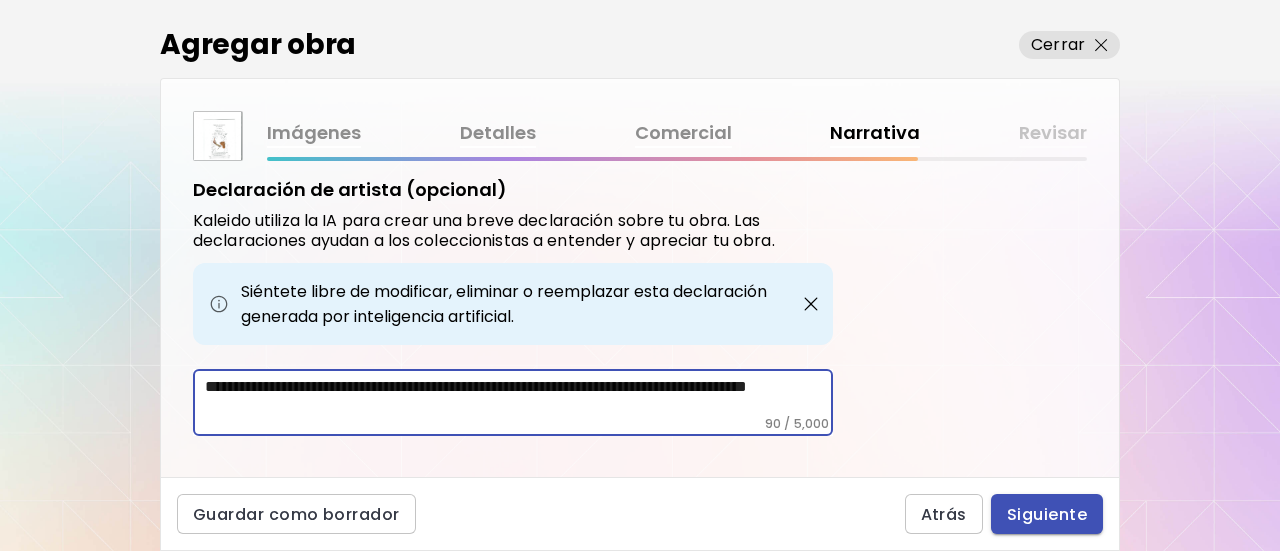 click on "Siguiente" at bounding box center [1047, 514] 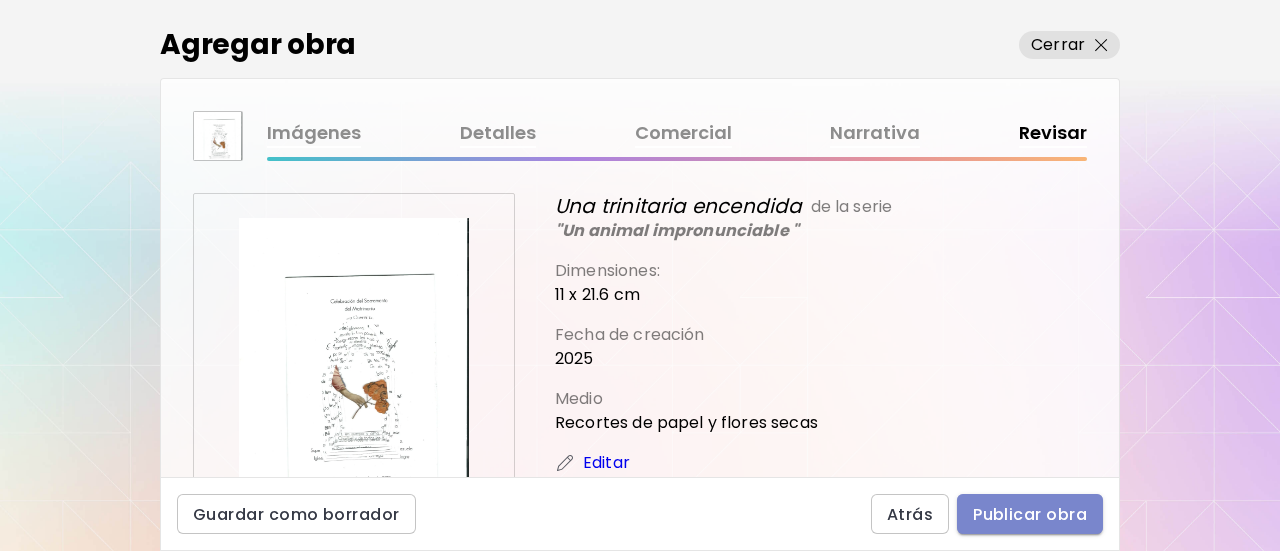 click on "Publicar obra" at bounding box center (1030, 514) 